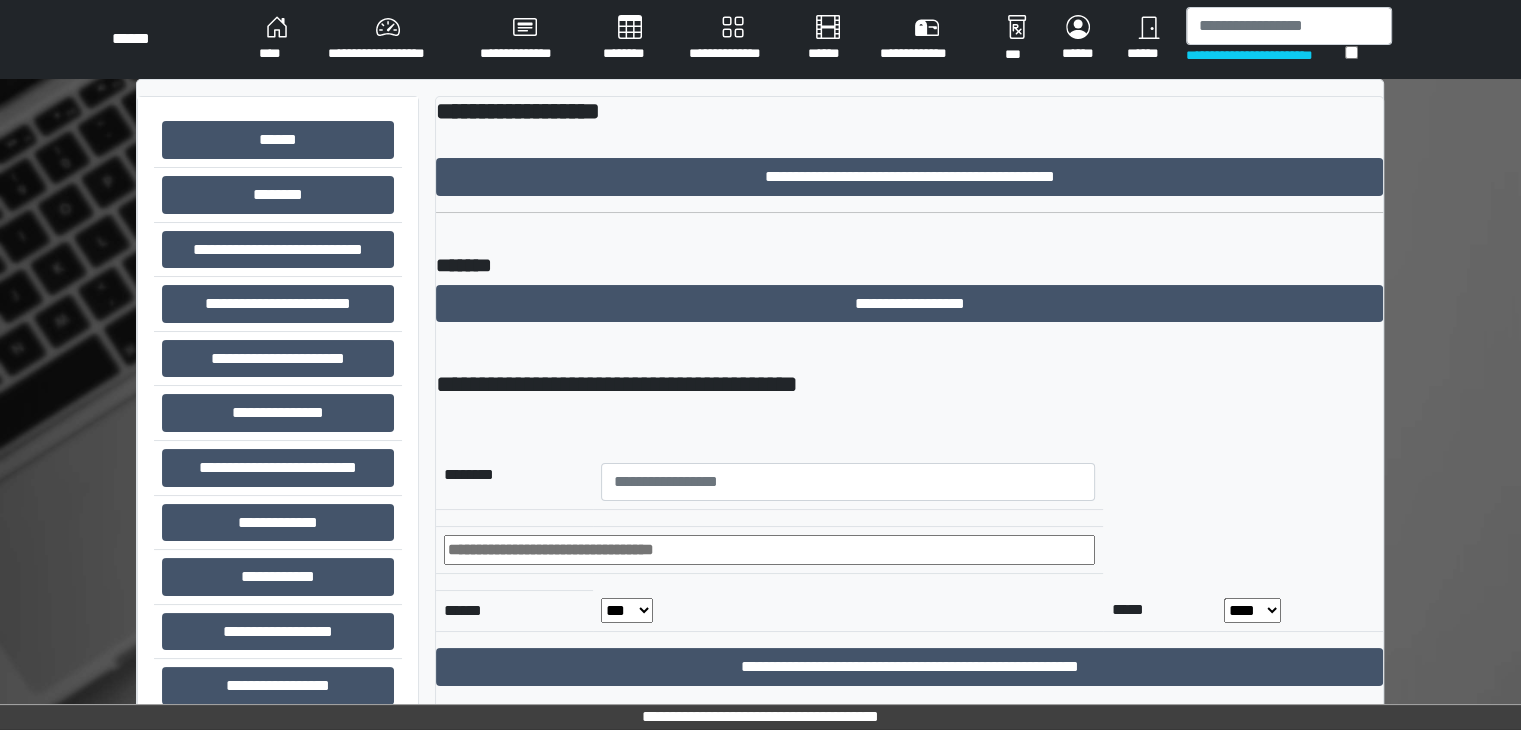 scroll, scrollTop: 0, scrollLeft: 0, axis: both 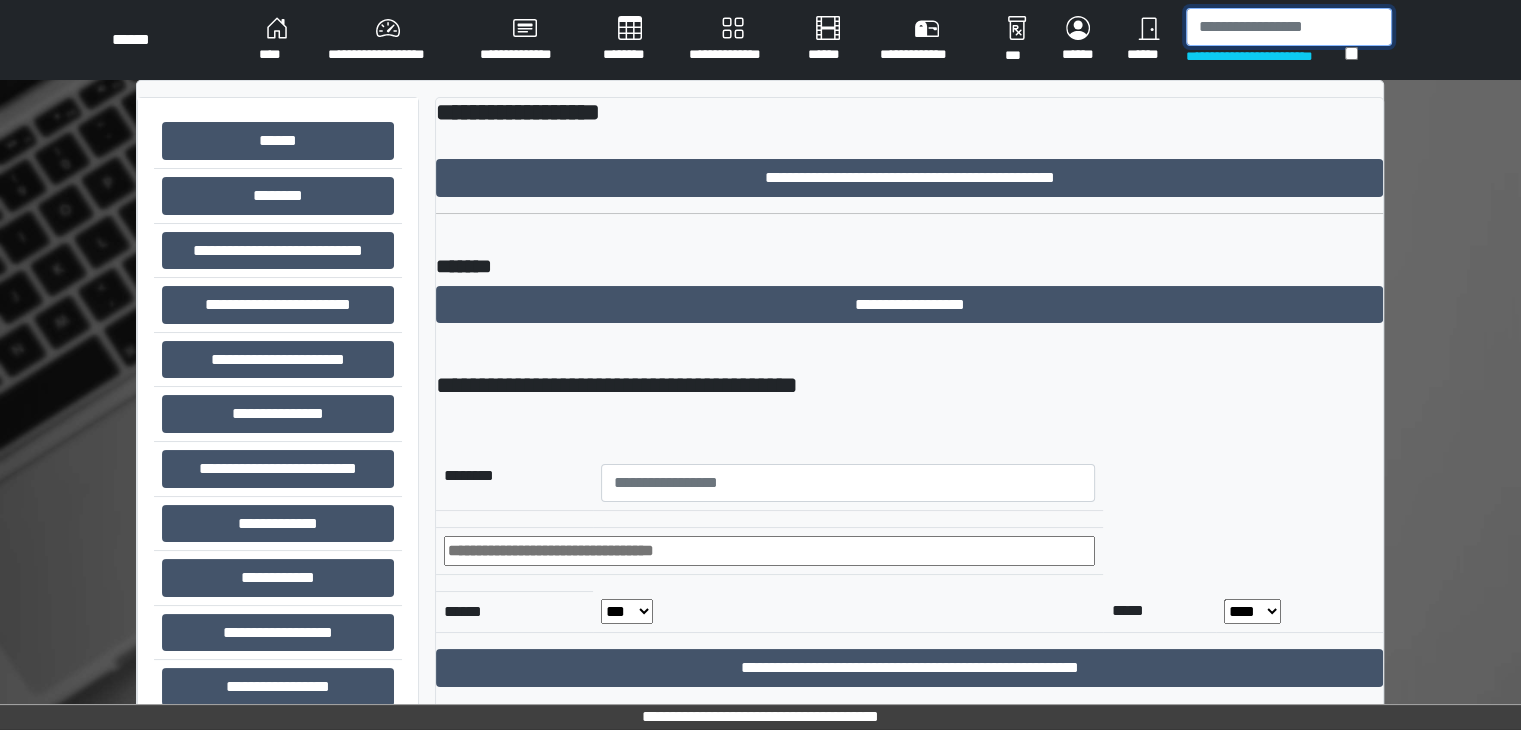 click at bounding box center [1289, 27] 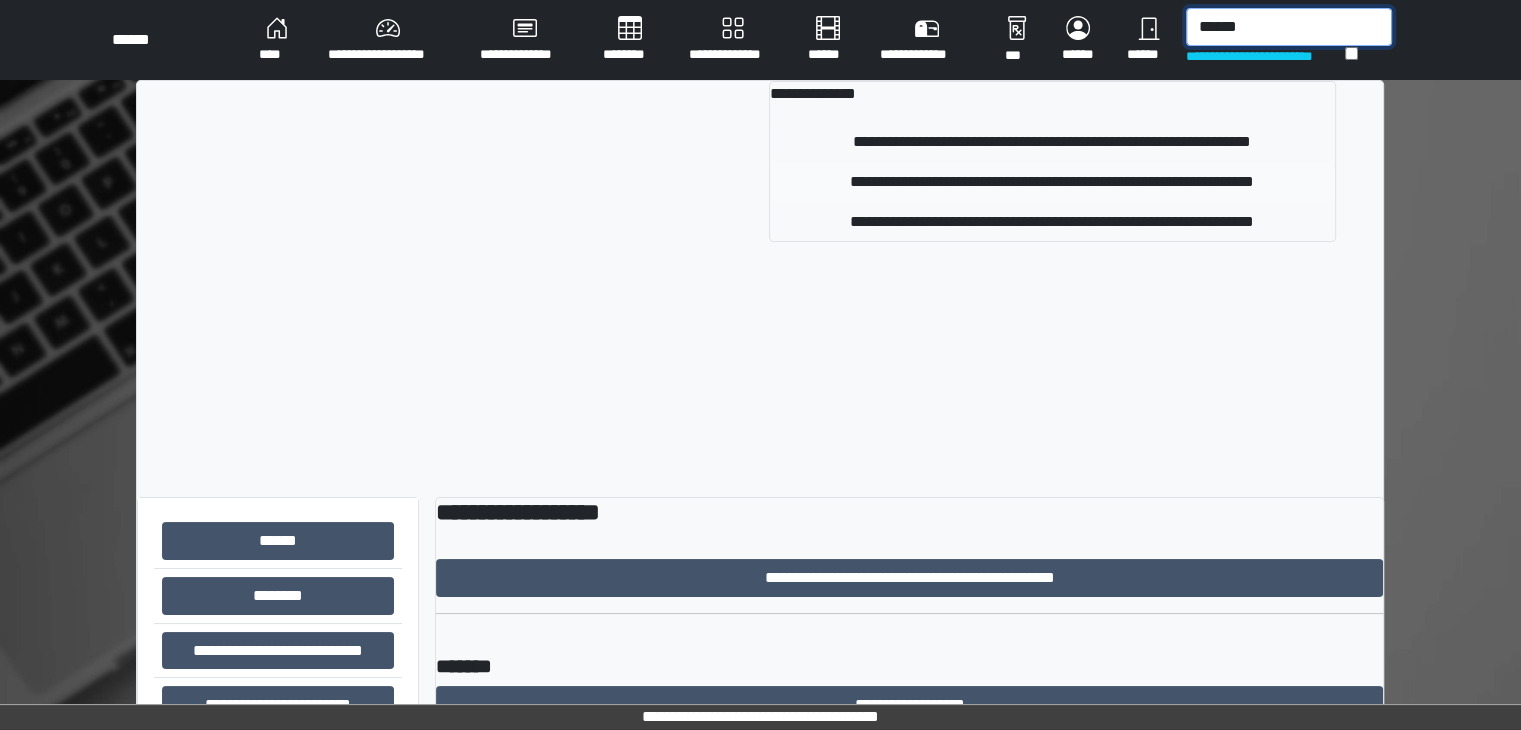 type on "******" 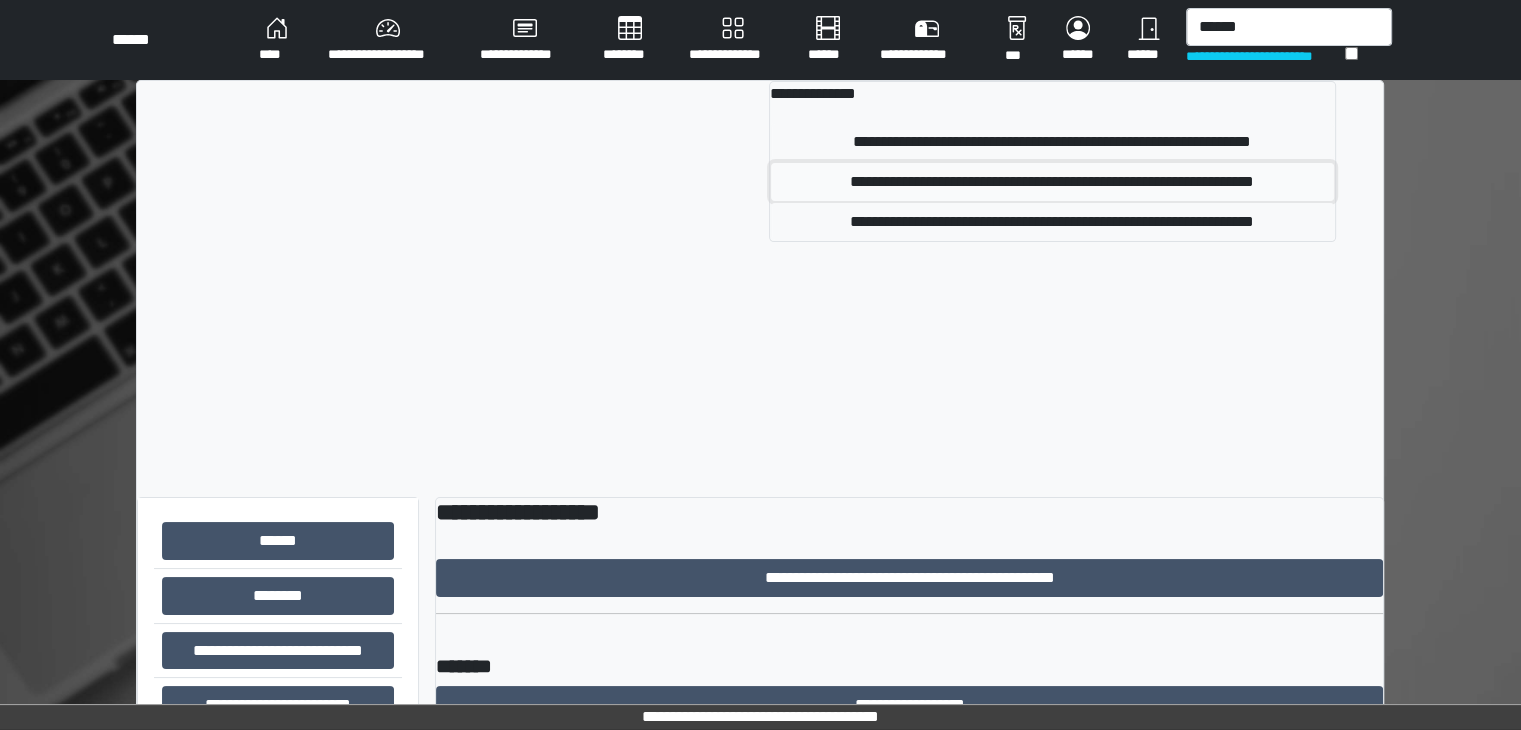 click on "**********" at bounding box center (1052, 182) 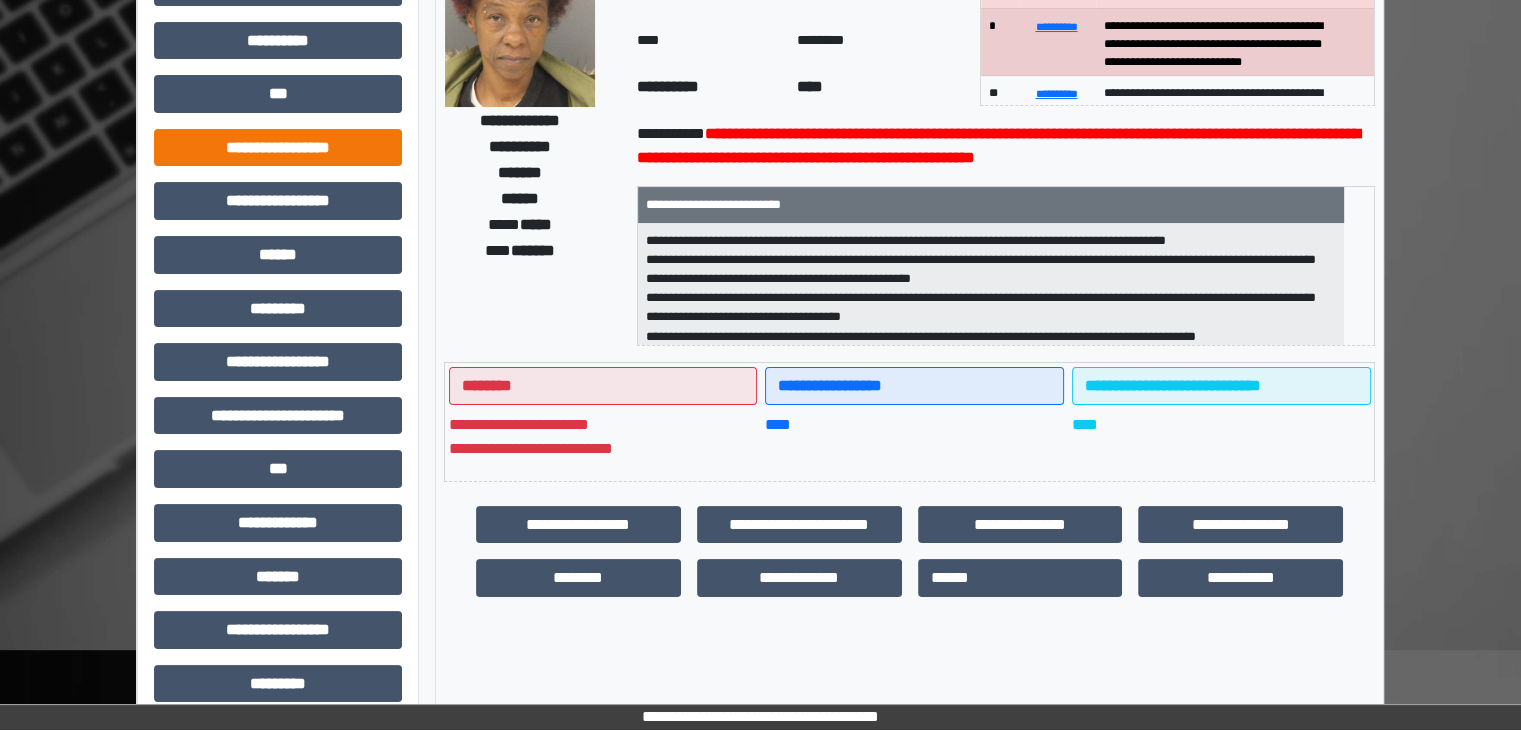 scroll, scrollTop: 0, scrollLeft: 0, axis: both 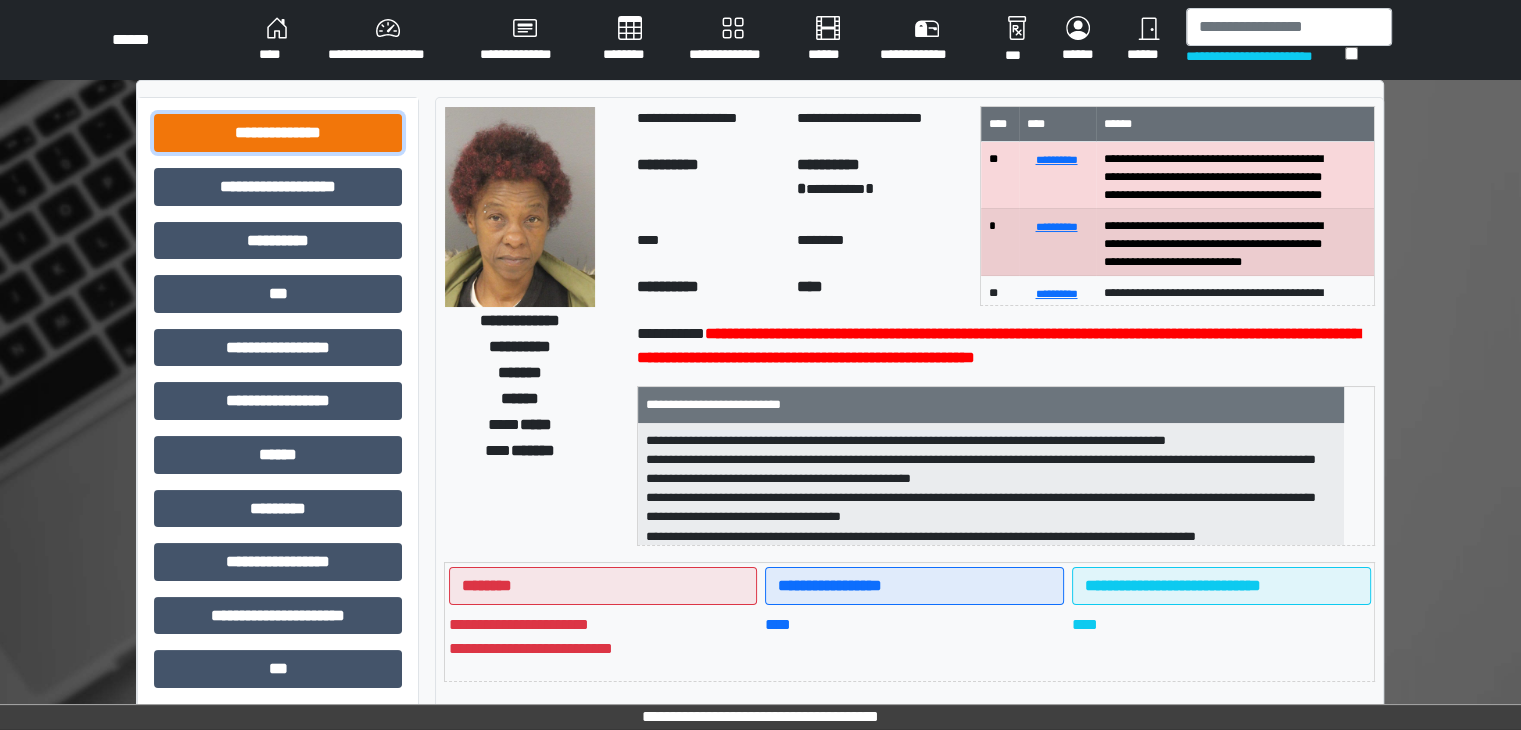 click on "**********" at bounding box center (278, 133) 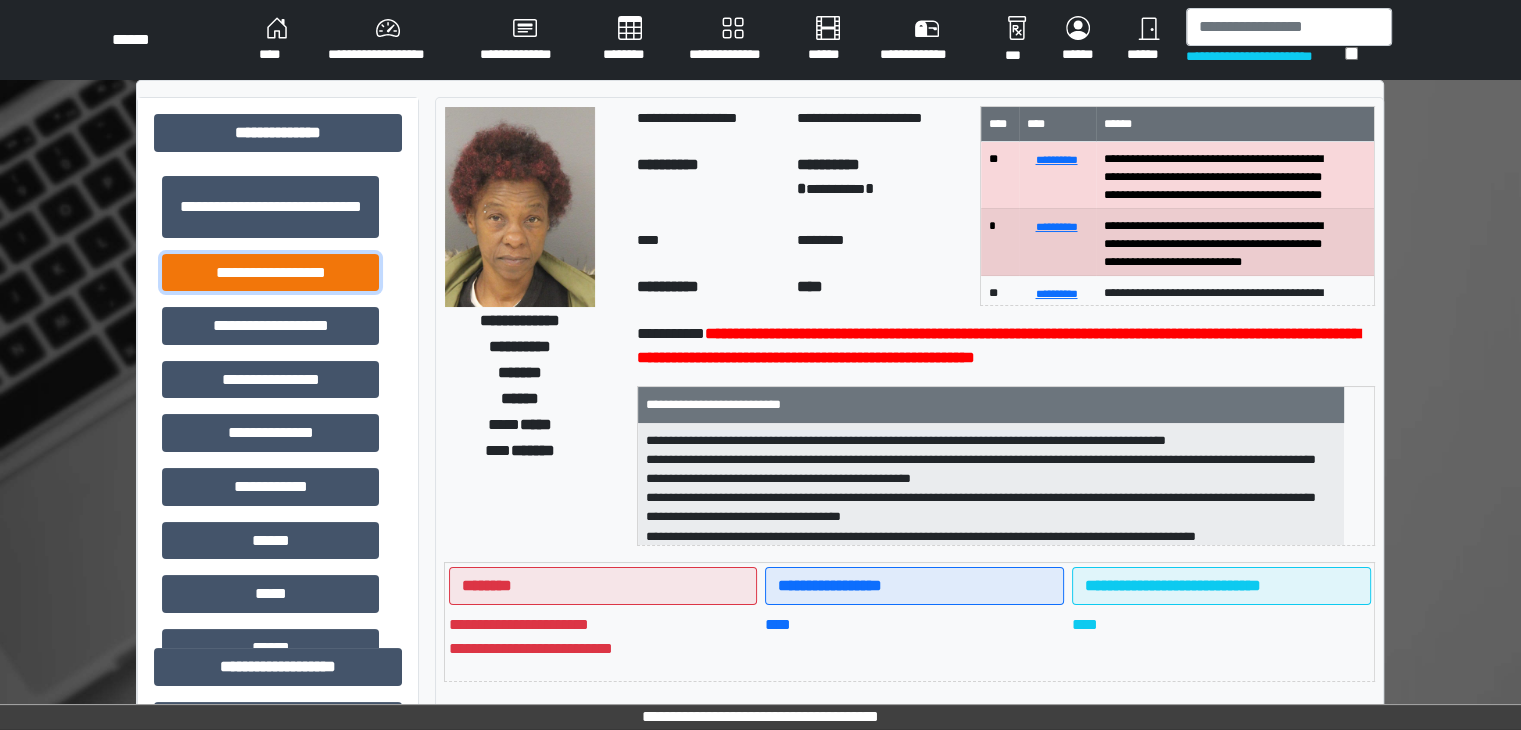 click on "**********" at bounding box center (270, 273) 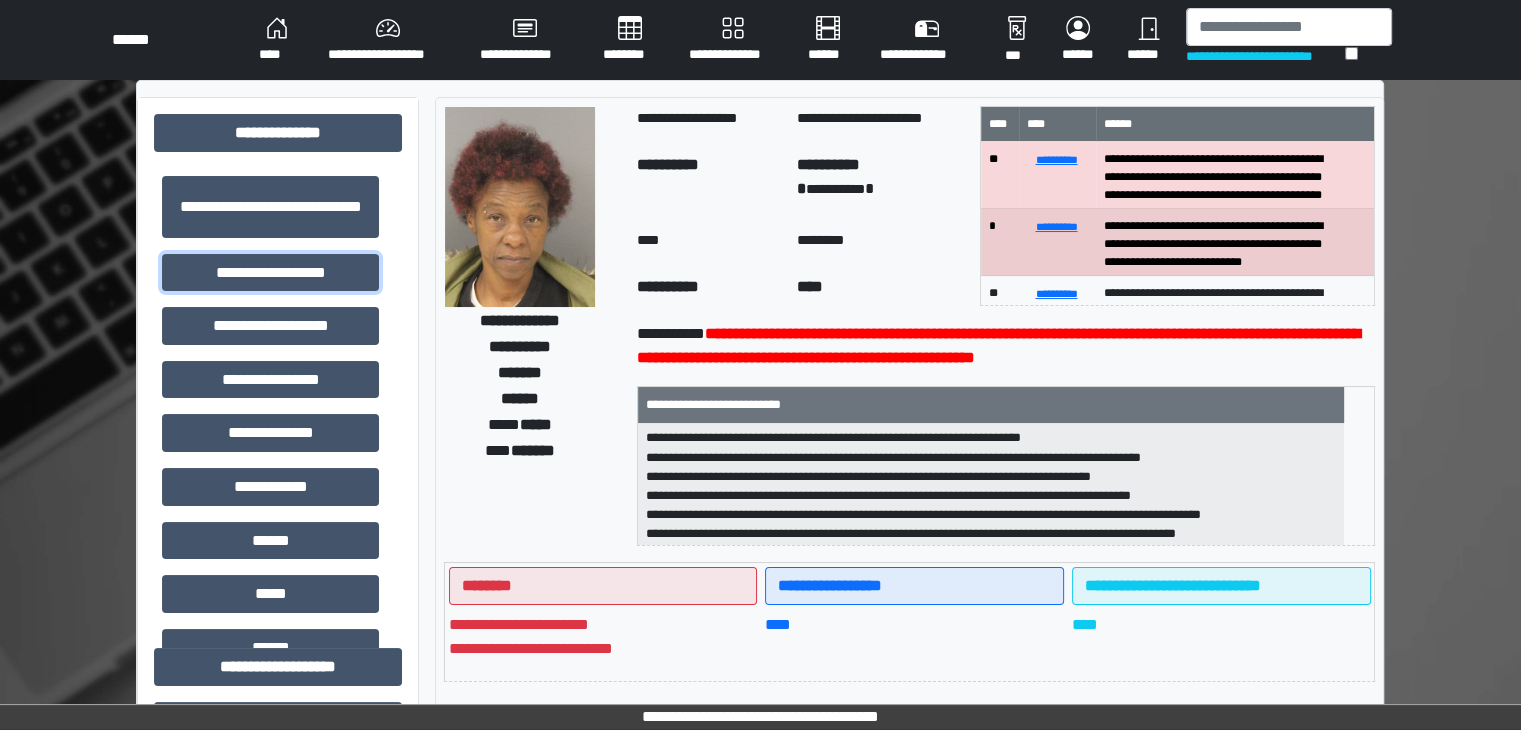scroll, scrollTop: 200, scrollLeft: 0, axis: vertical 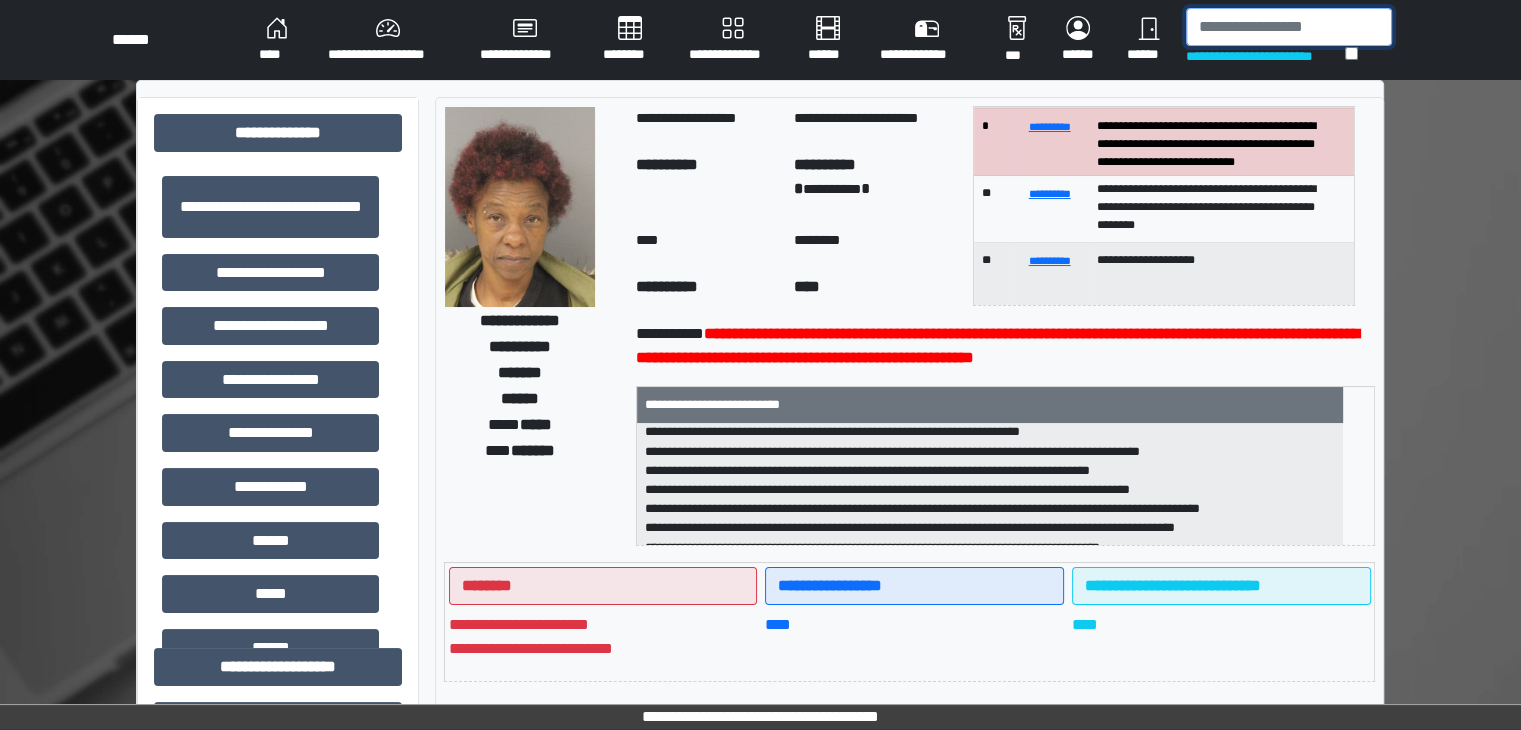 click at bounding box center (1289, 27) 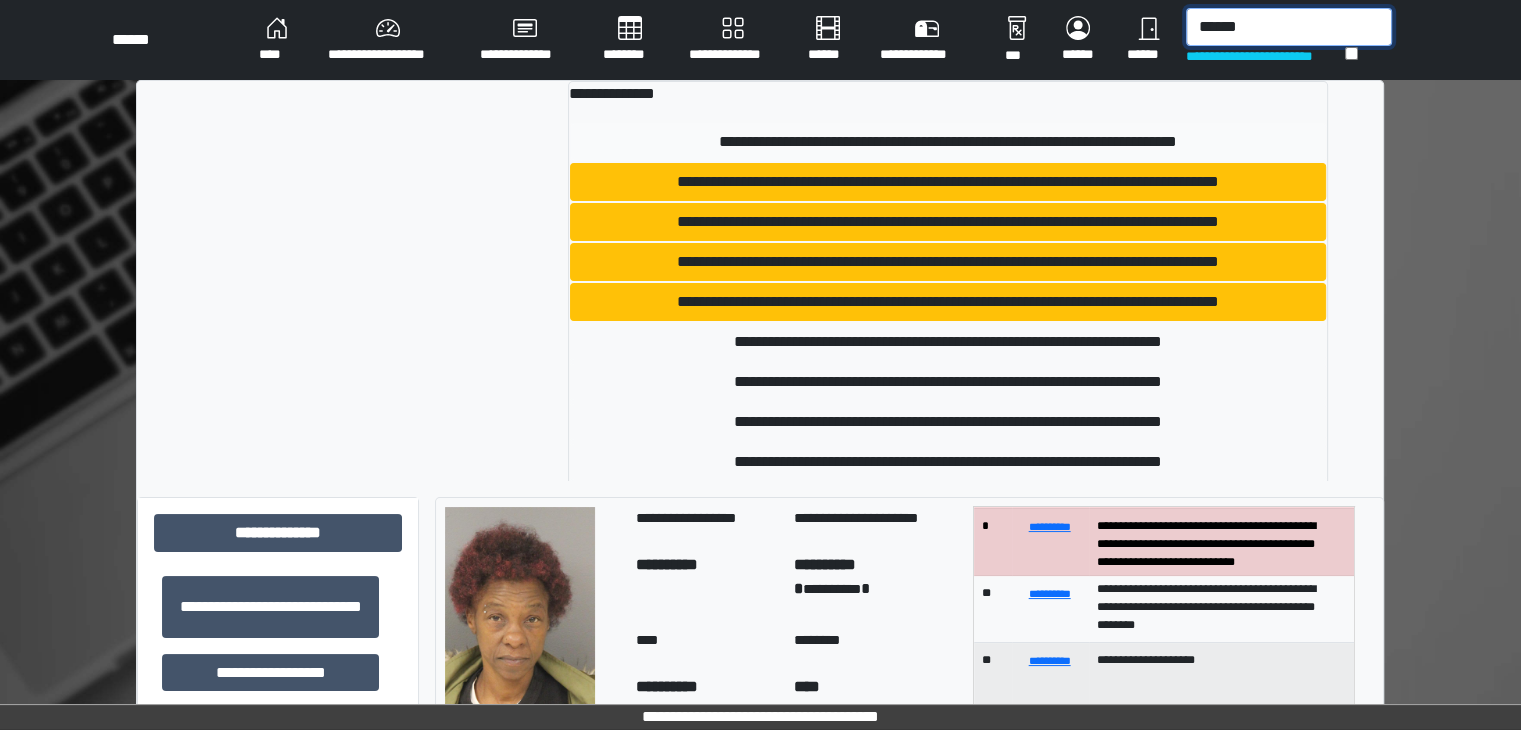 type on "******" 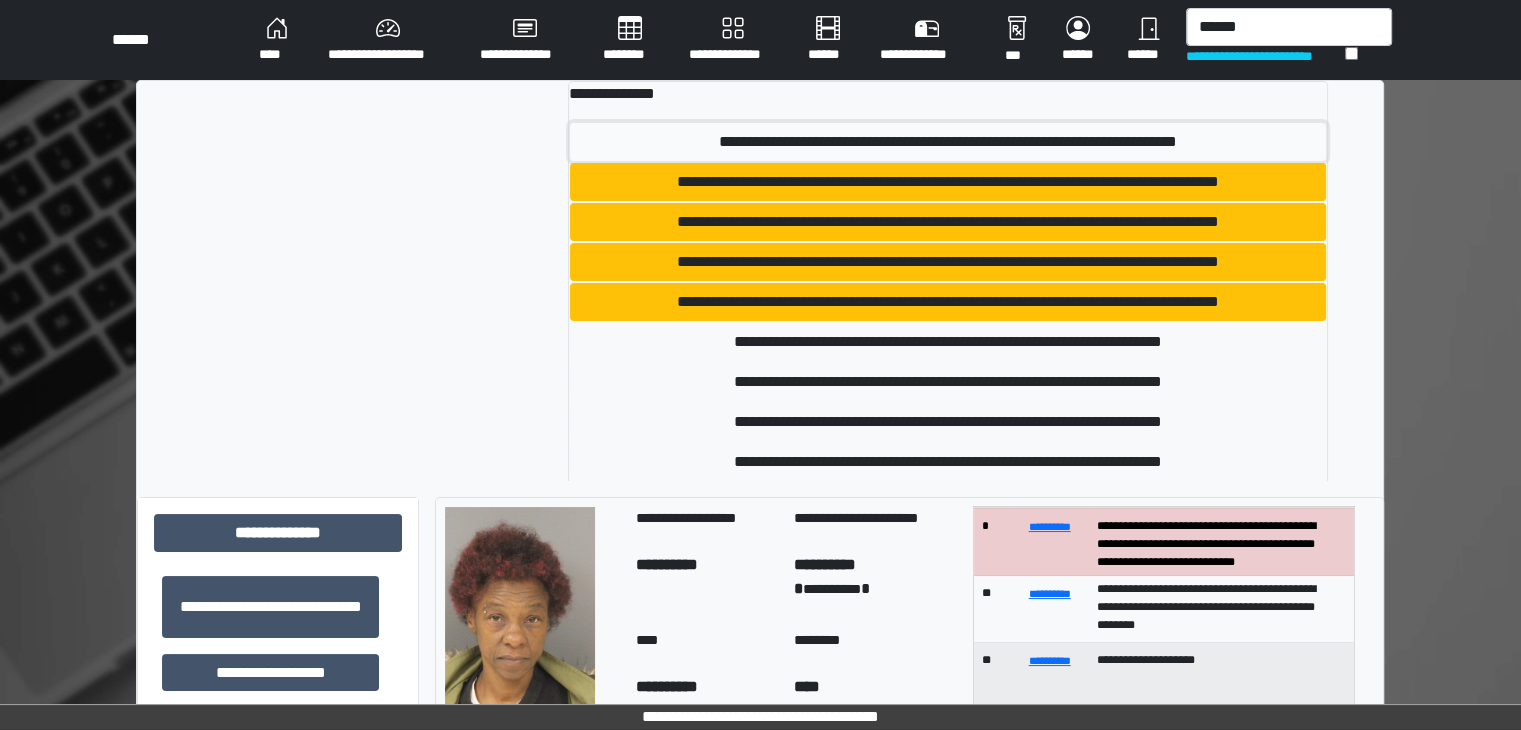 click on "**********" at bounding box center (948, 142) 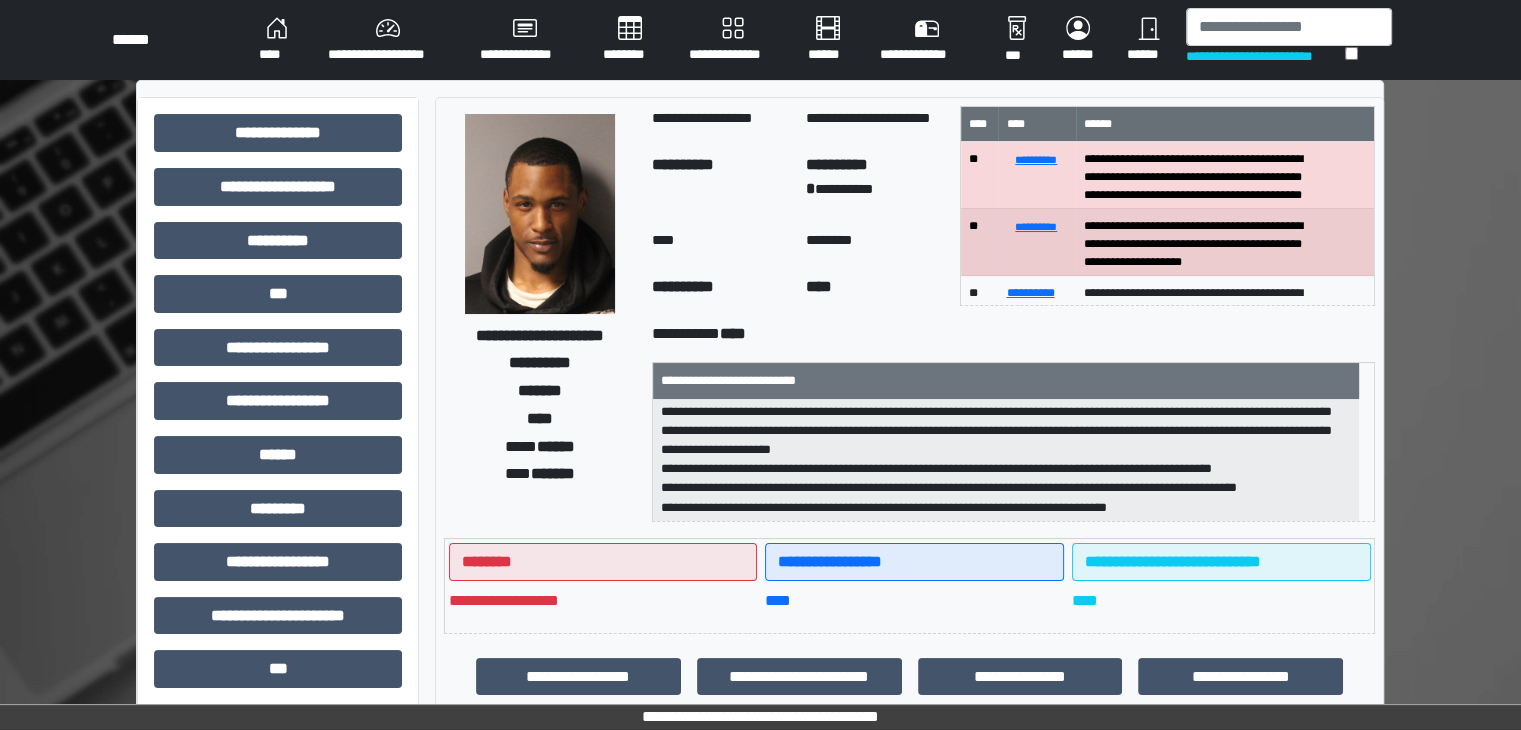 scroll, scrollTop: 121, scrollLeft: 0, axis: vertical 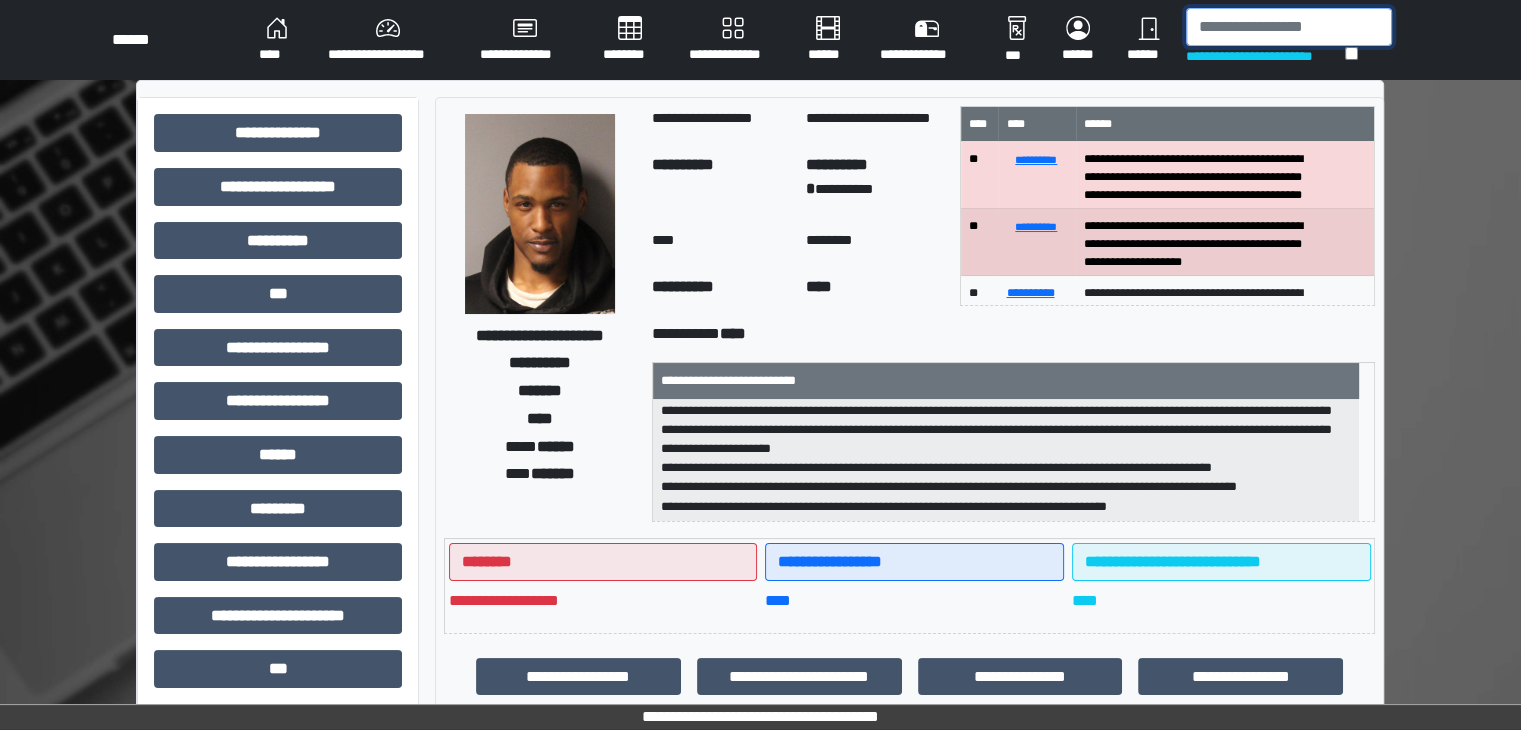click at bounding box center (1289, 27) 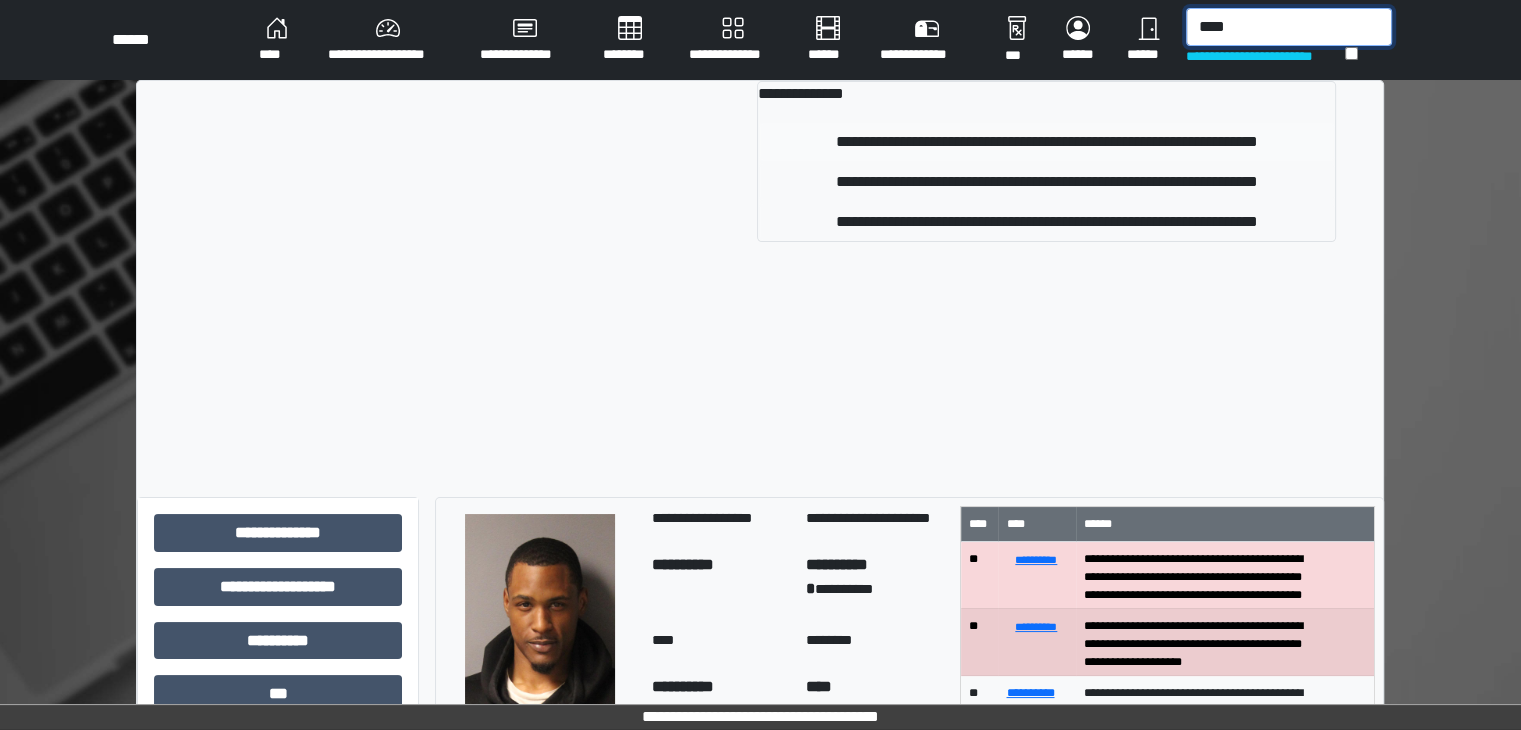 type on "****" 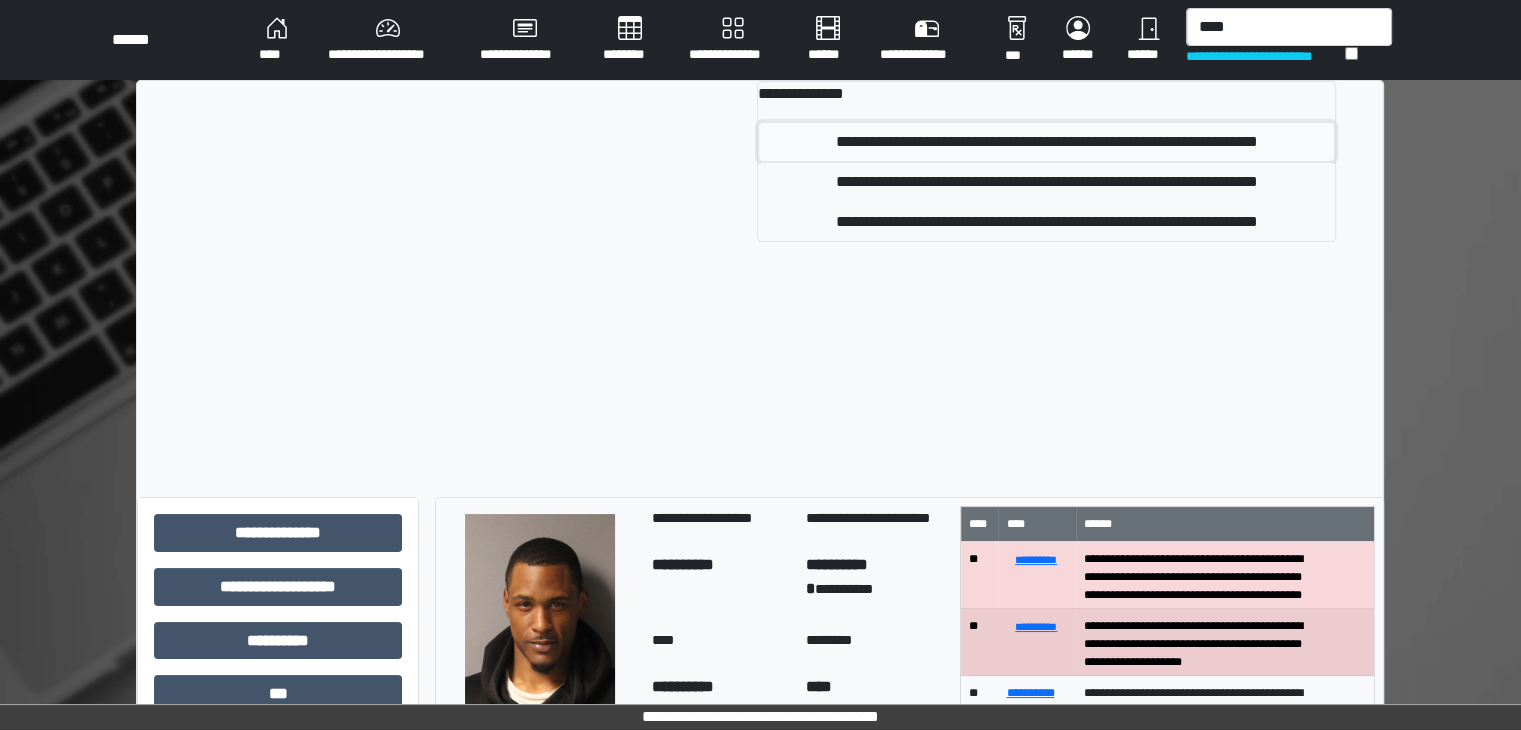 click on "**********" at bounding box center (1046, 142) 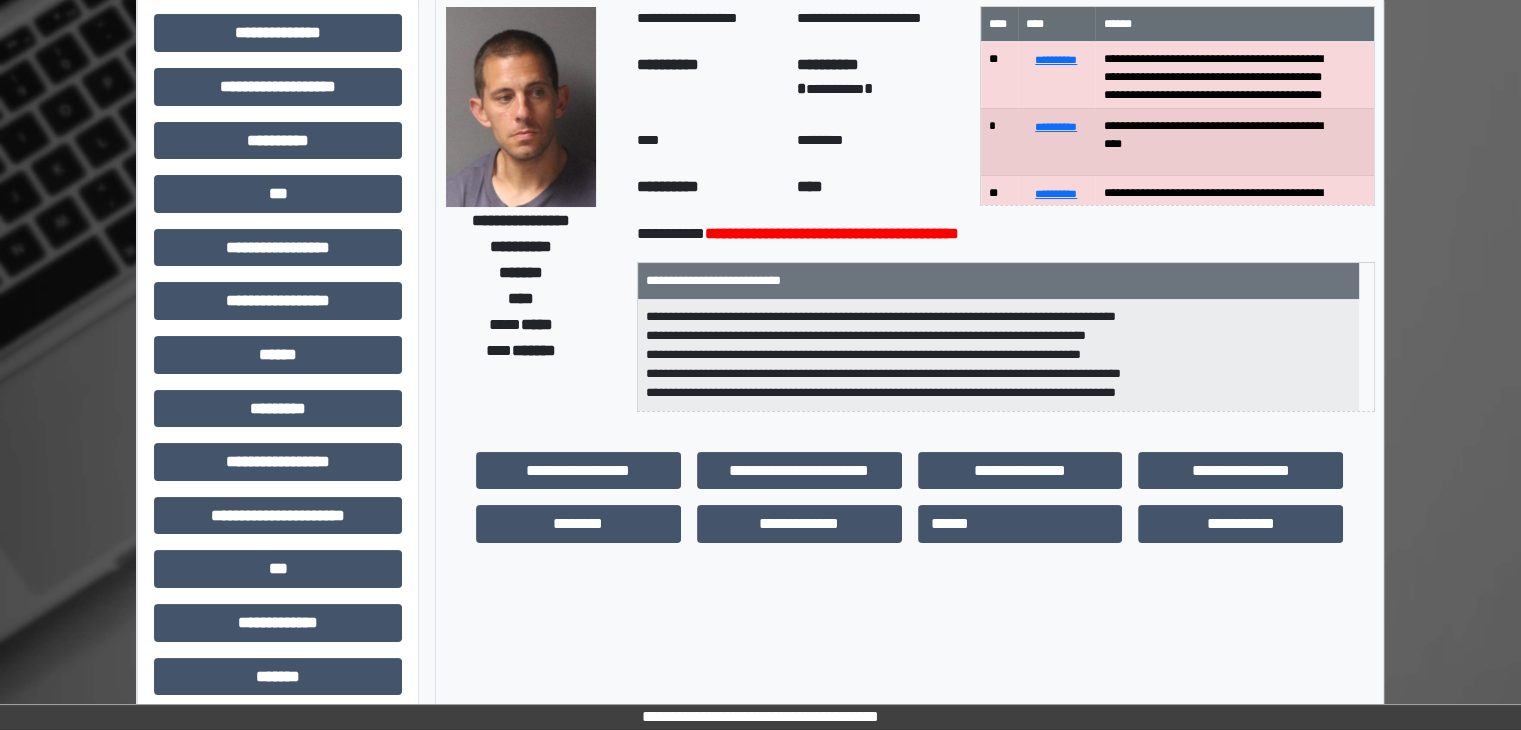 scroll, scrollTop: 0, scrollLeft: 0, axis: both 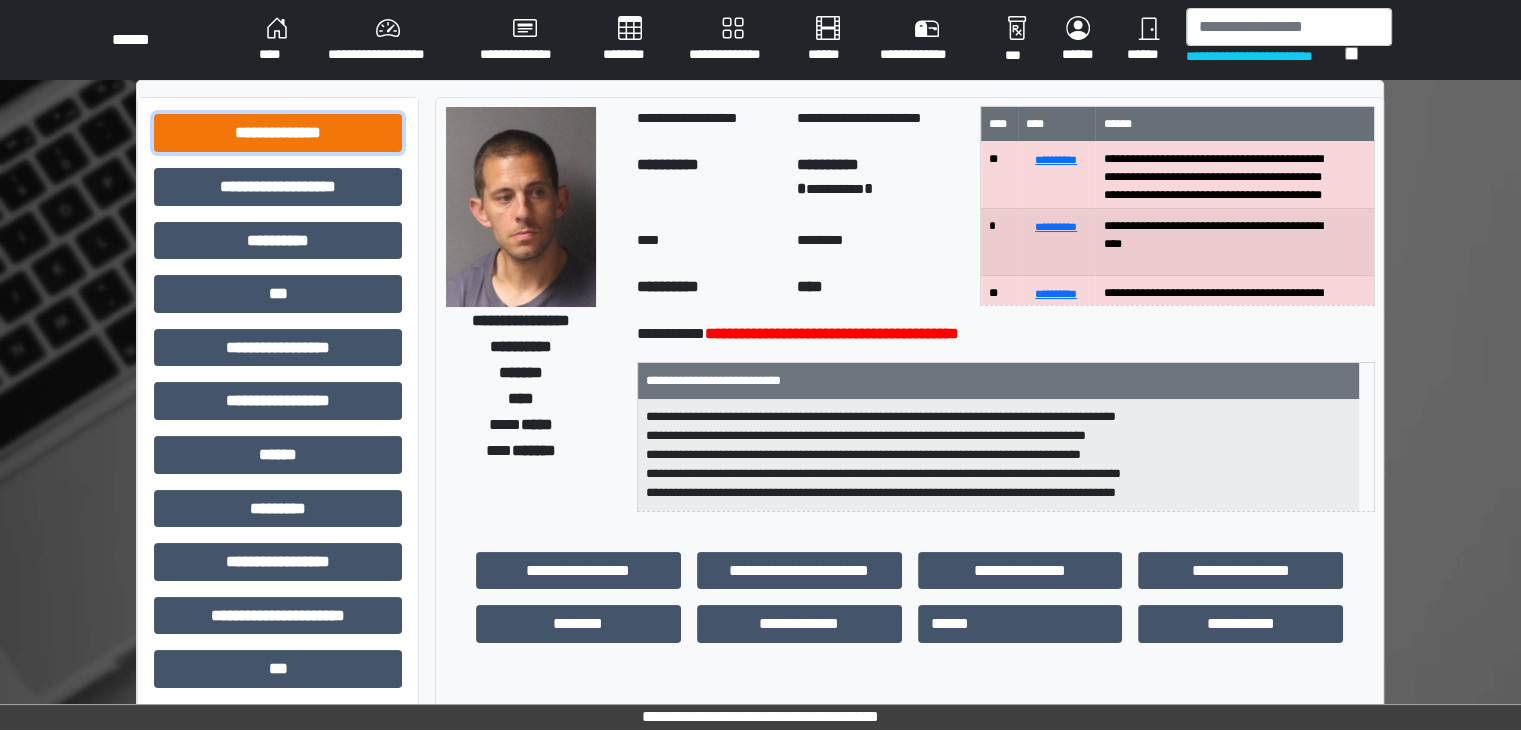 click on "**********" at bounding box center [278, 133] 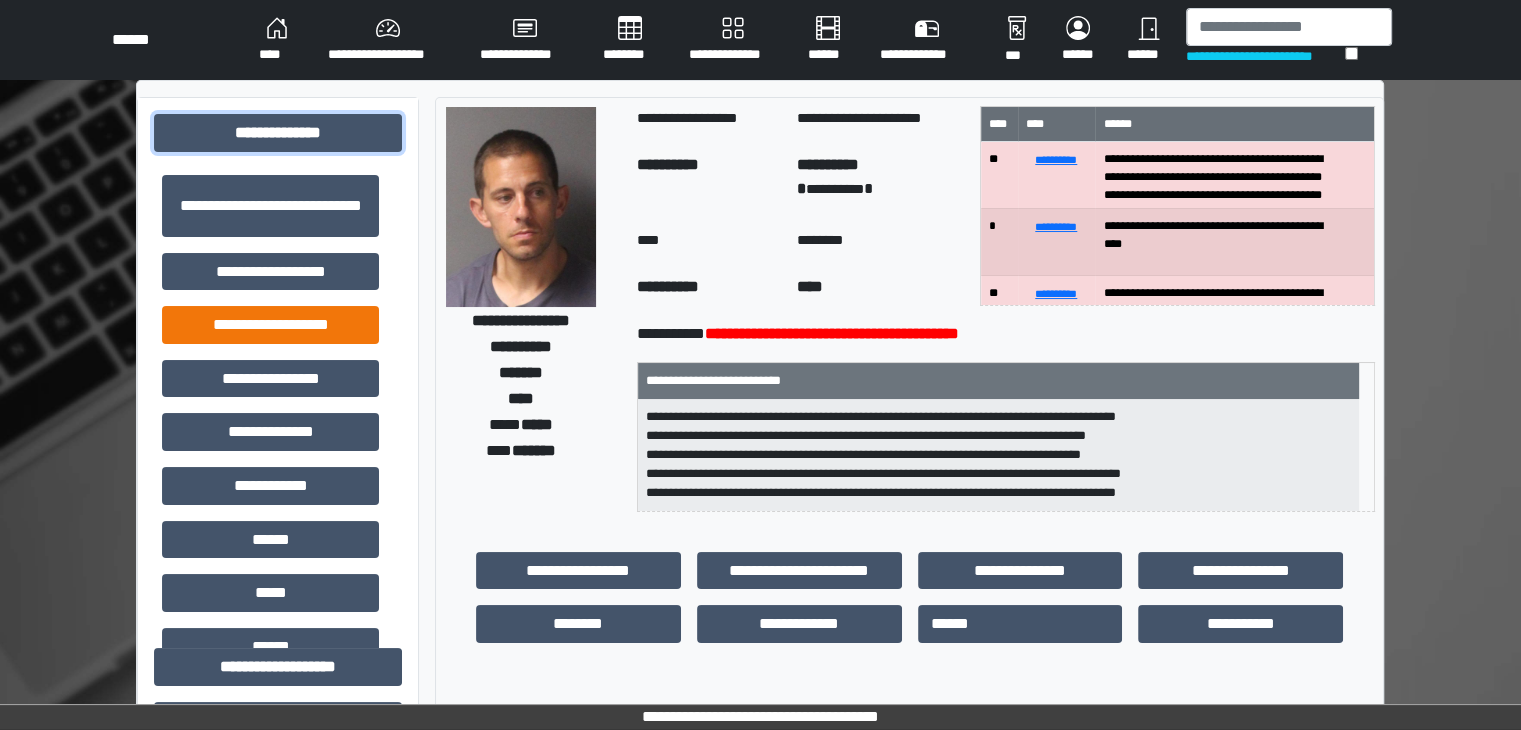 scroll, scrollTop: 0, scrollLeft: 0, axis: both 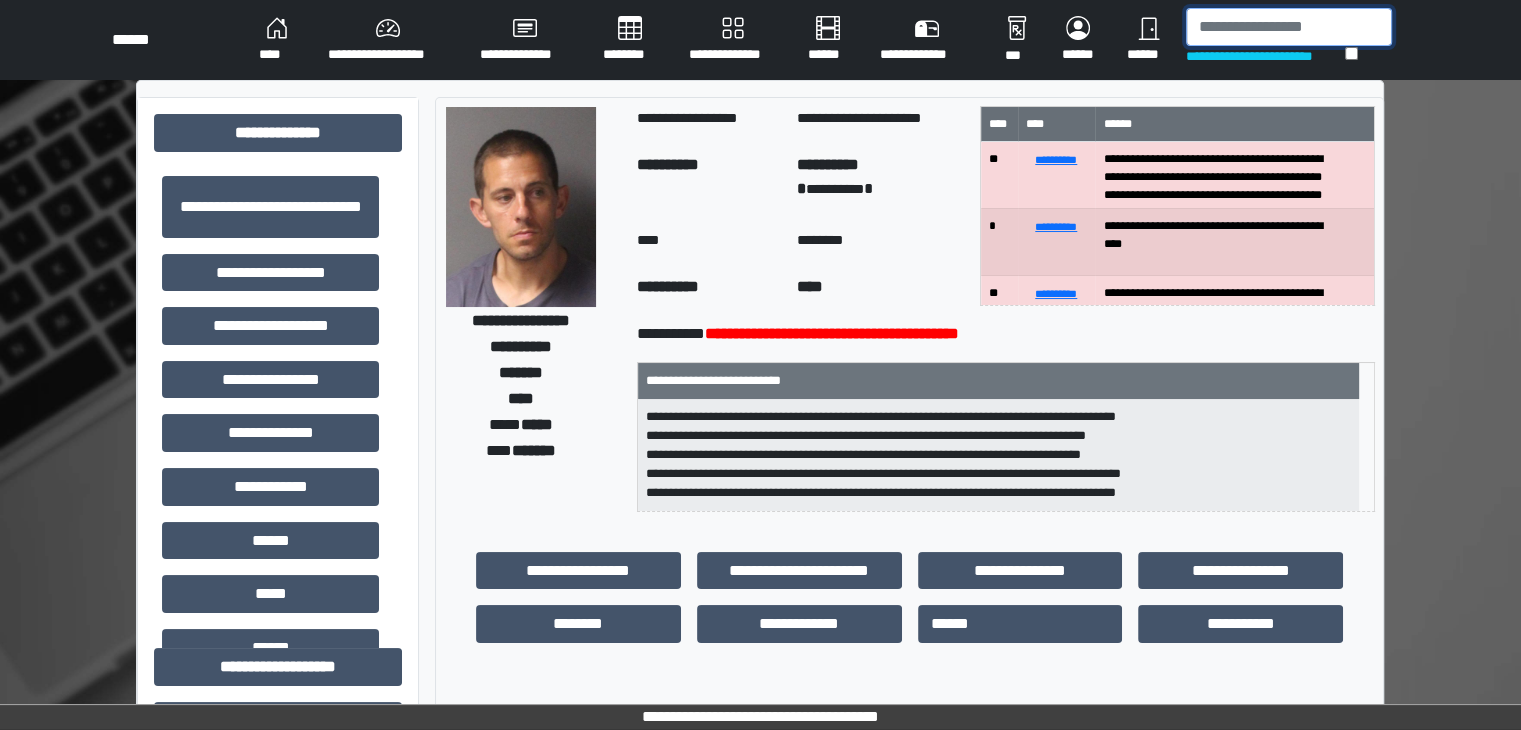 click at bounding box center (1289, 27) 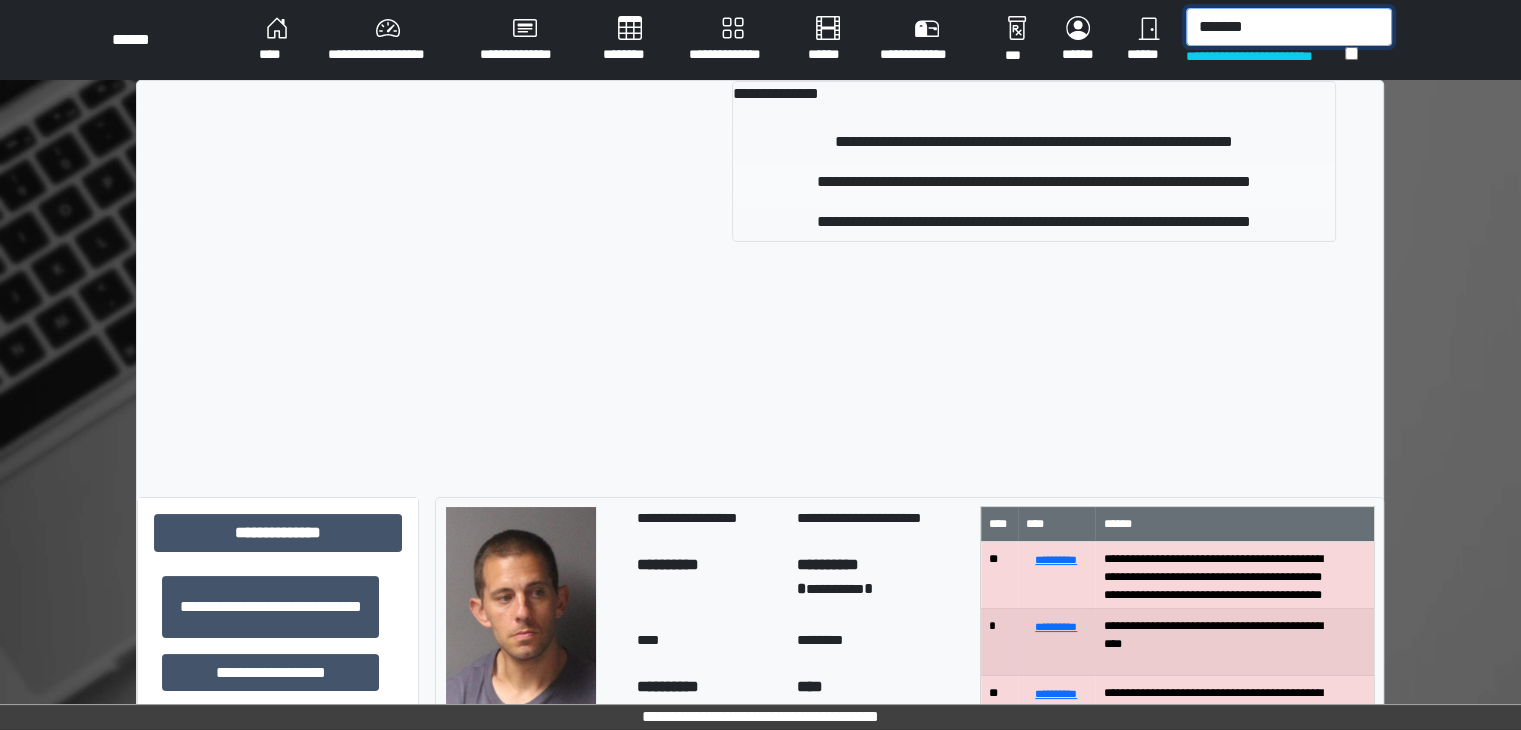 type on "*******" 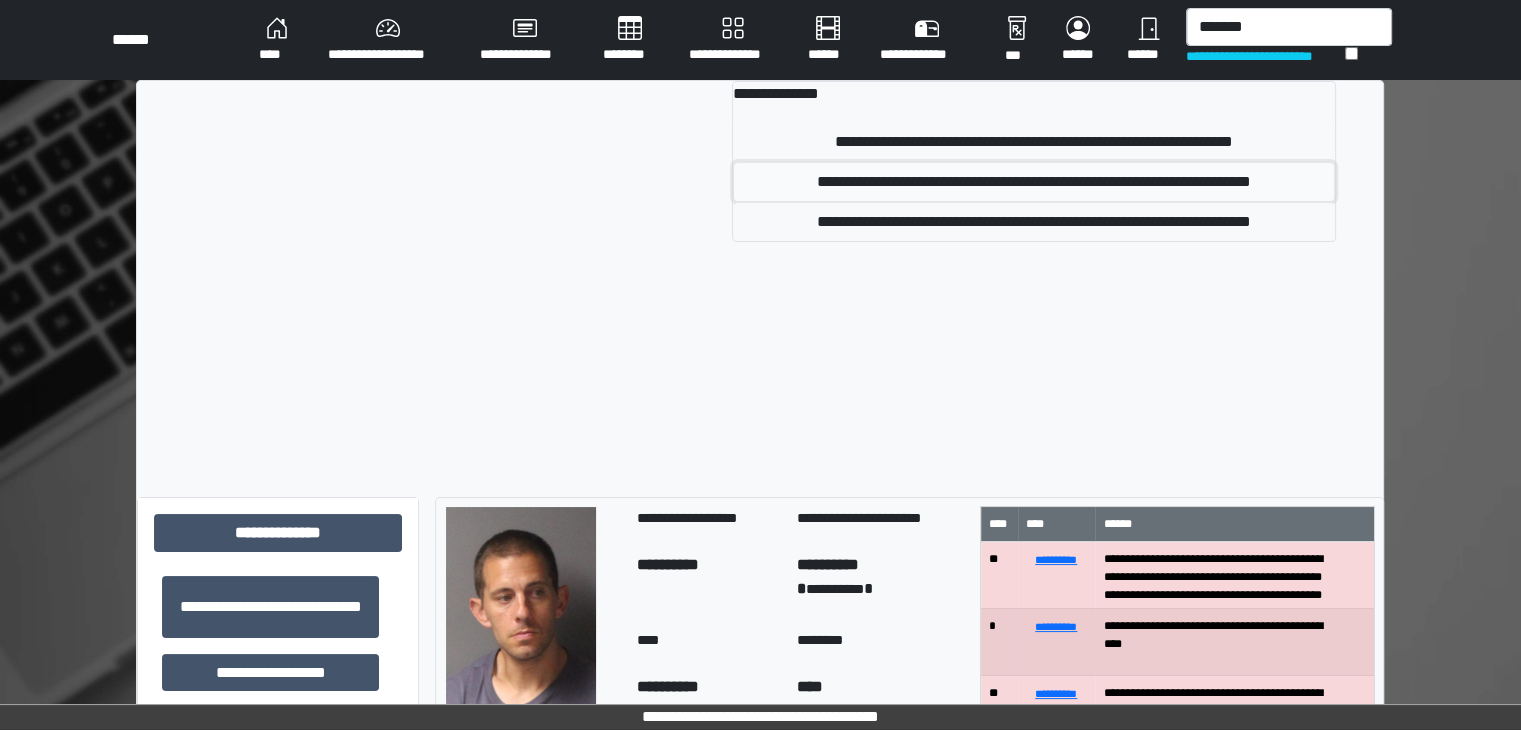 click on "**********" at bounding box center (1033, 182) 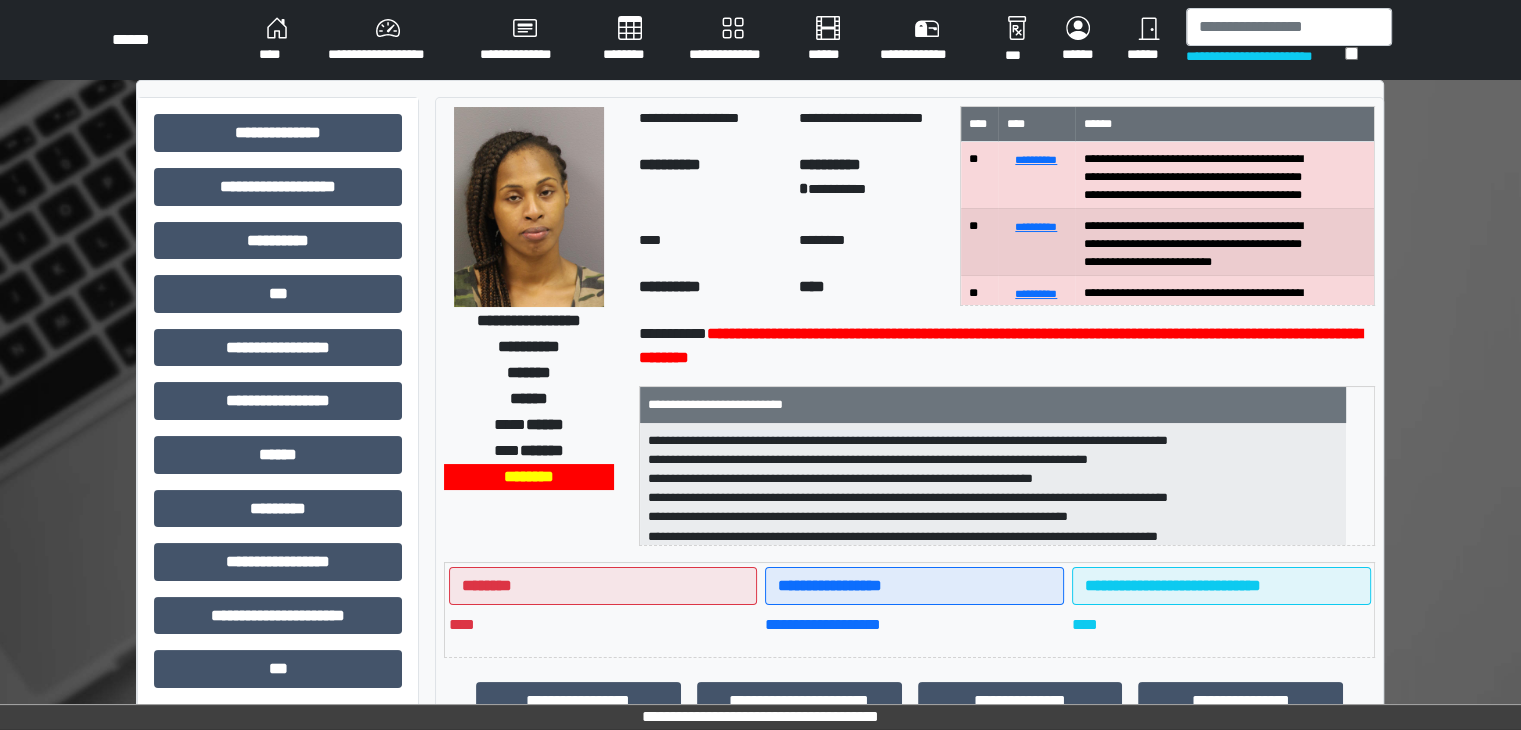 scroll, scrollTop: 1, scrollLeft: 0, axis: vertical 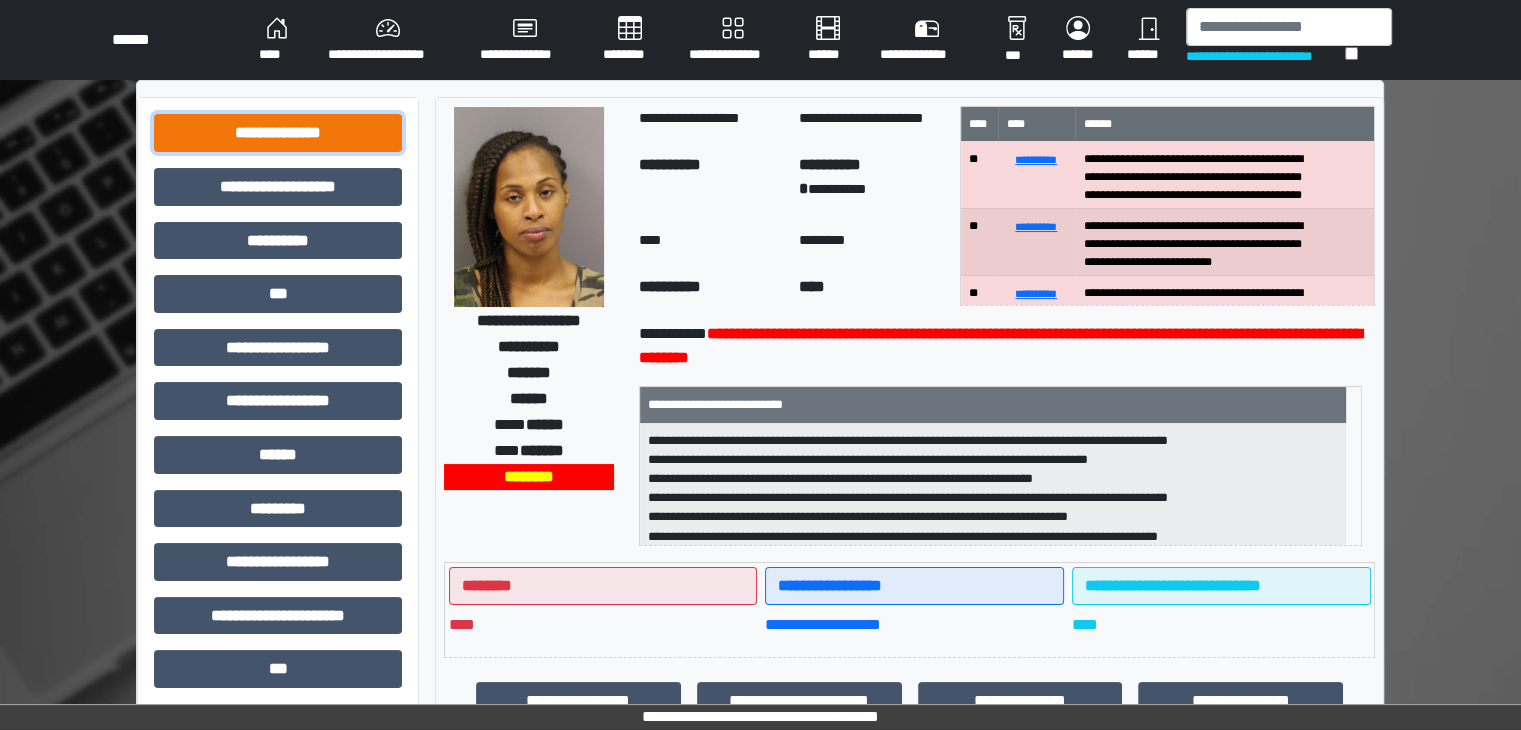 click on "**********" at bounding box center [278, 133] 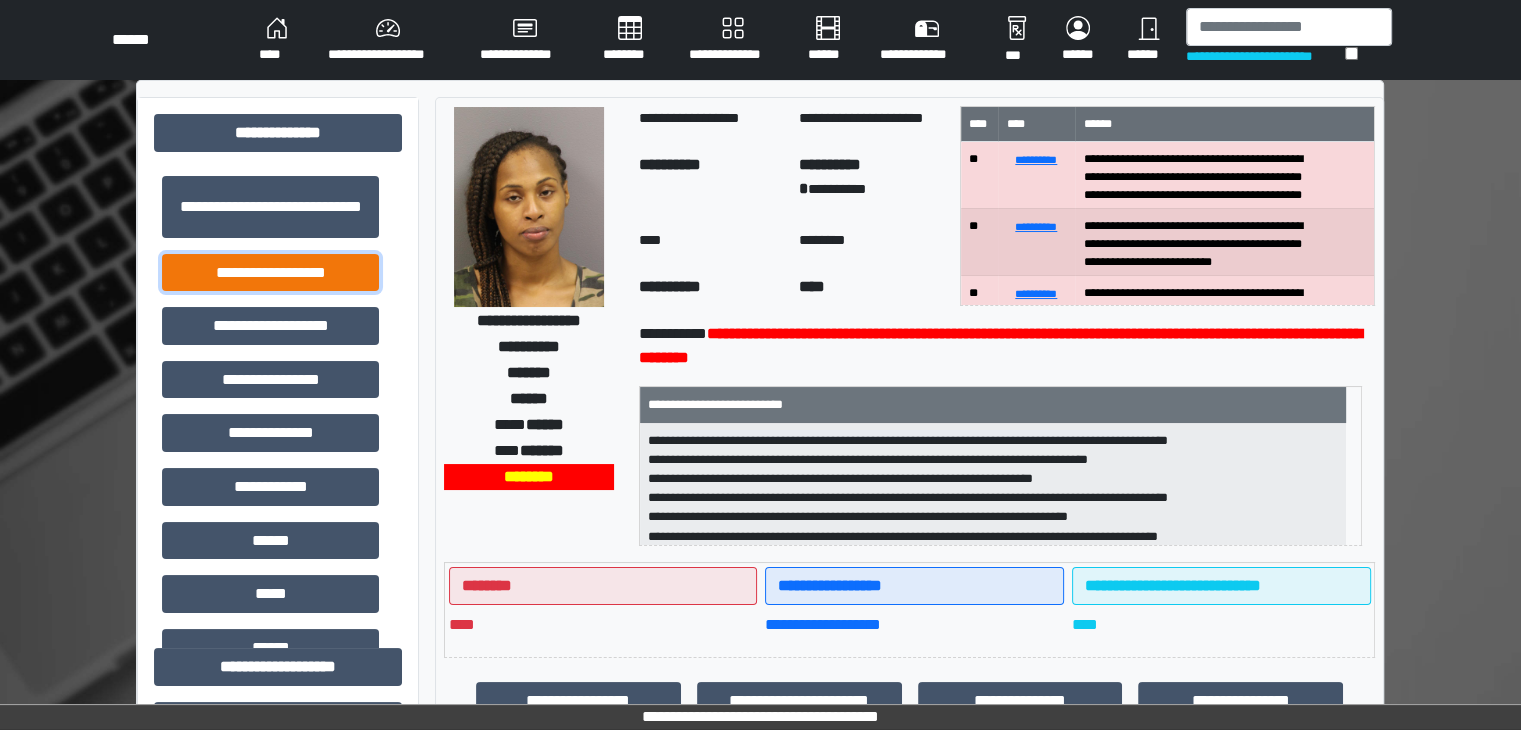 click on "**********" at bounding box center (270, 273) 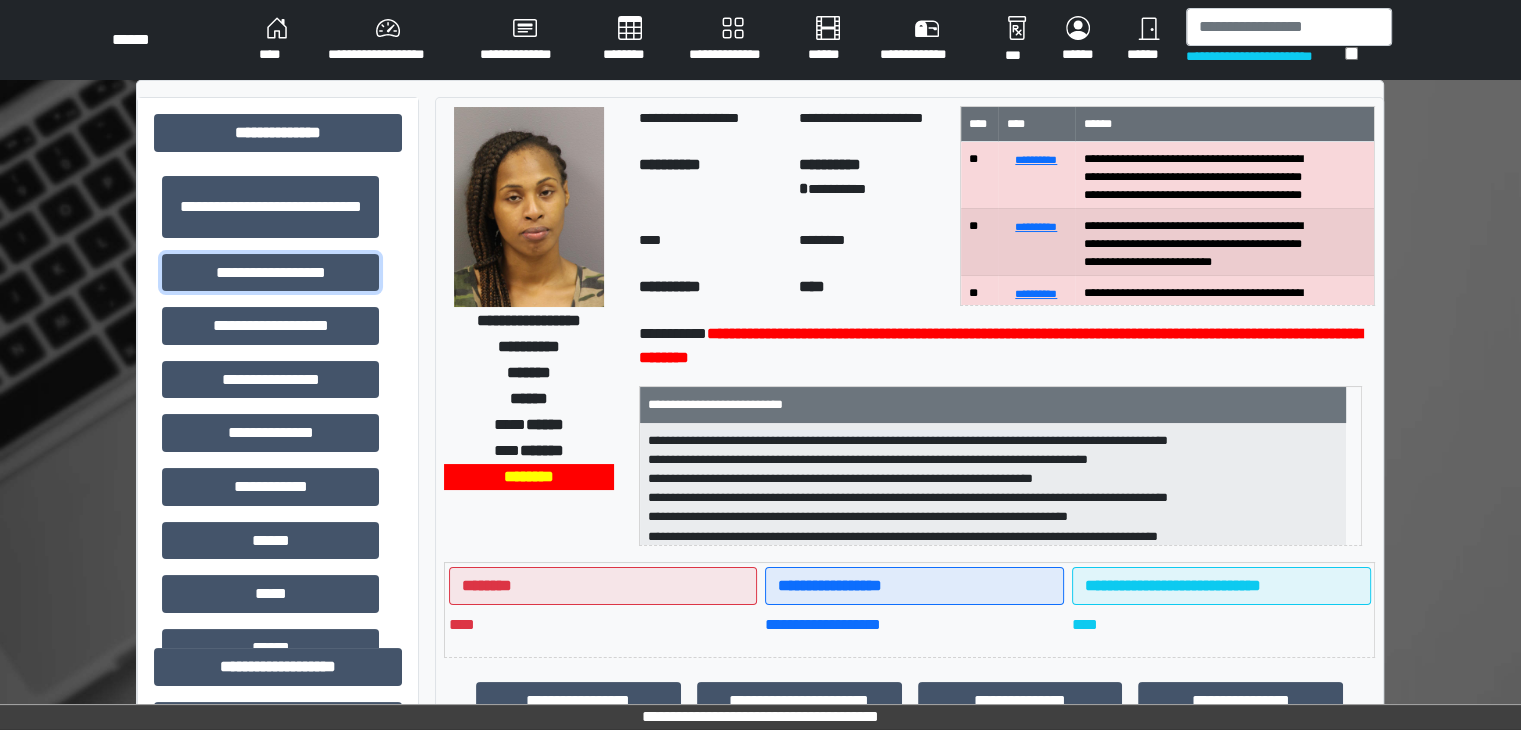 scroll, scrollTop: 1, scrollLeft: 0, axis: vertical 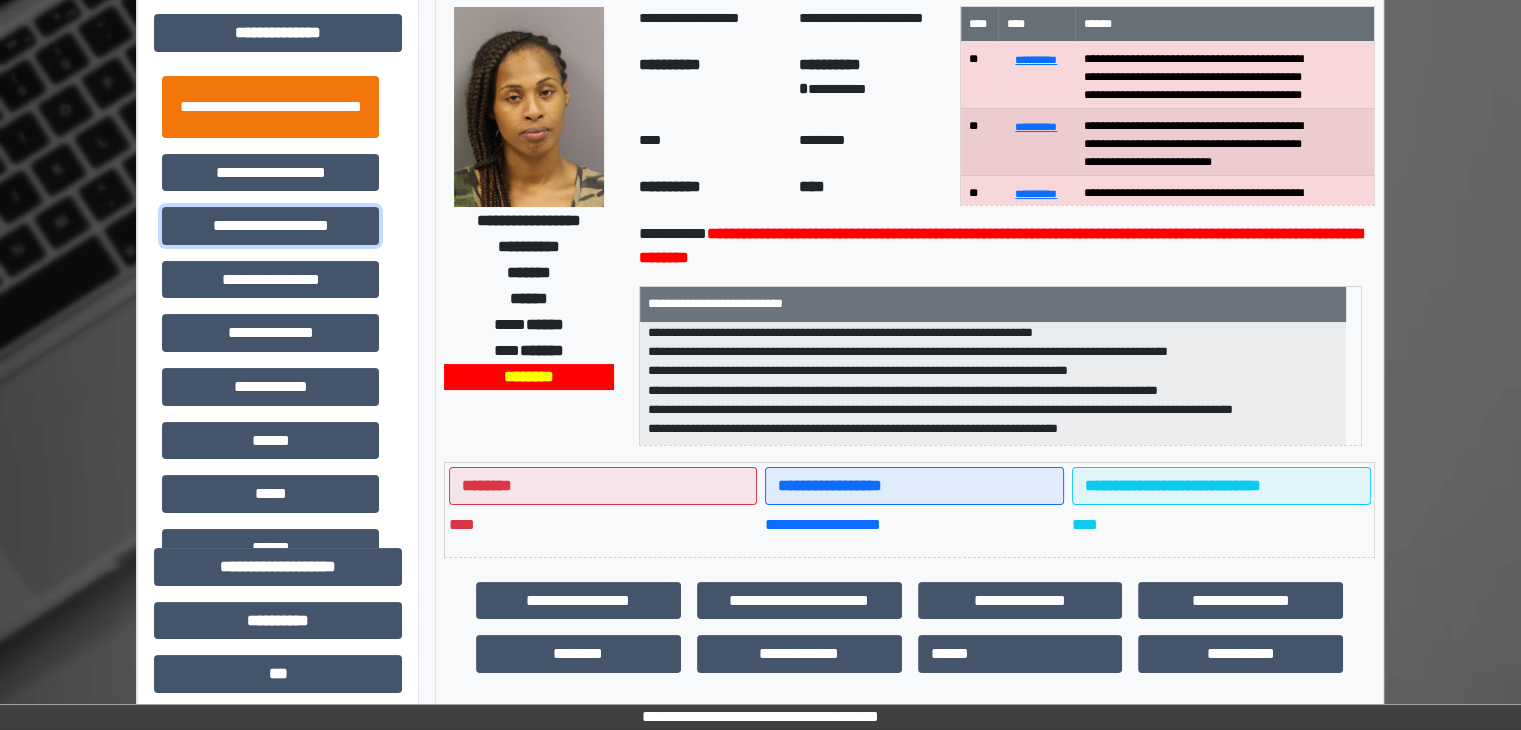 drag, startPoint x: 316, startPoint y: 238, endPoint x: 344, endPoint y: 126, distance: 115.44696 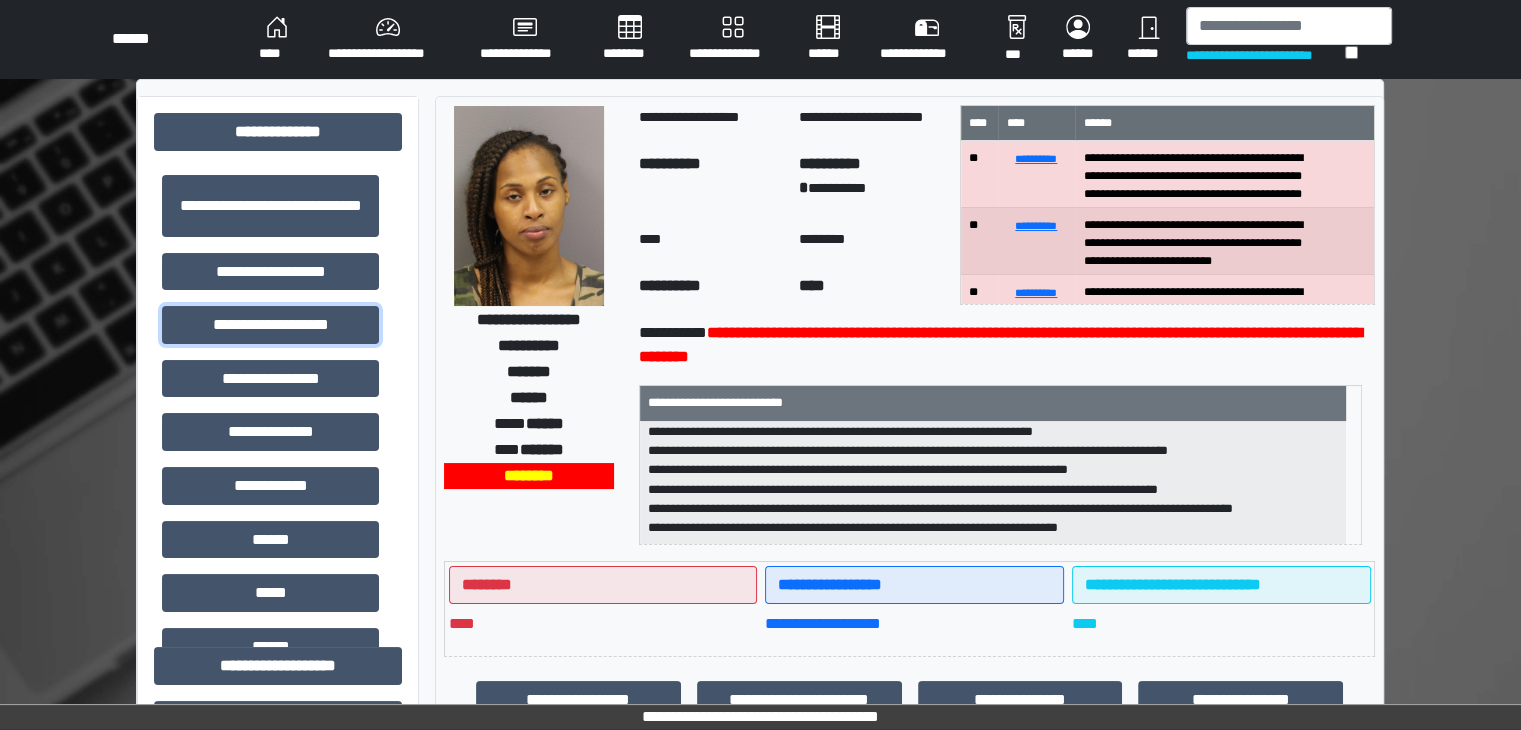 scroll, scrollTop: 0, scrollLeft: 0, axis: both 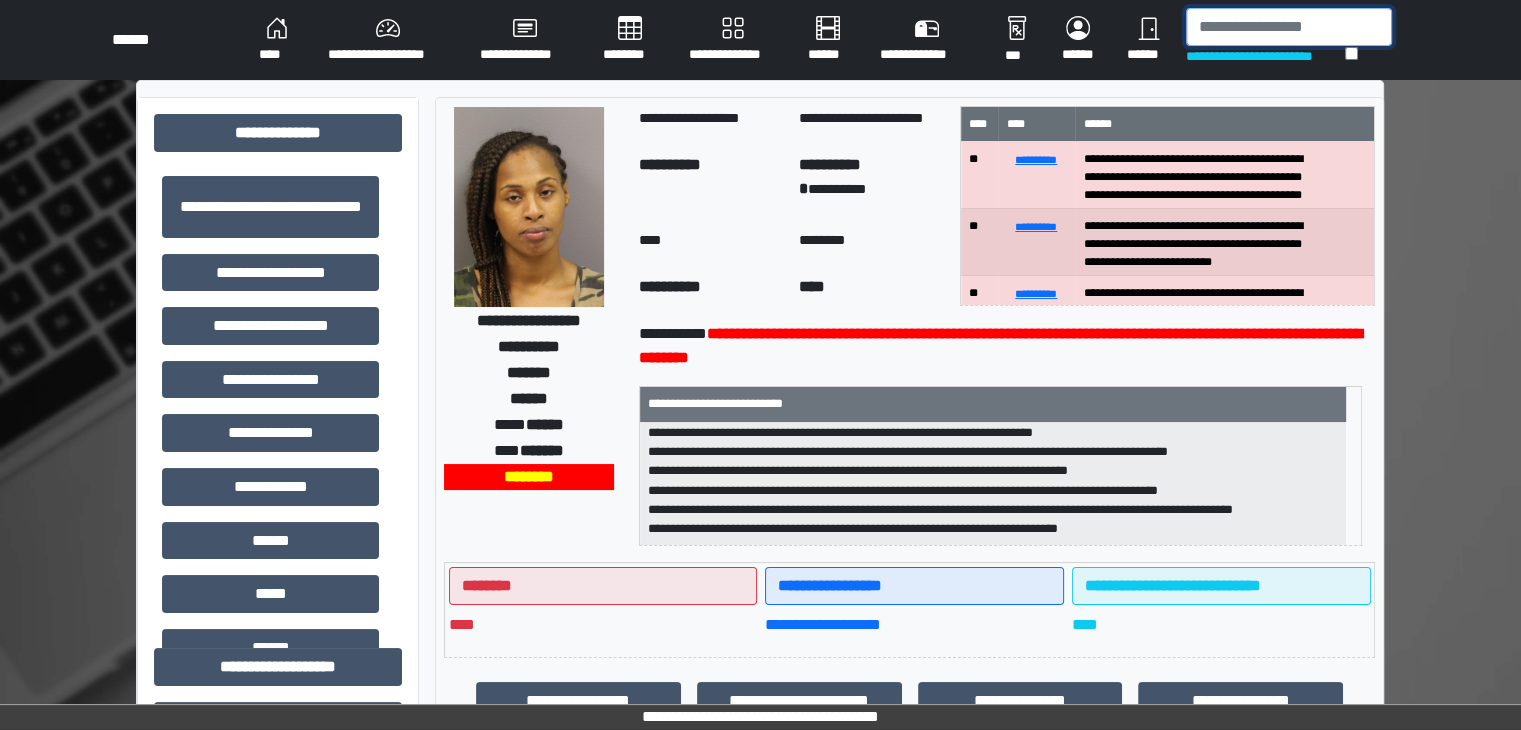 click at bounding box center (1289, 27) 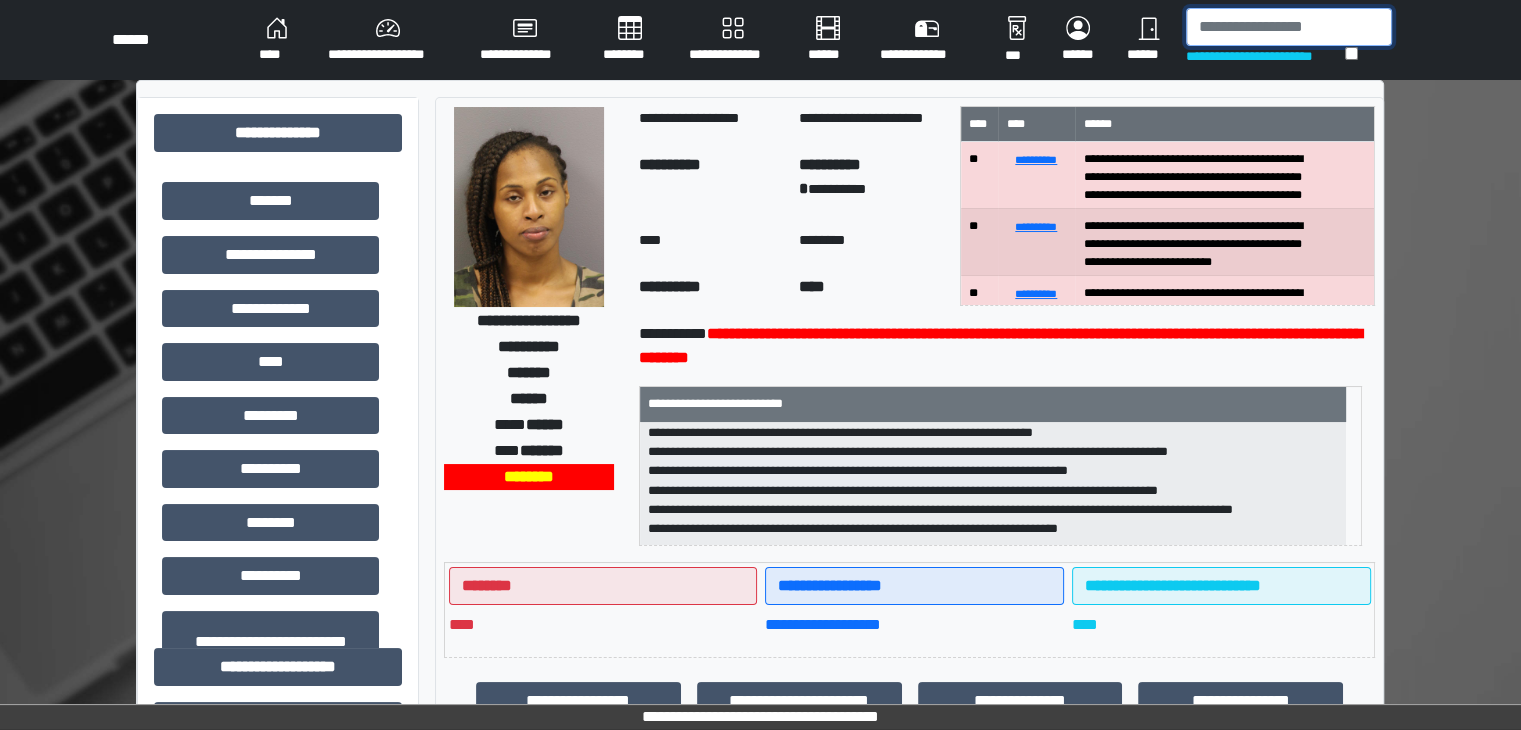 scroll, scrollTop: 572, scrollLeft: 0, axis: vertical 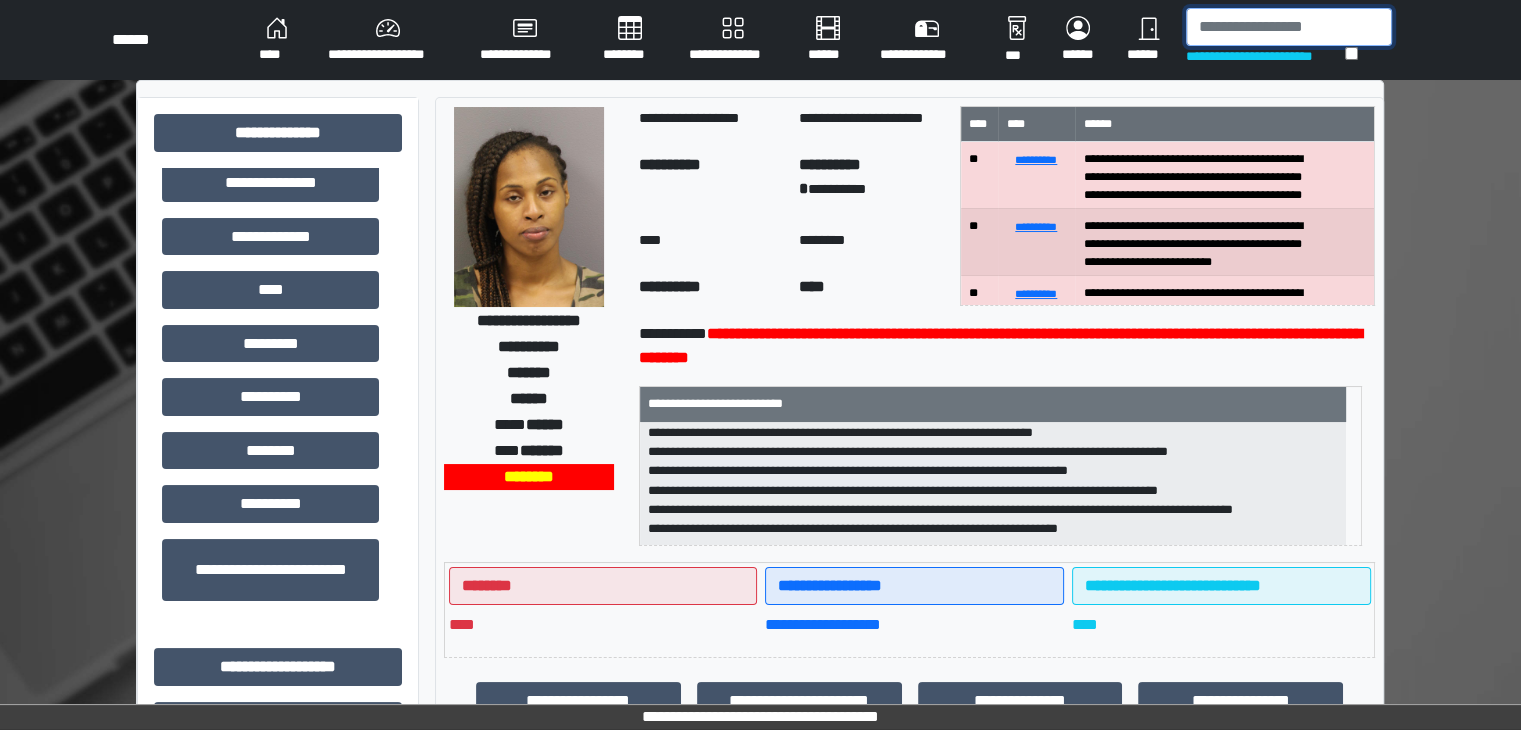 click at bounding box center (1289, 27) 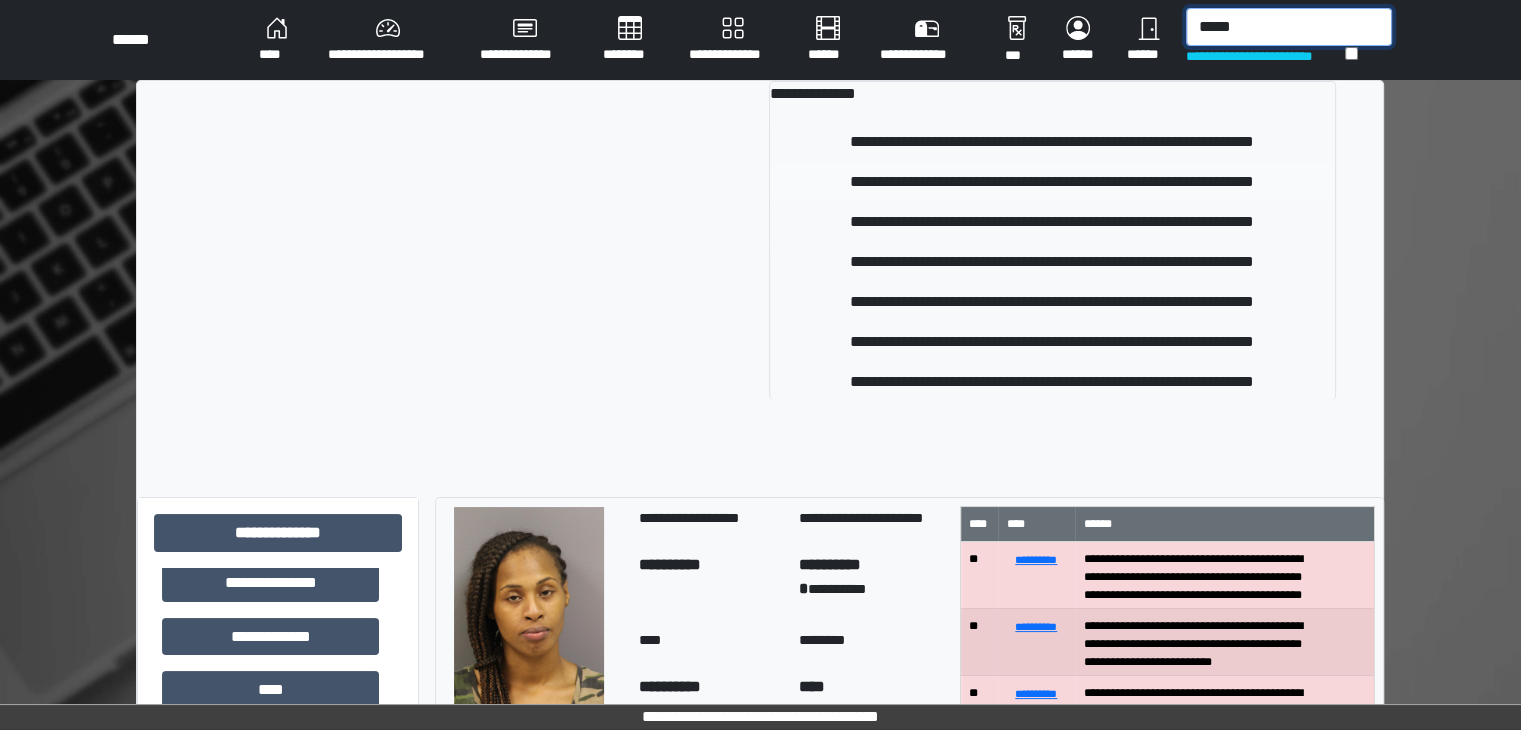 type on "*****" 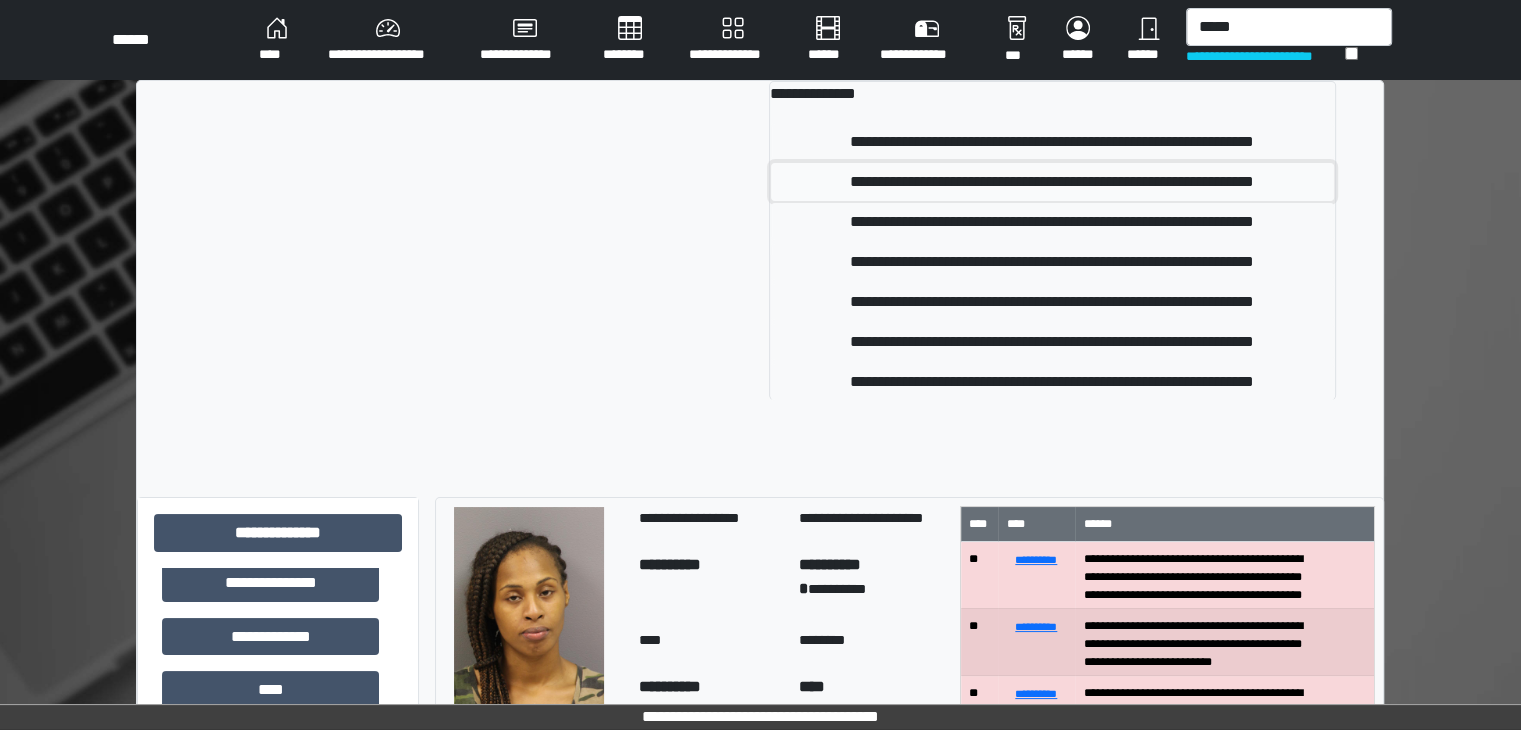 click on "**********" at bounding box center (1052, 182) 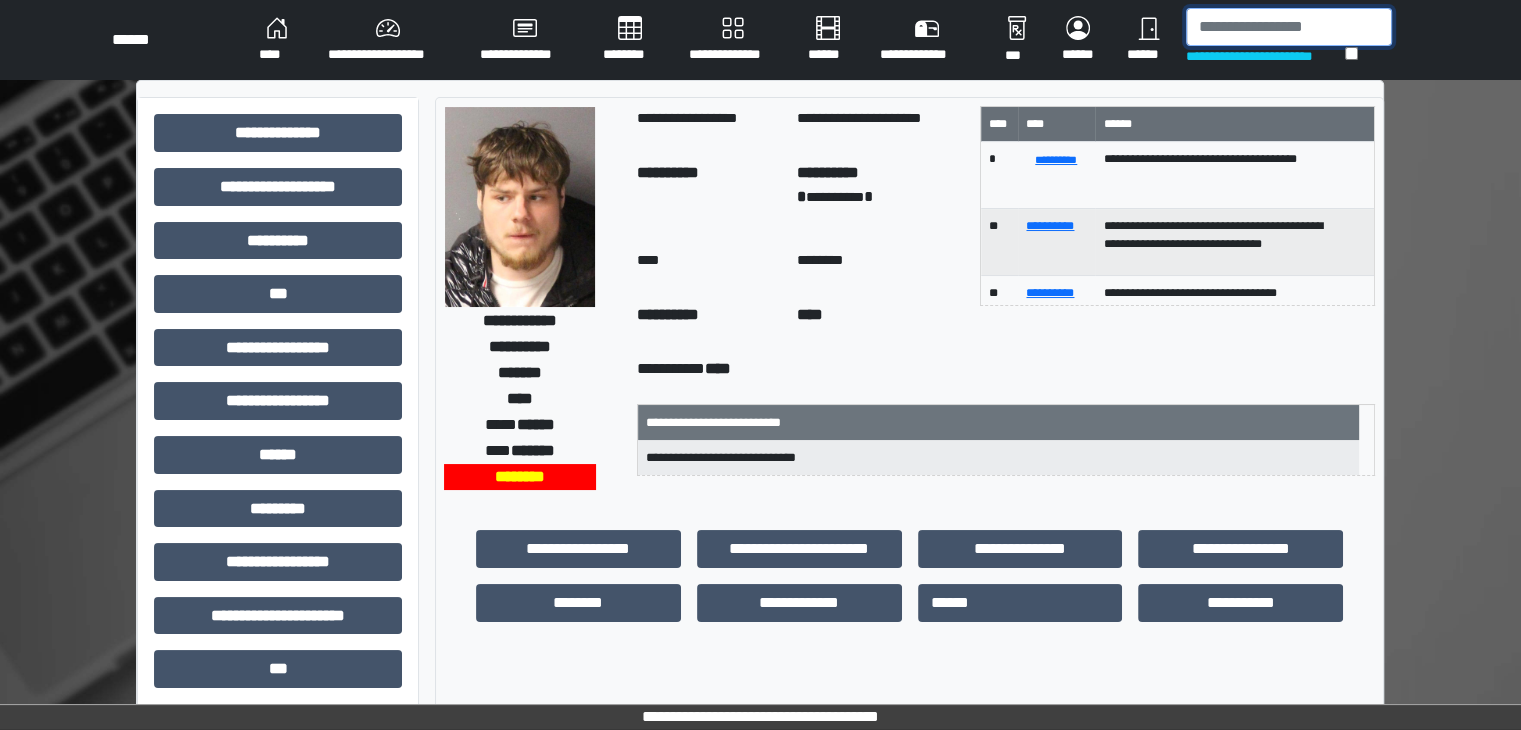 click at bounding box center [1289, 27] 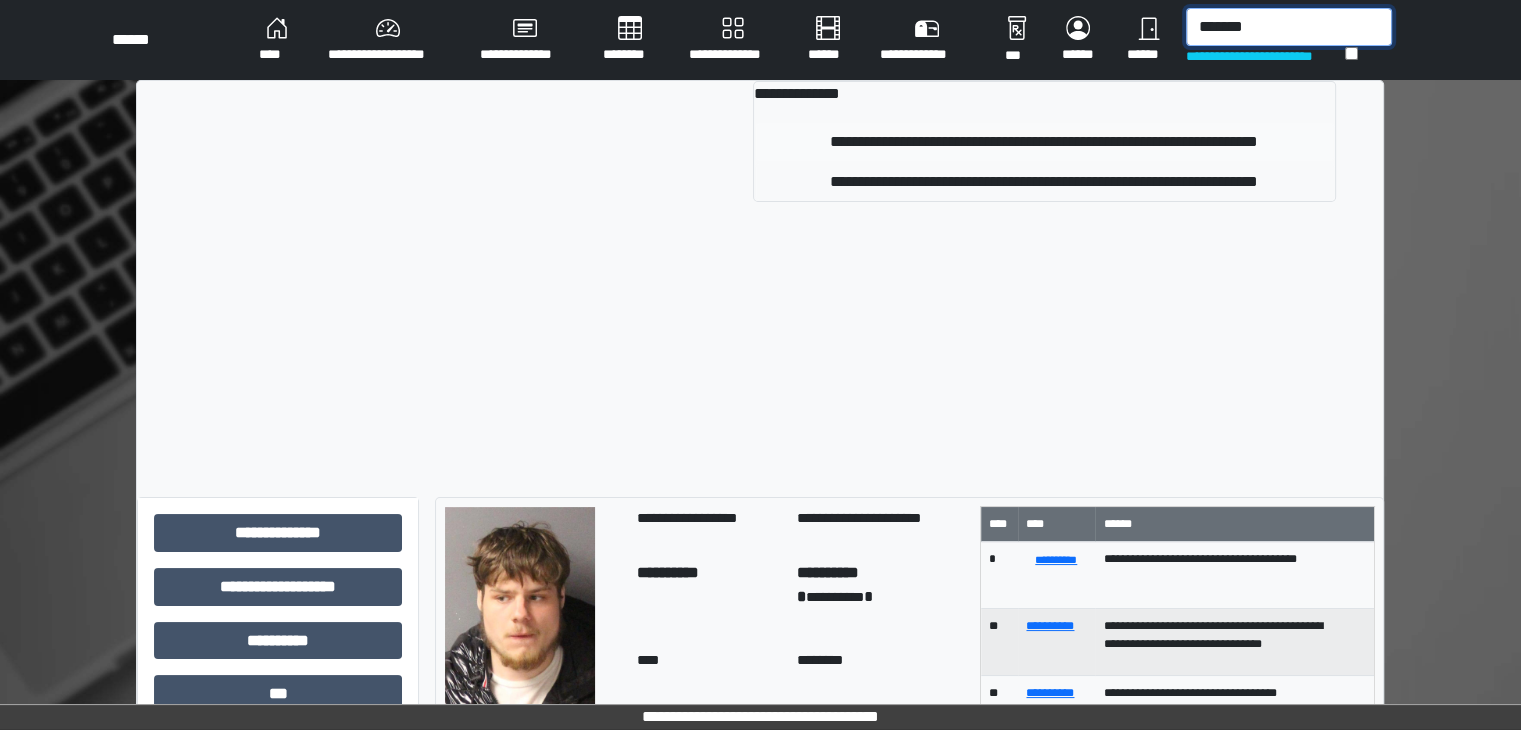 type on "*******" 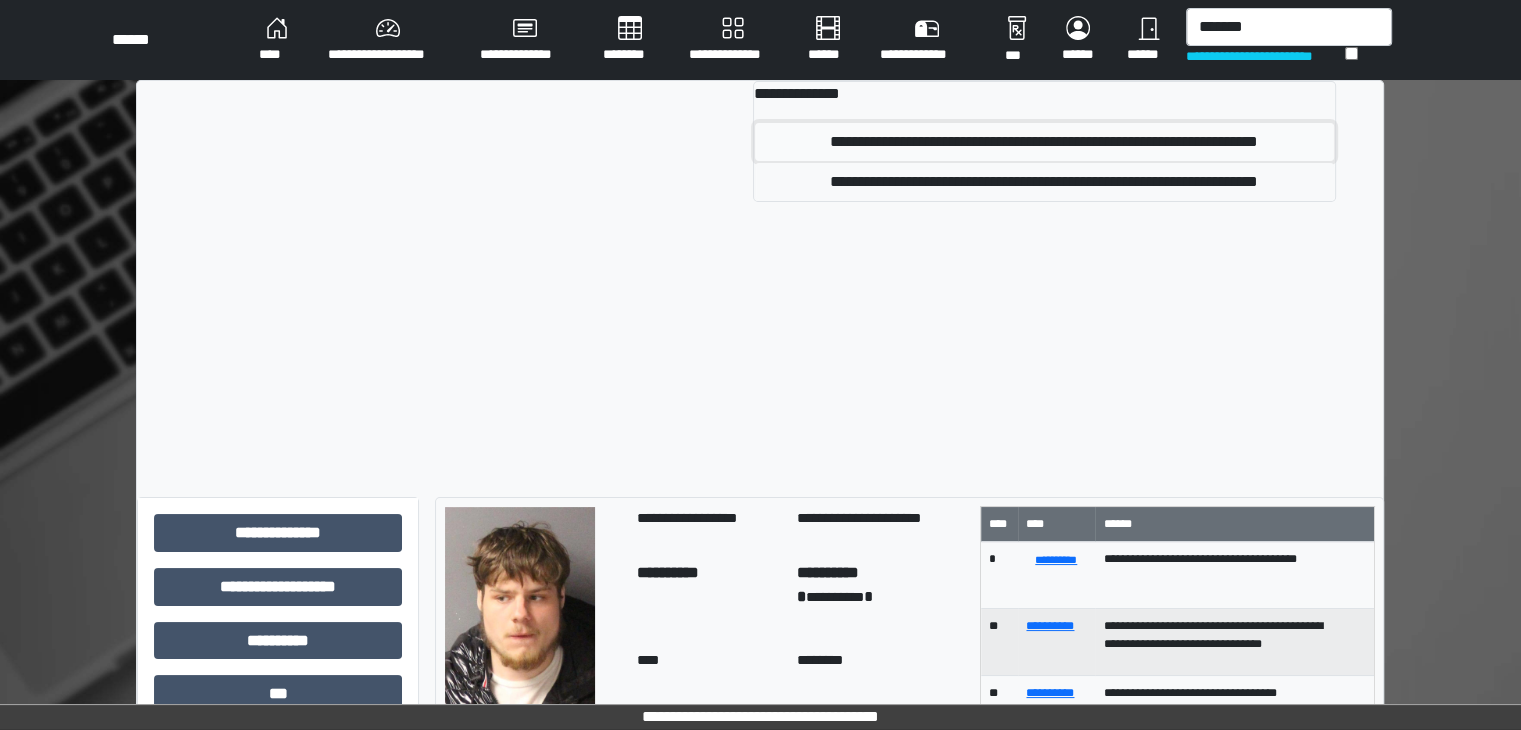 click on "**********" at bounding box center (1044, 142) 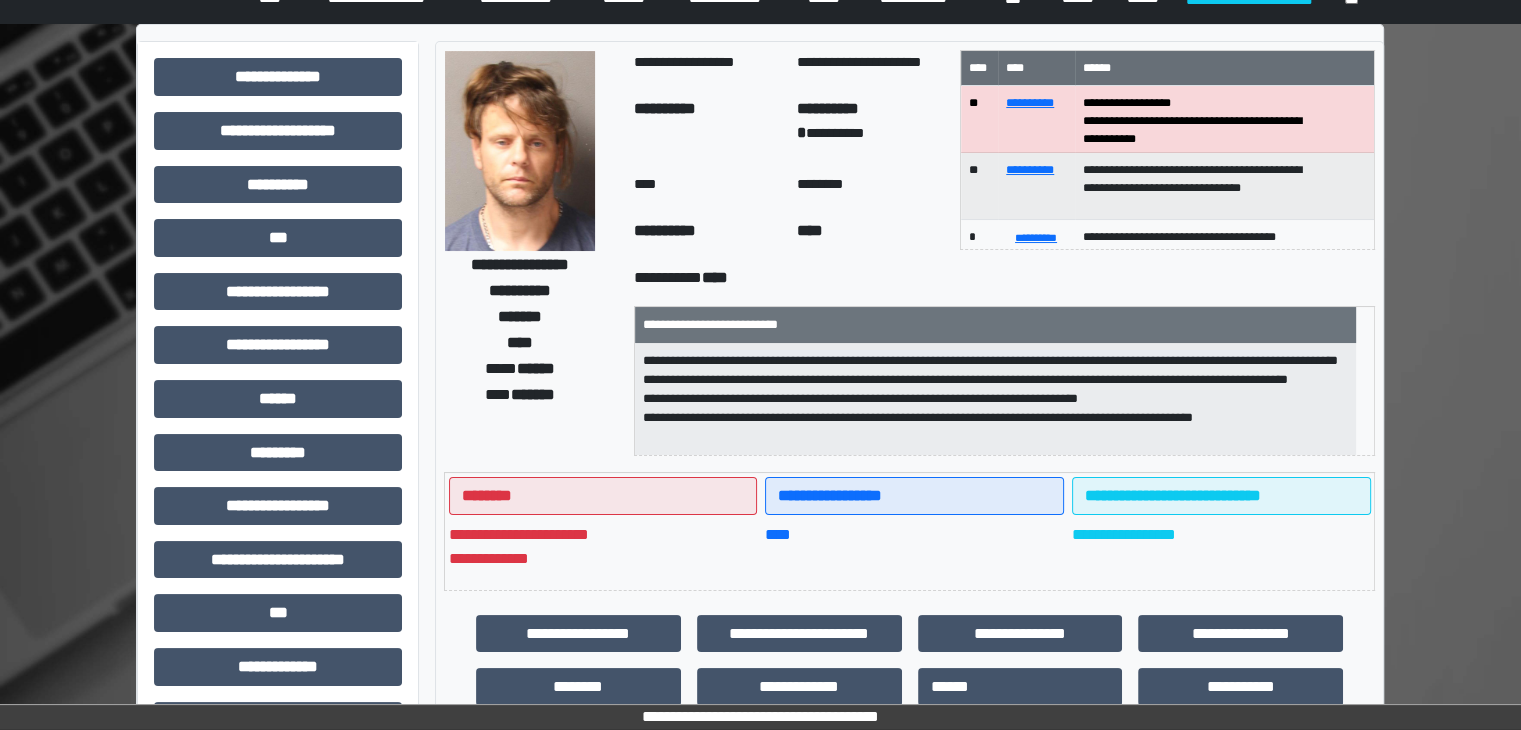 scroll, scrollTop: 300, scrollLeft: 0, axis: vertical 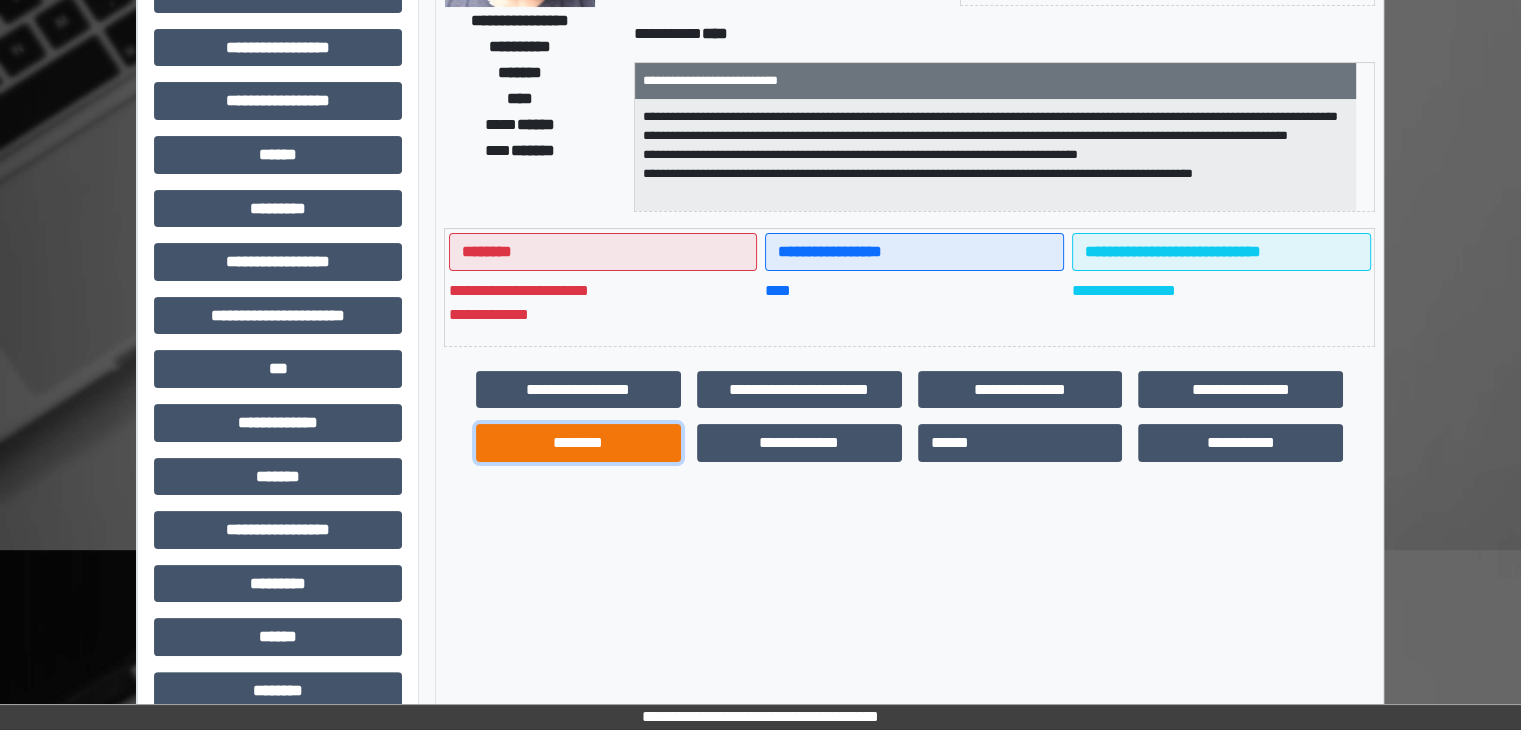 click on "********" at bounding box center (578, 443) 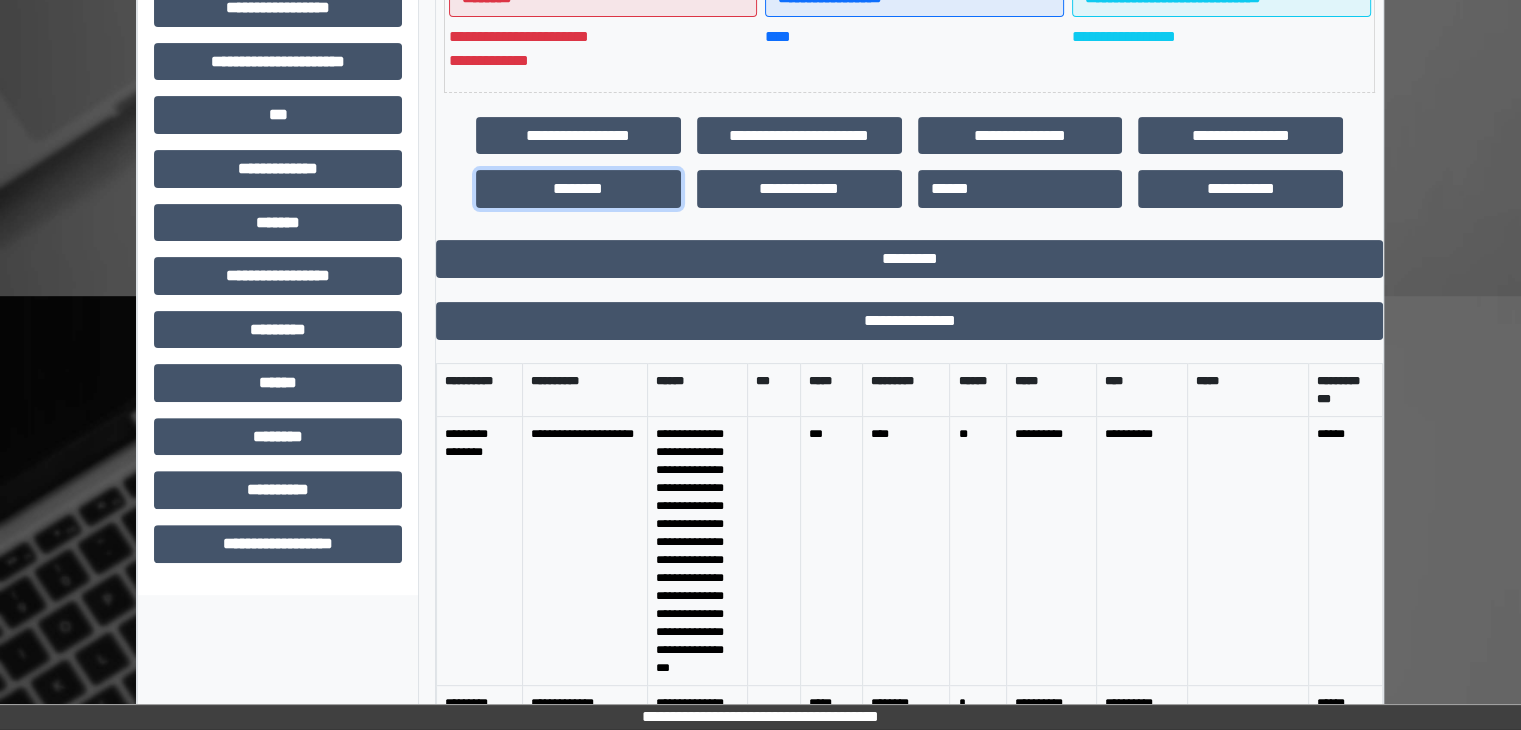 scroll, scrollTop: 600, scrollLeft: 0, axis: vertical 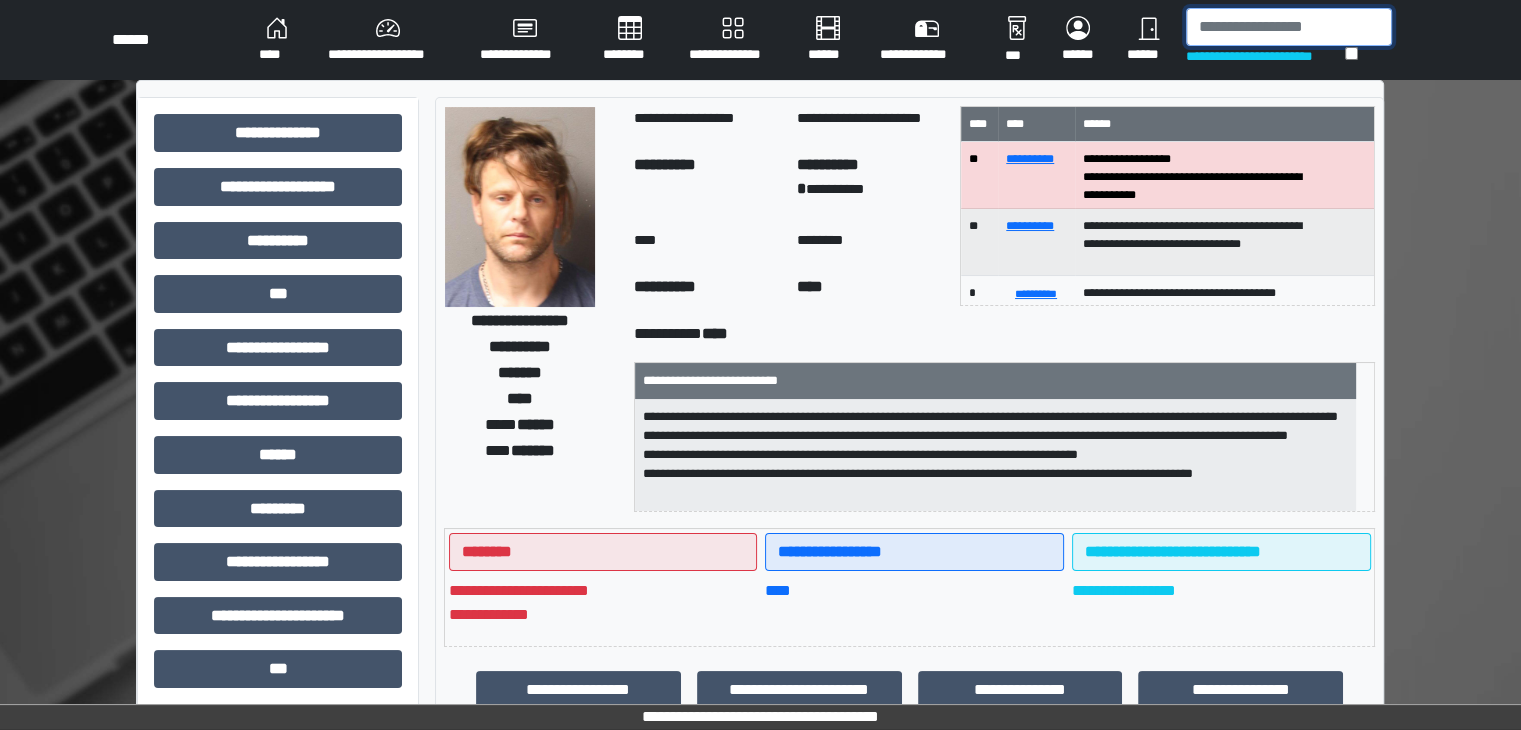 click at bounding box center [1289, 27] 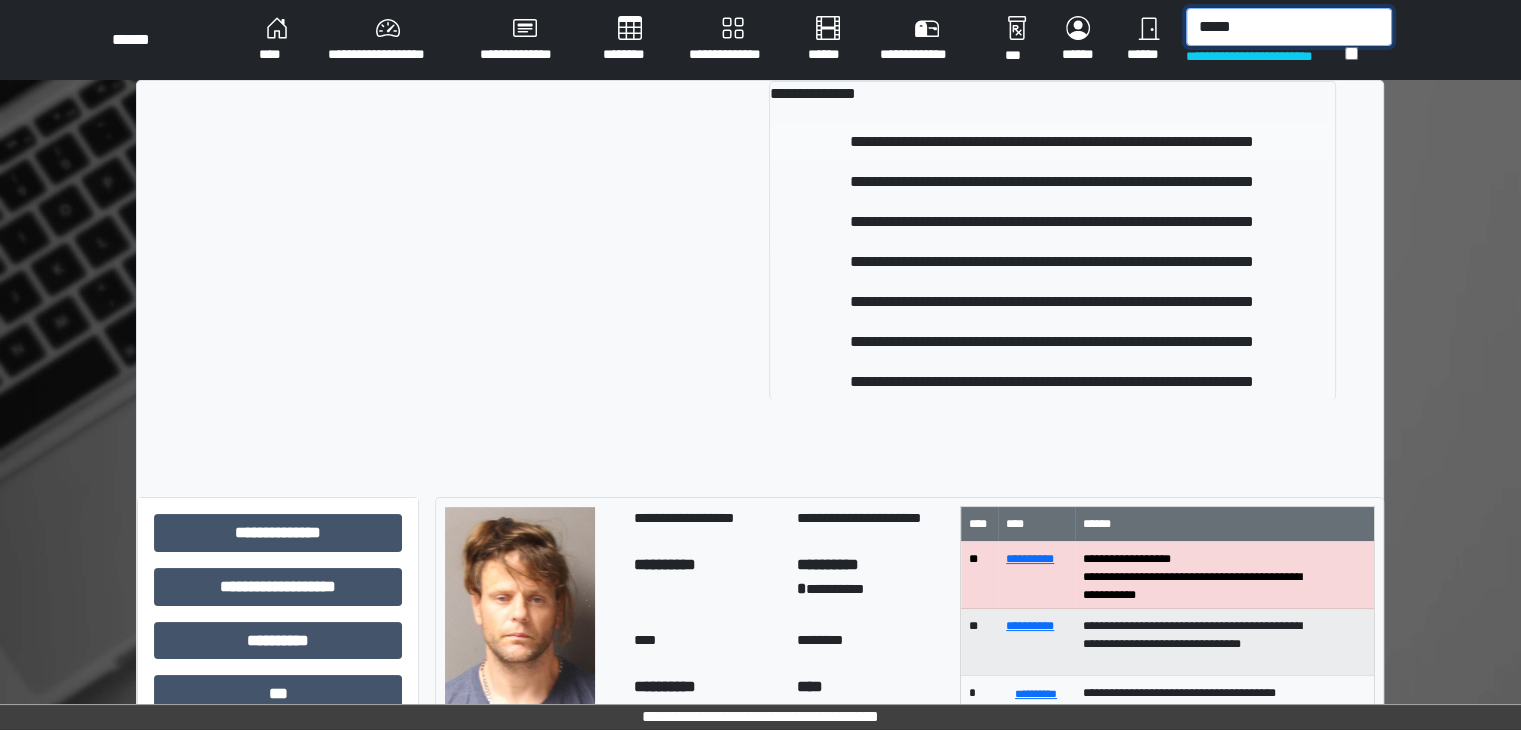 type on "*****" 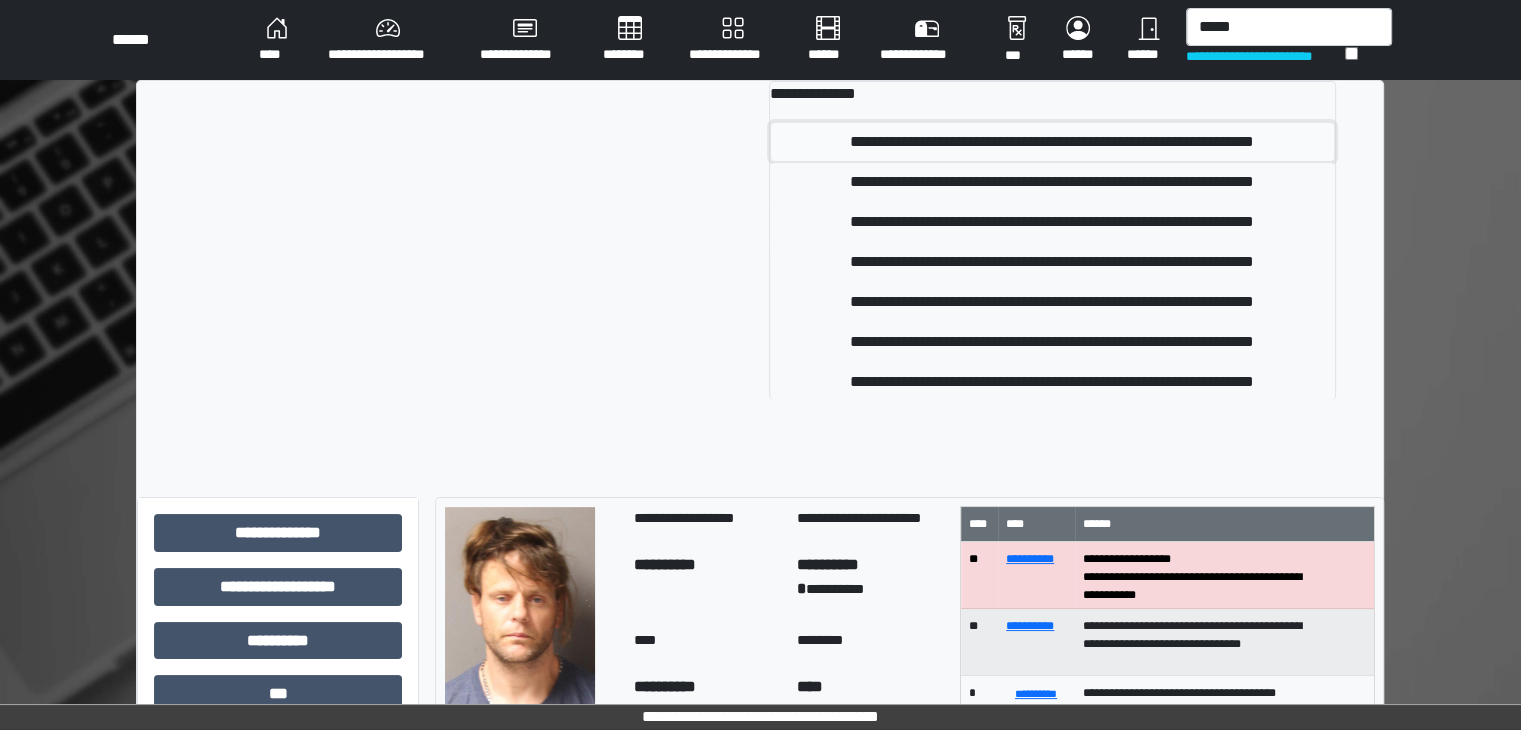click on "**********" at bounding box center (1052, 142) 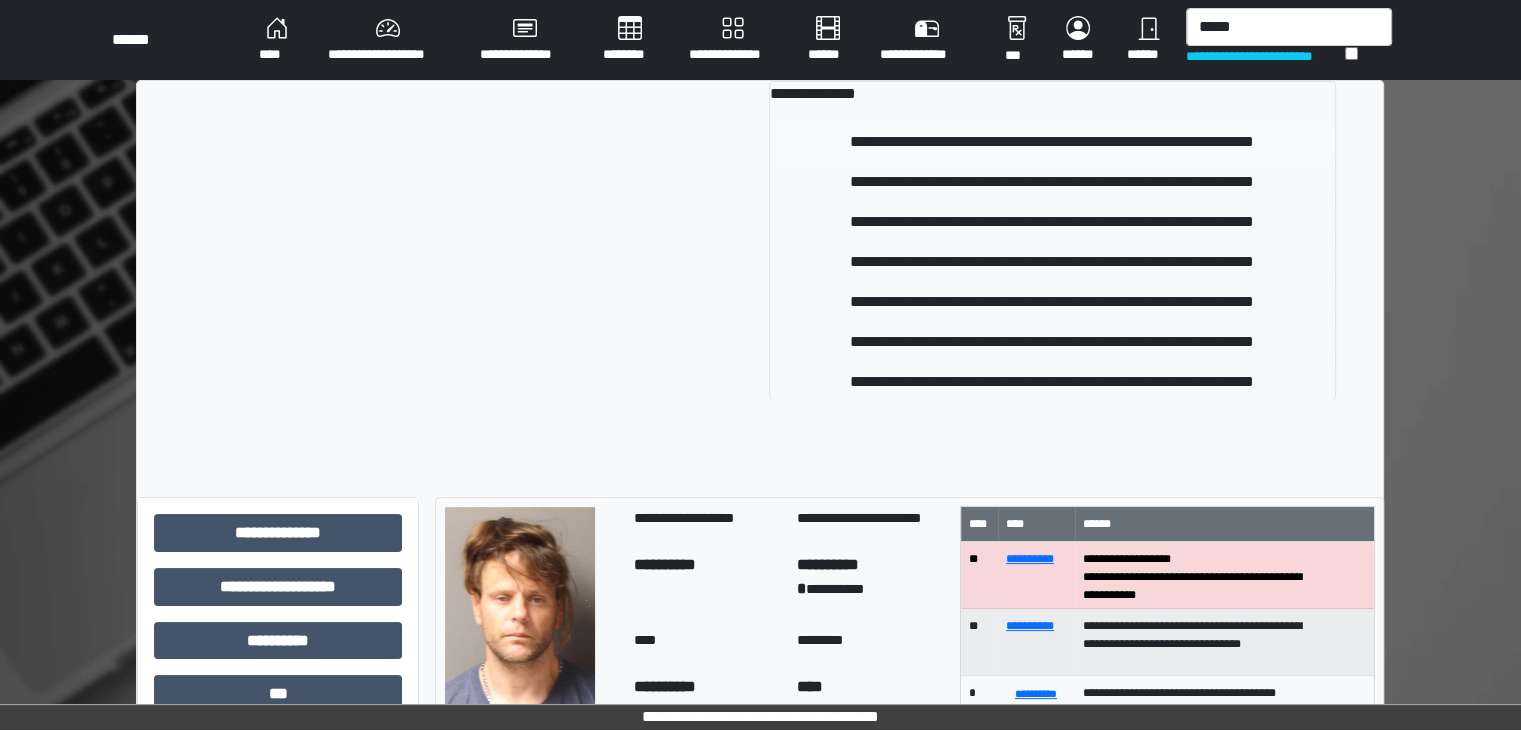 type 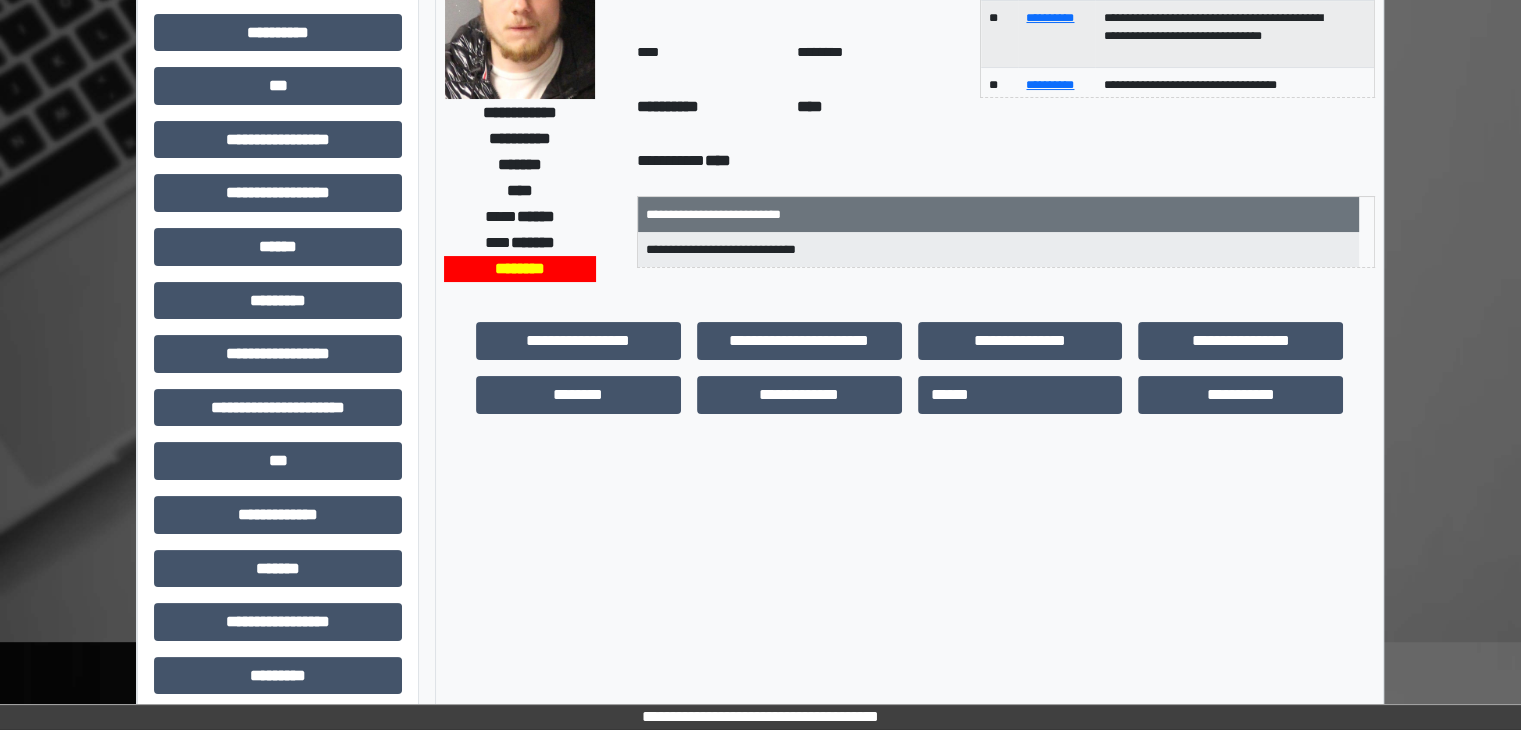 scroll, scrollTop: 200, scrollLeft: 0, axis: vertical 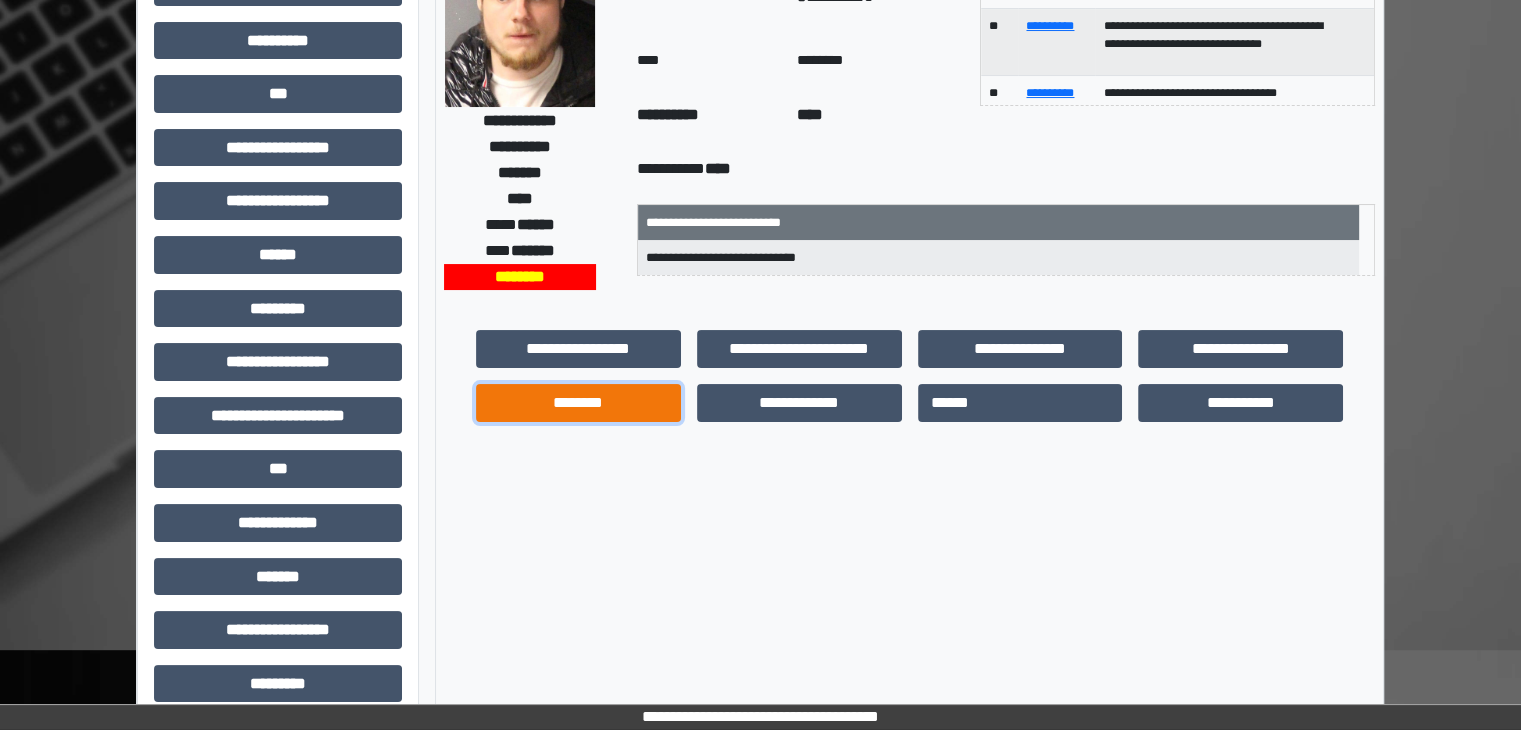 click on "********" at bounding box center (578, 403) 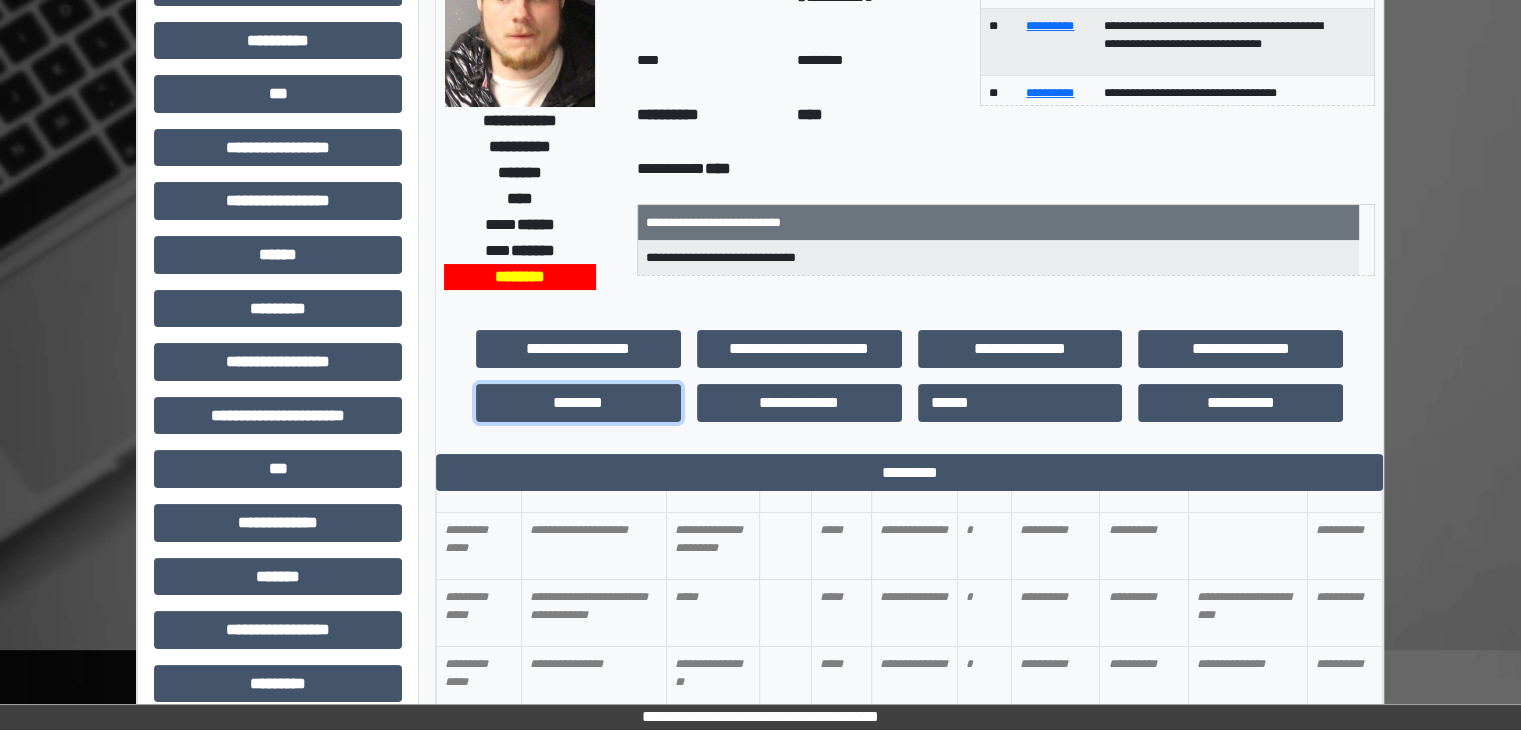 scroll, scrollTop: 100, scrollLeft: 0, axis: vertical 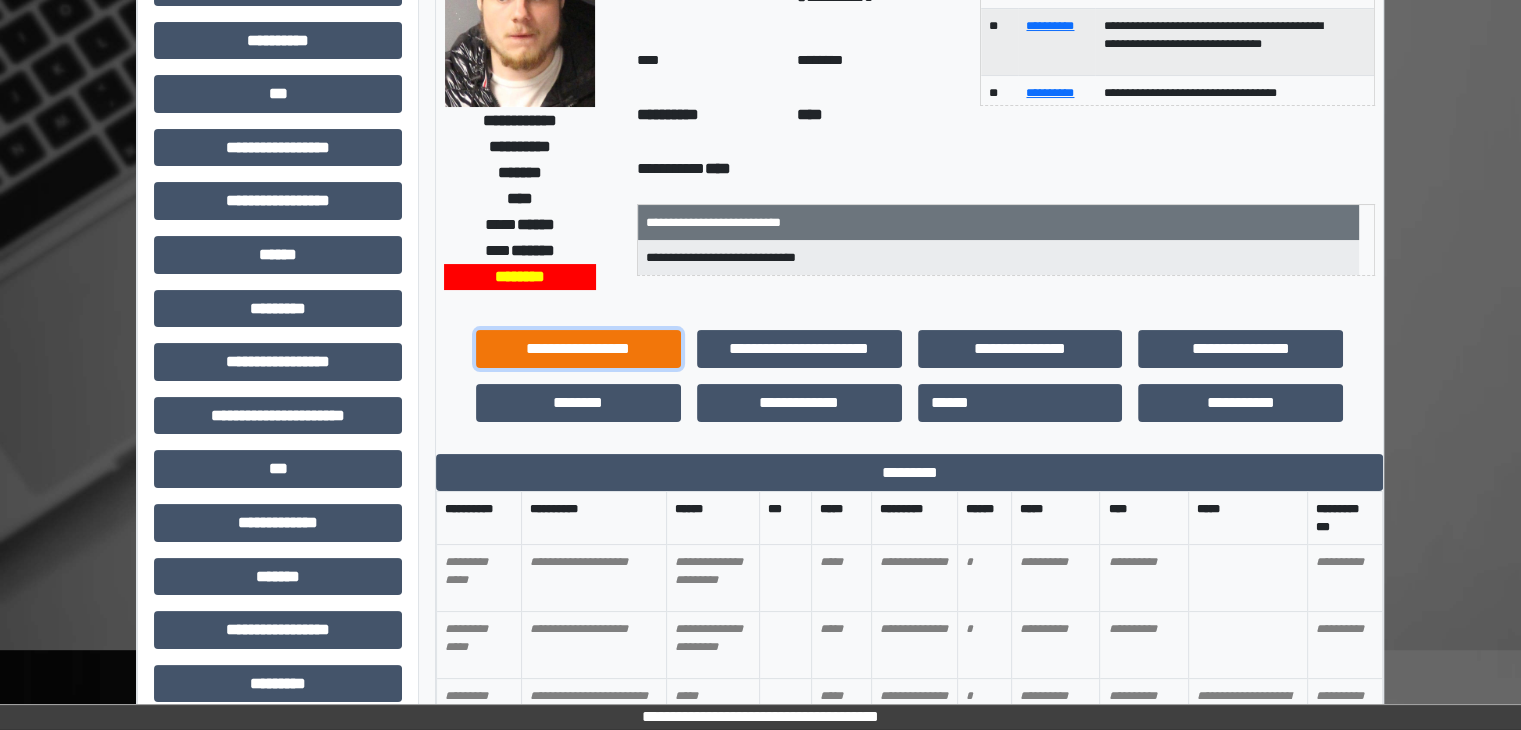 click on "**********" at bounding box center (578, 349) 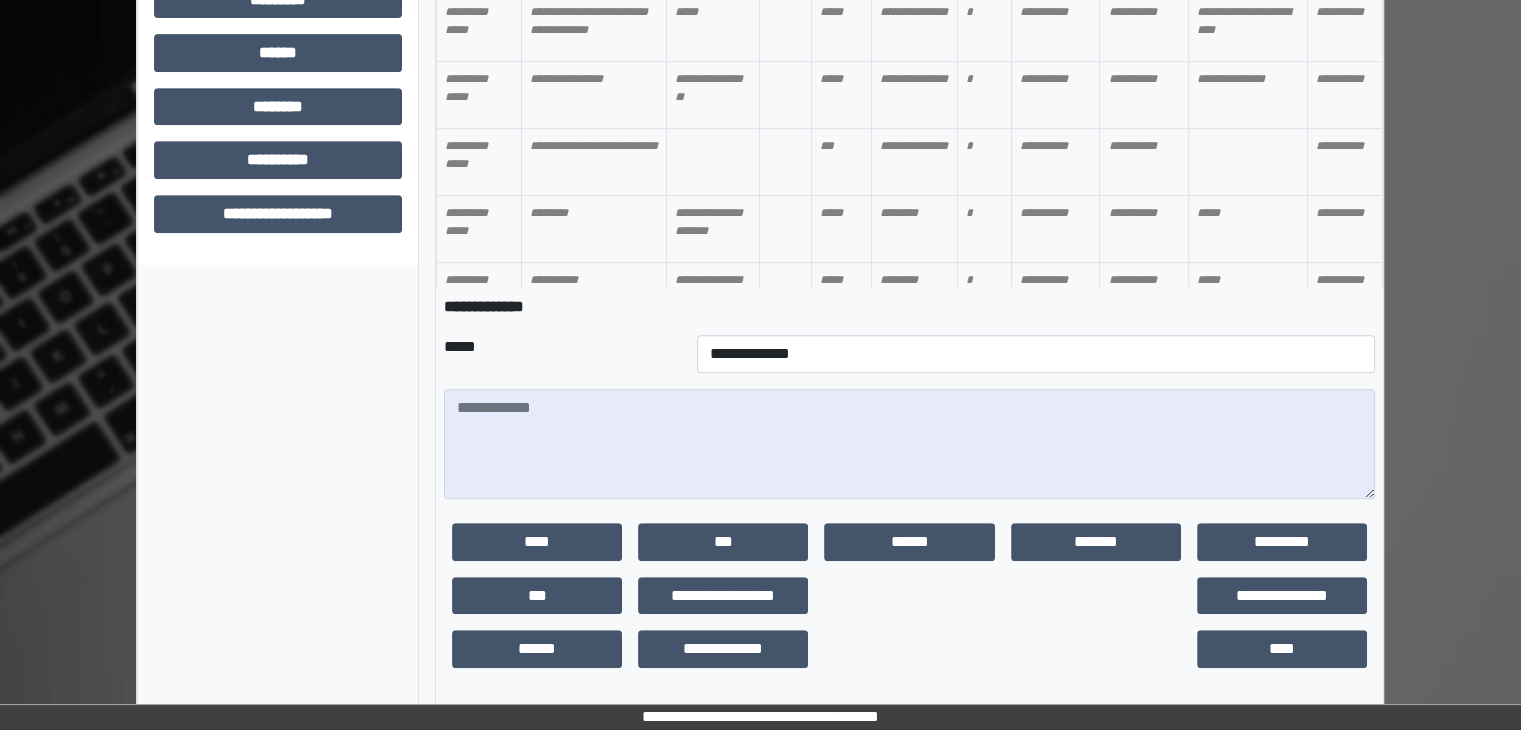scroll, scrollTop: 887, scrollLeft: 0, axis: vertical 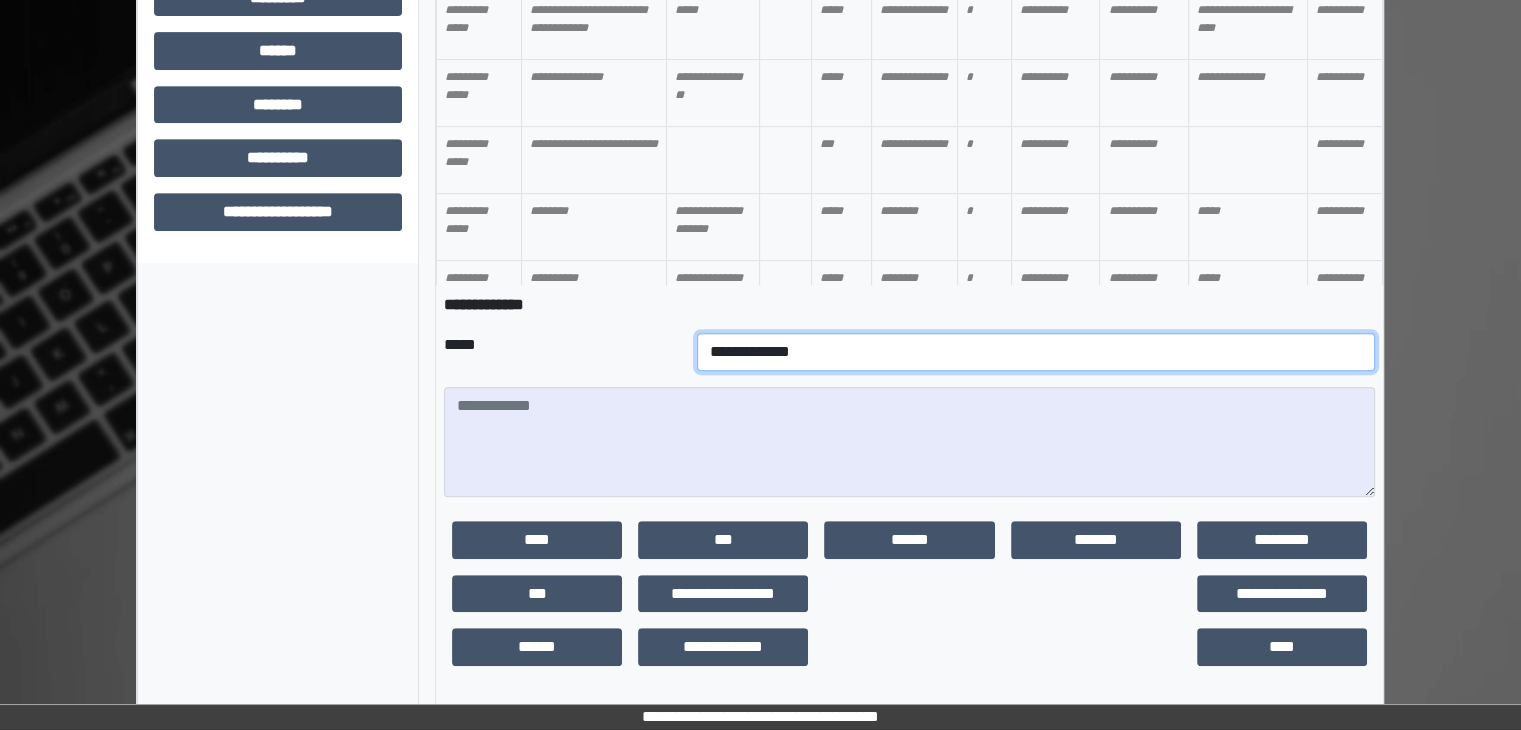 click on "**********" at bounding box center (1036, 352) 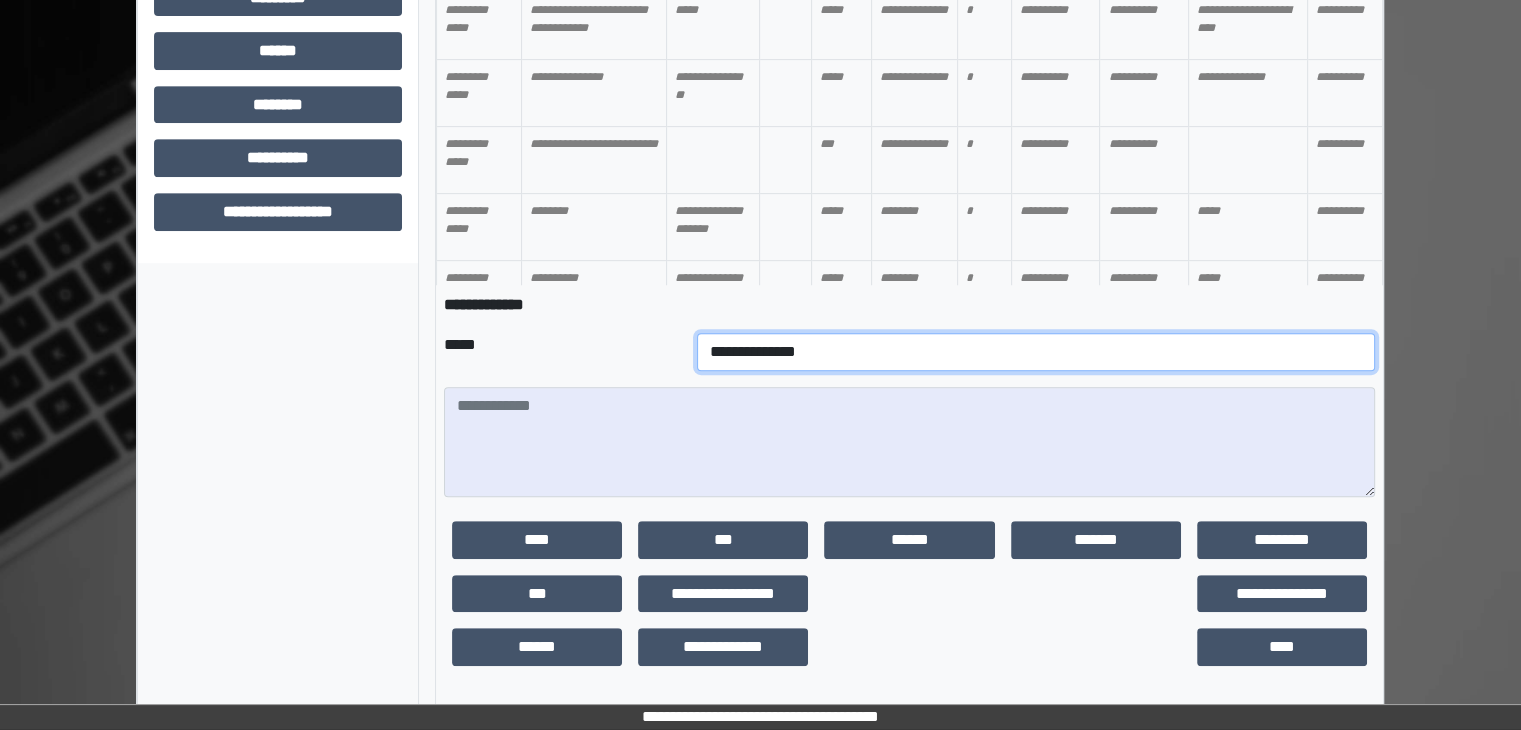 click on "**********" at bounding box center (1036, 352) 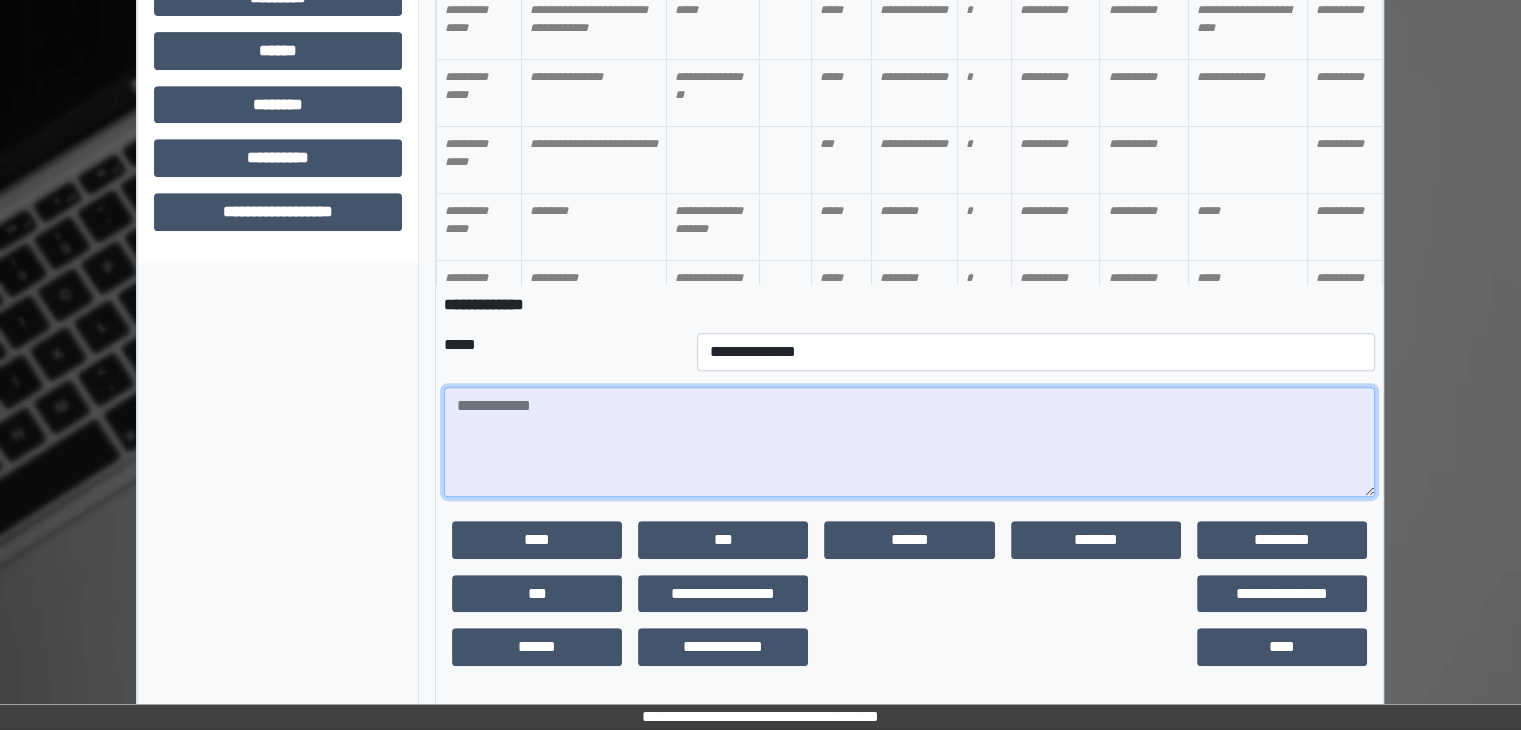 click at bounding box center (909, 442) 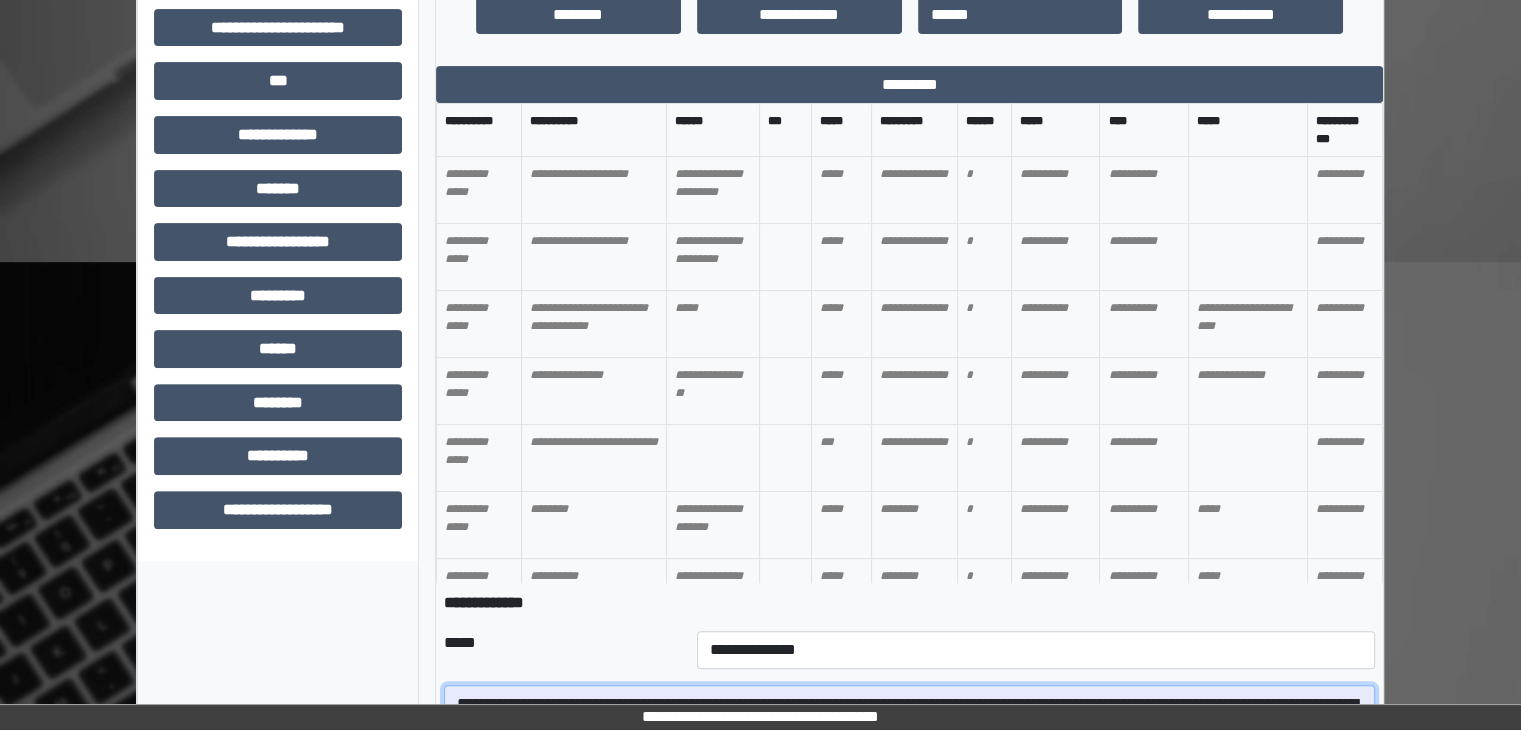 scroll, scrollTop: 587, scrollLeft: 0, axis: vertical 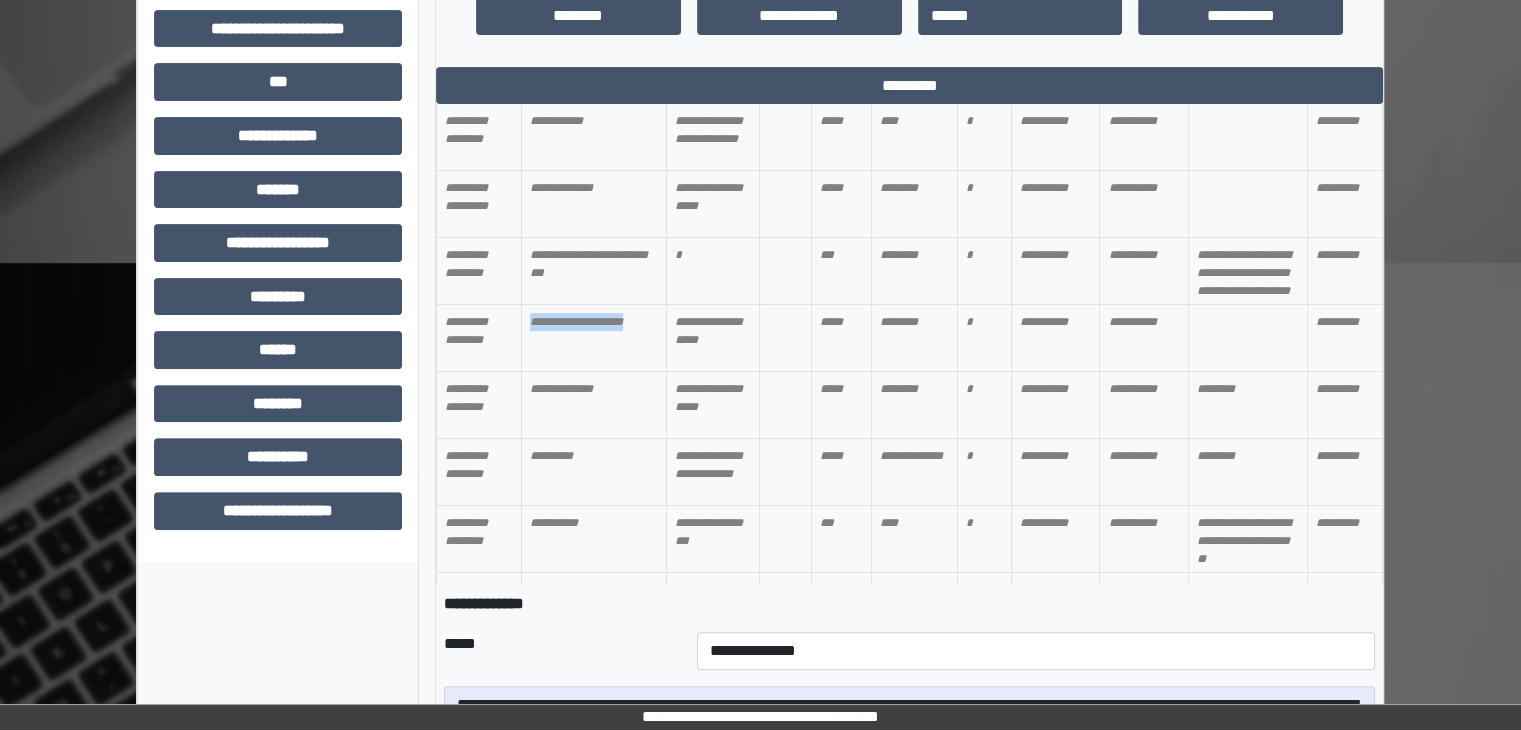 drag, startPoint x: 591, startPoint y: 351, endPoint x: 526, endPoint y: 348, distance: 65.06919 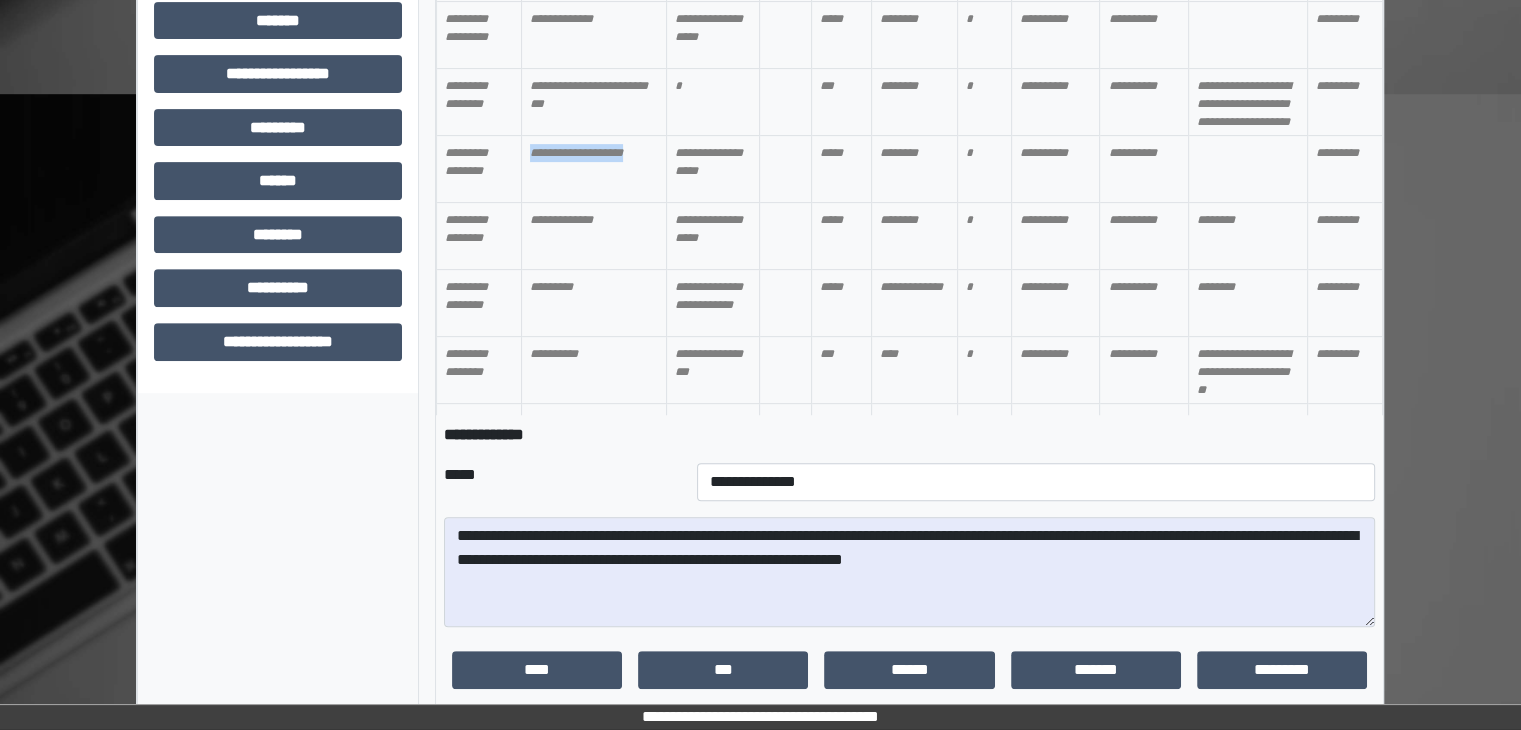 scroll, scrollTop: 887, scrollLeft: 0, axis: vertical 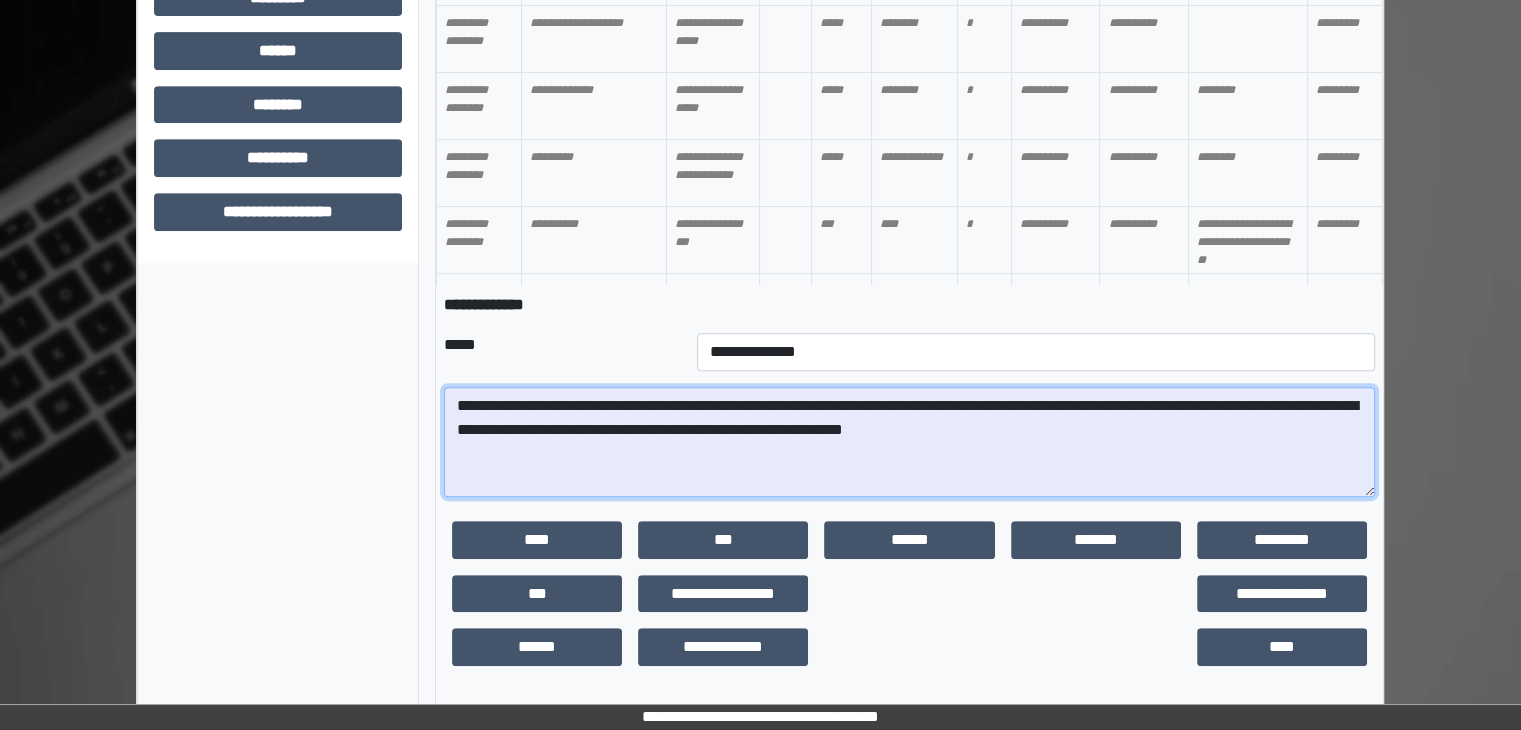 click on "**********" at bounding box center (909, 442) 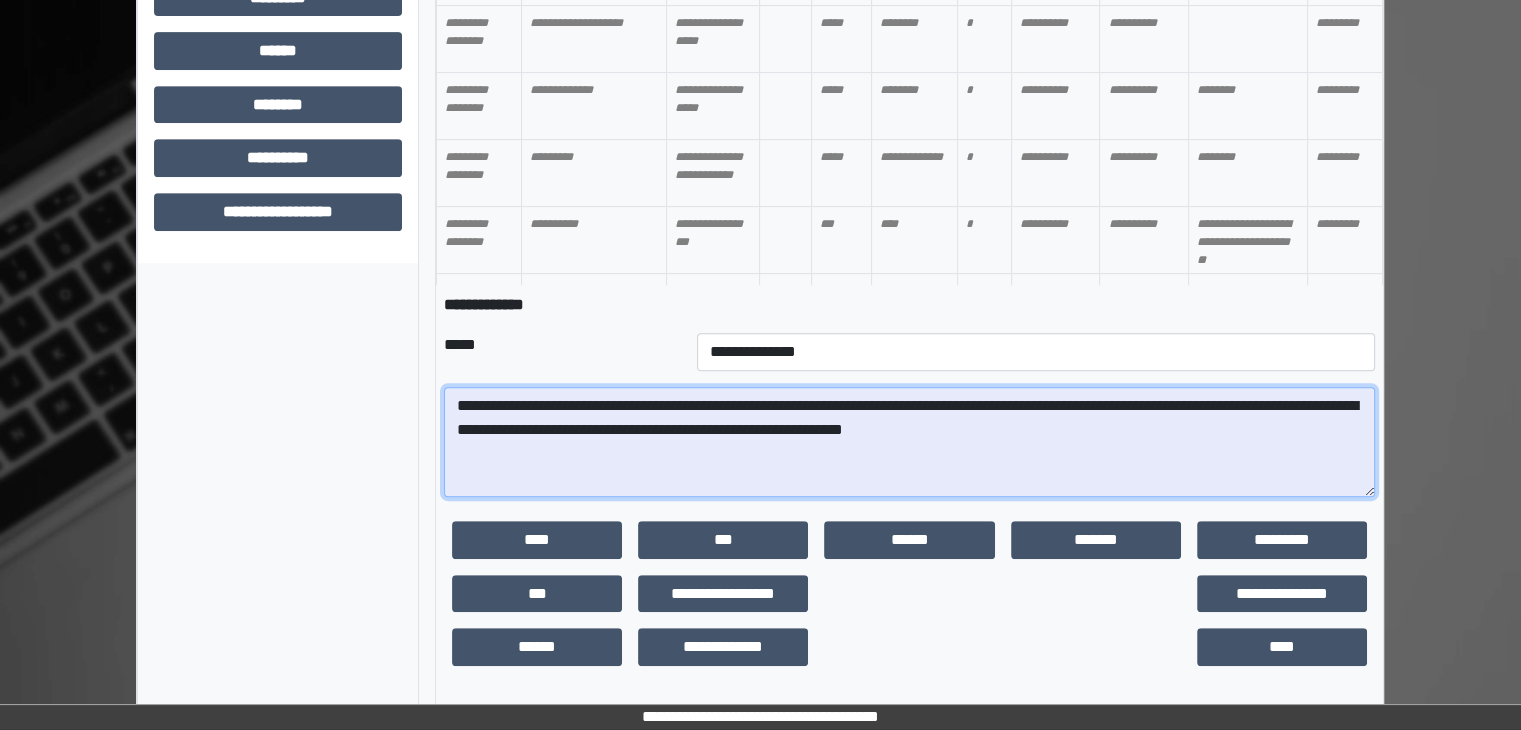paste on "**********" 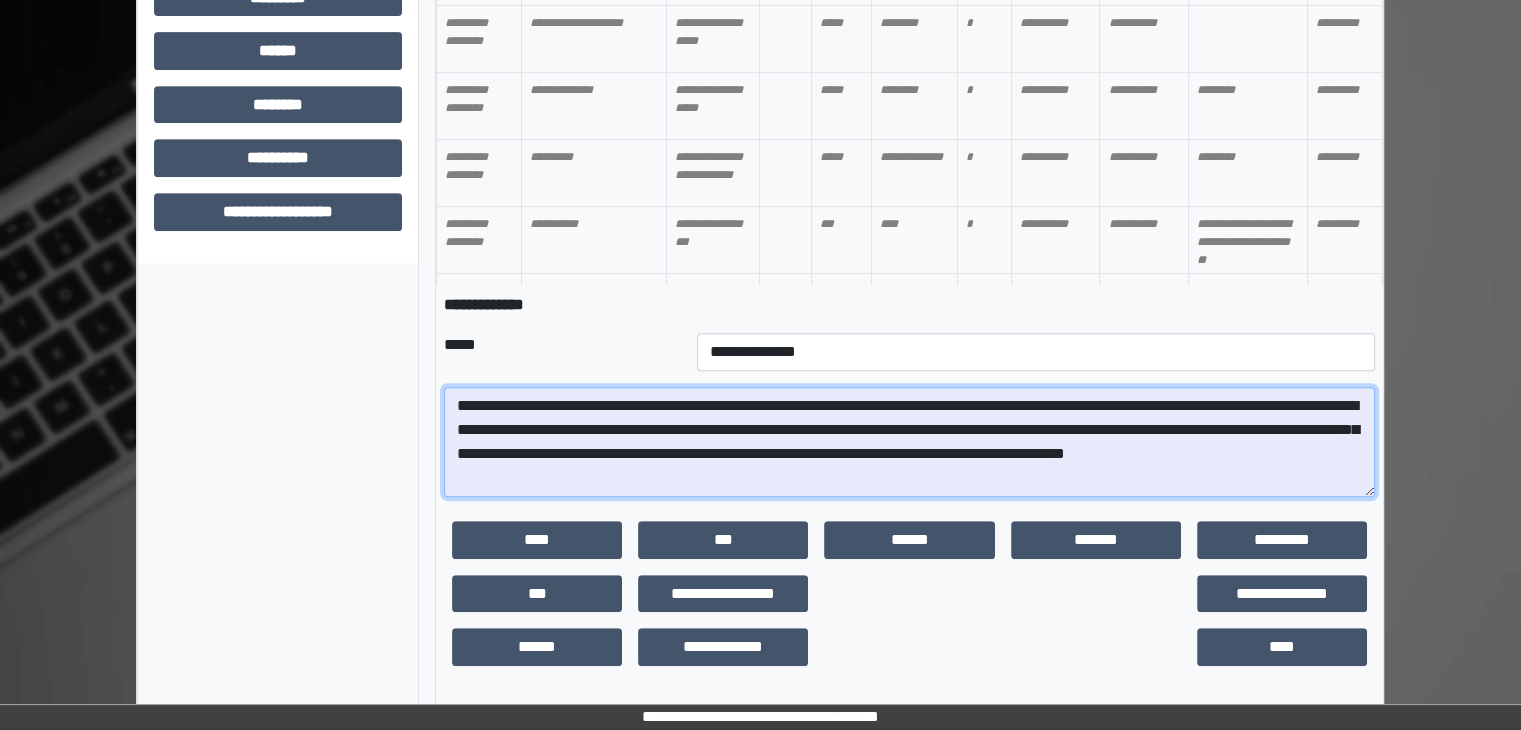 click on "**********" at bounding box center (909, 442) 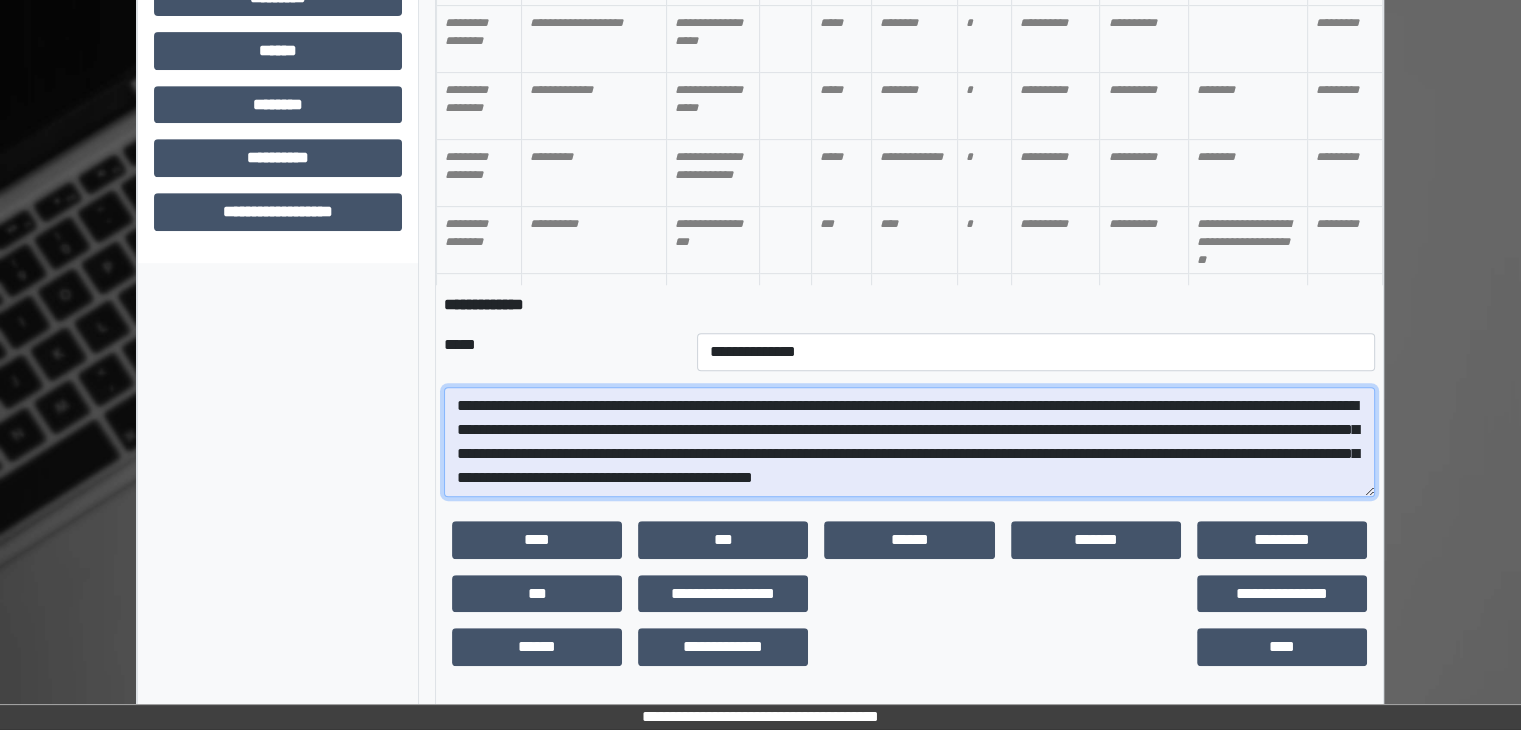 scroll, scrollTop: 16, scrollLeft: 0, axis: vertical 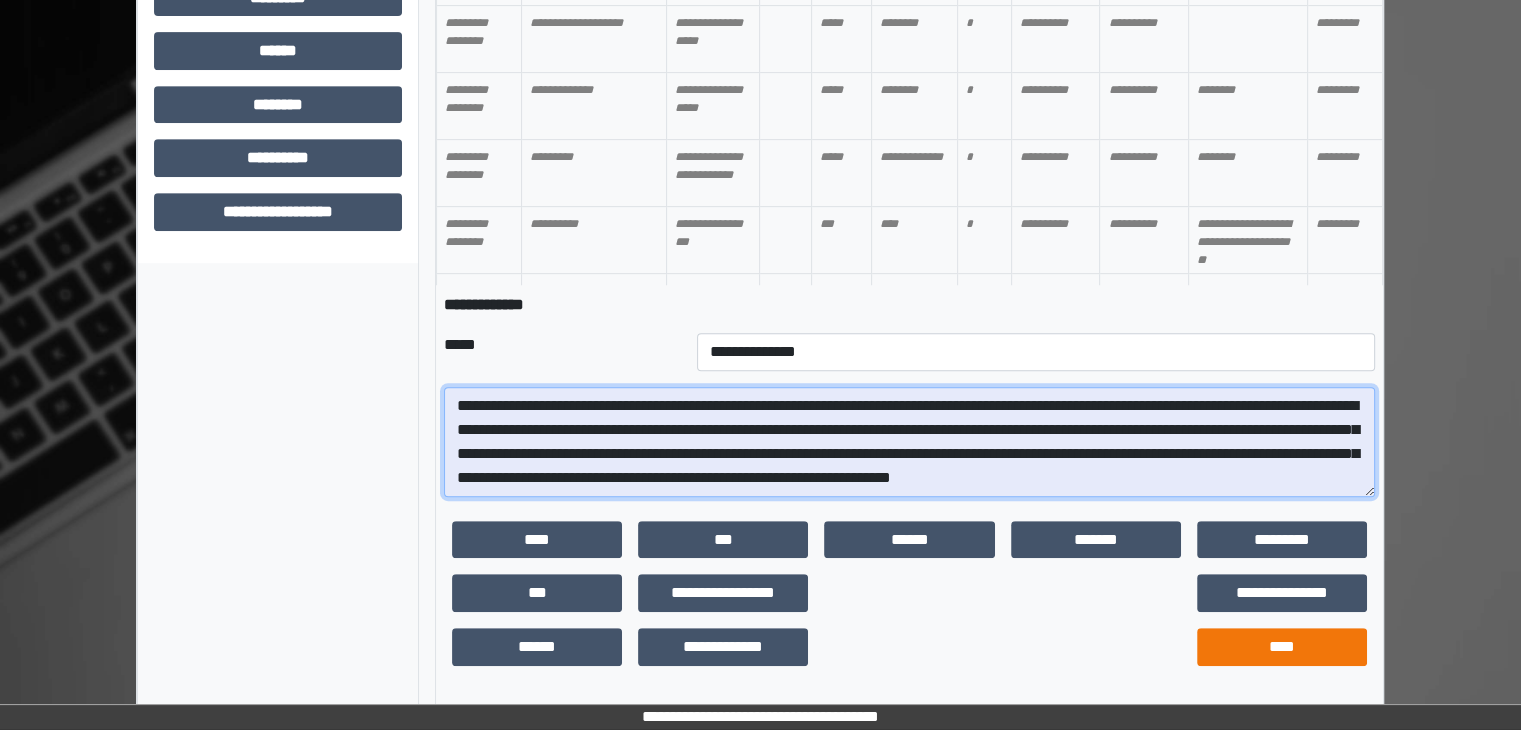 type on "**********" 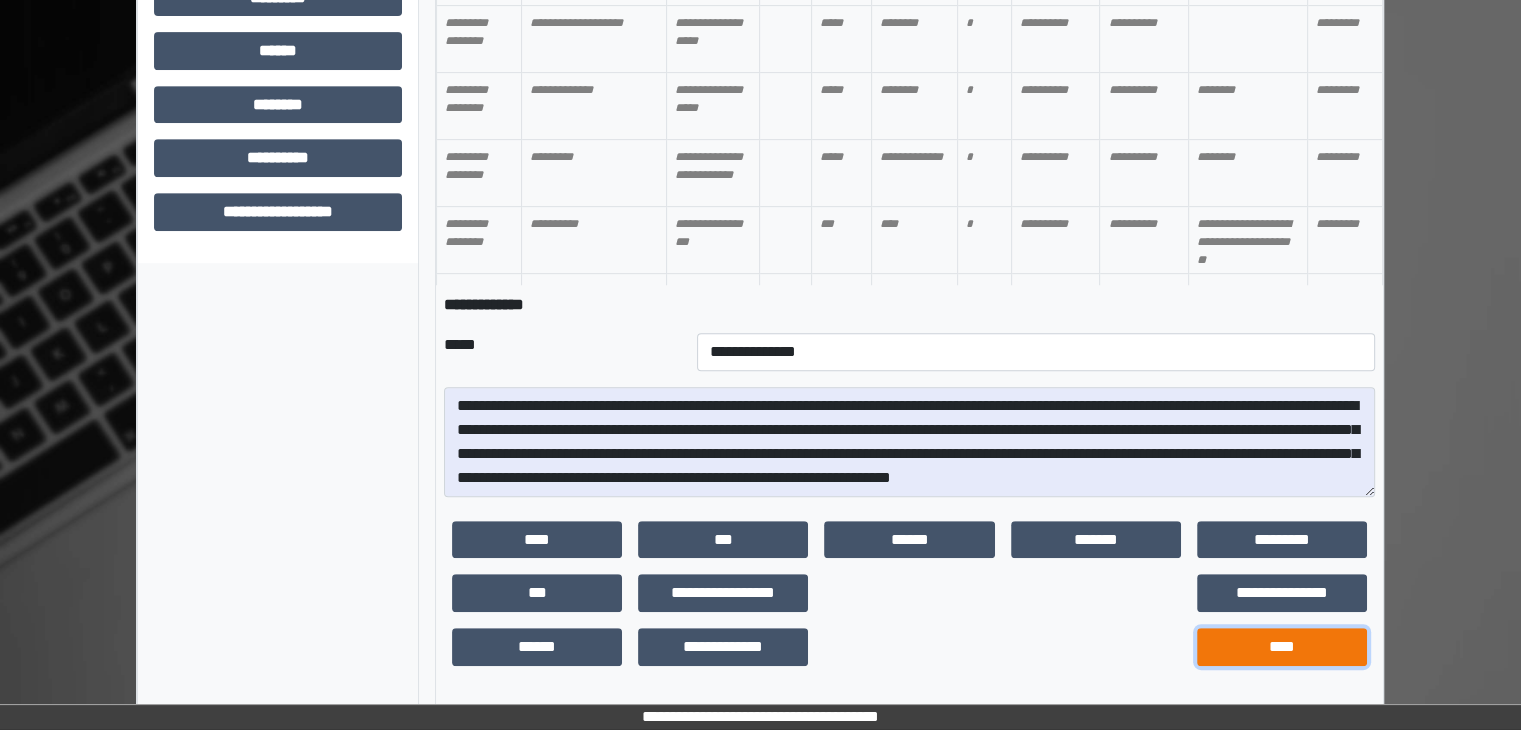 click on "****" at bounding box center (1282, 647) 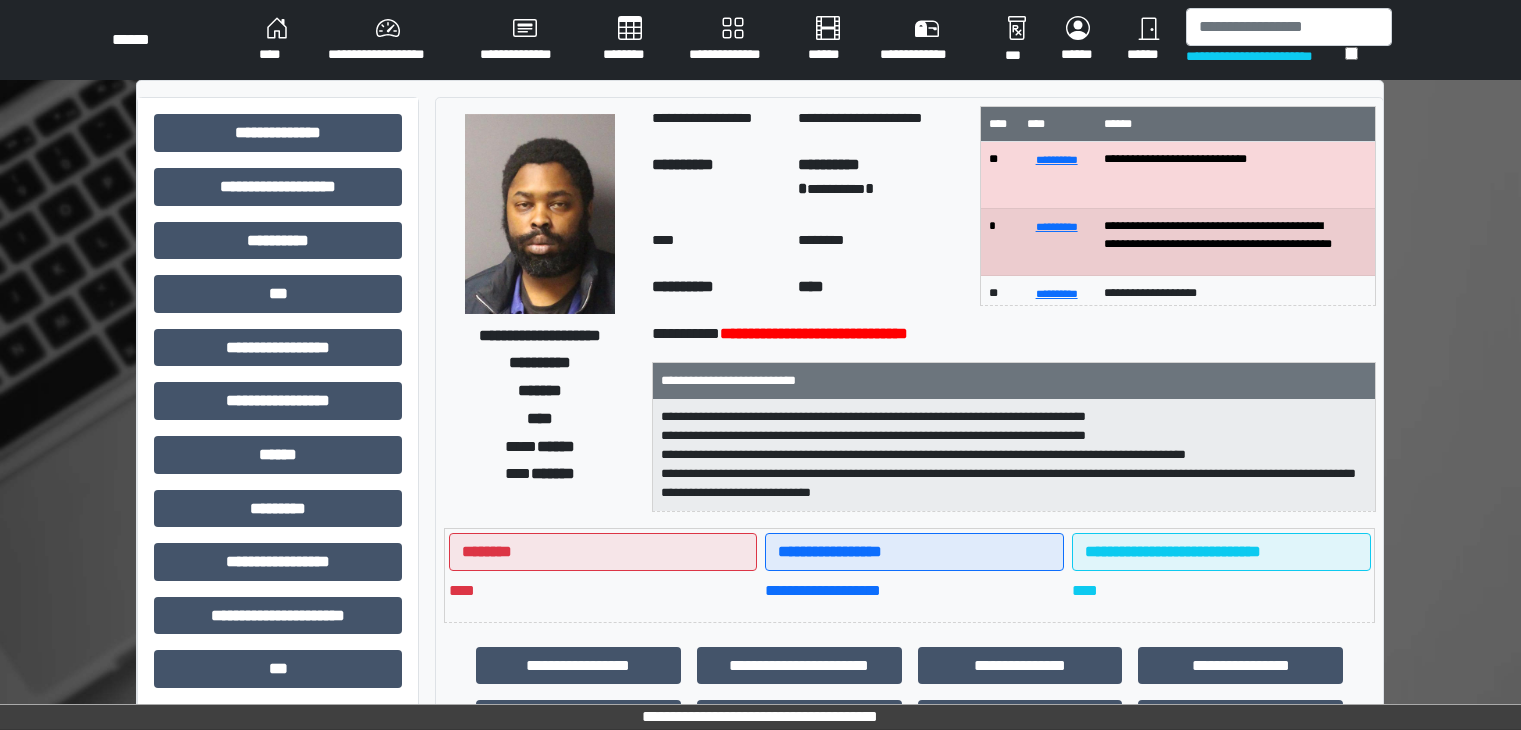 scroll, scrollTop: 0, scrollLeft: 0, axis: both 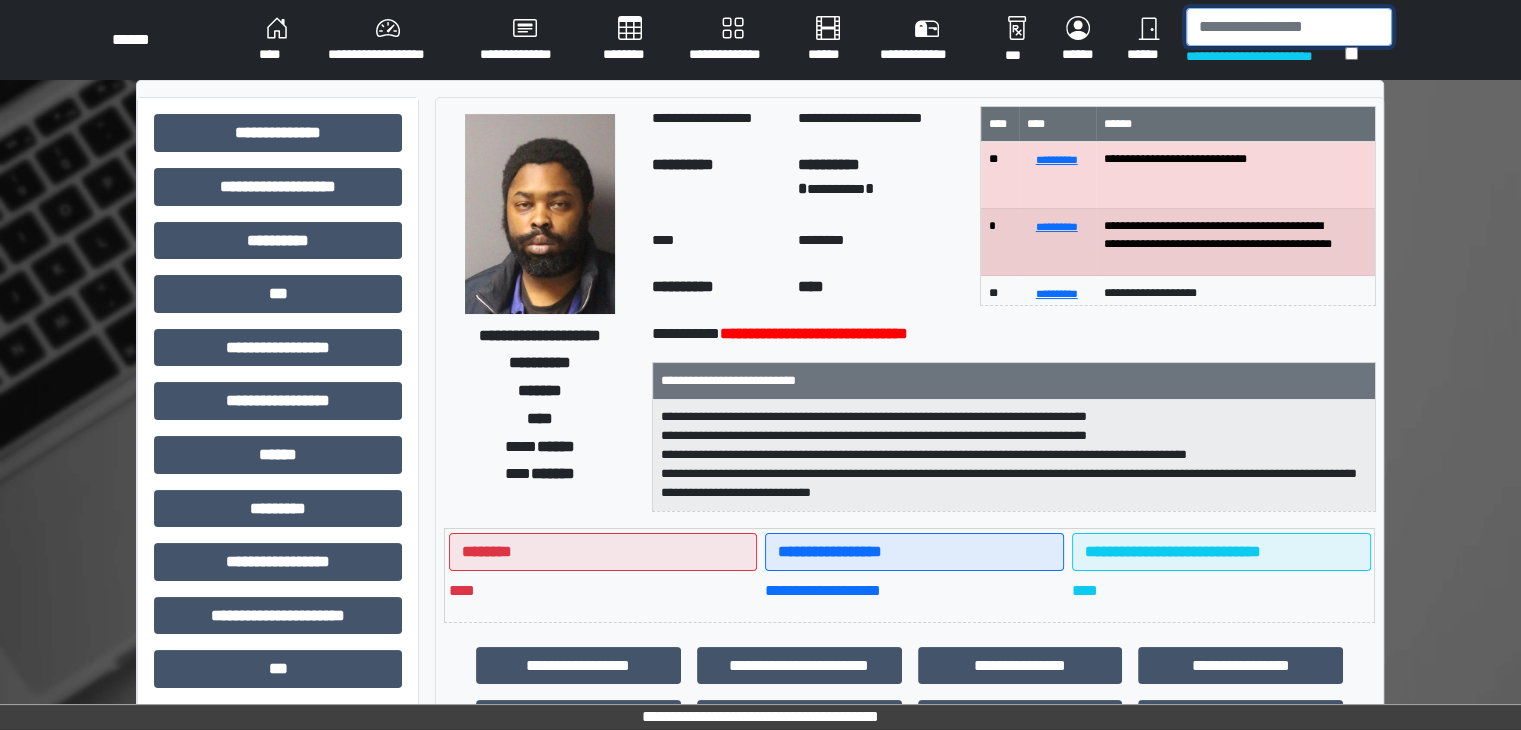 click at bounding box center (1289, 27) 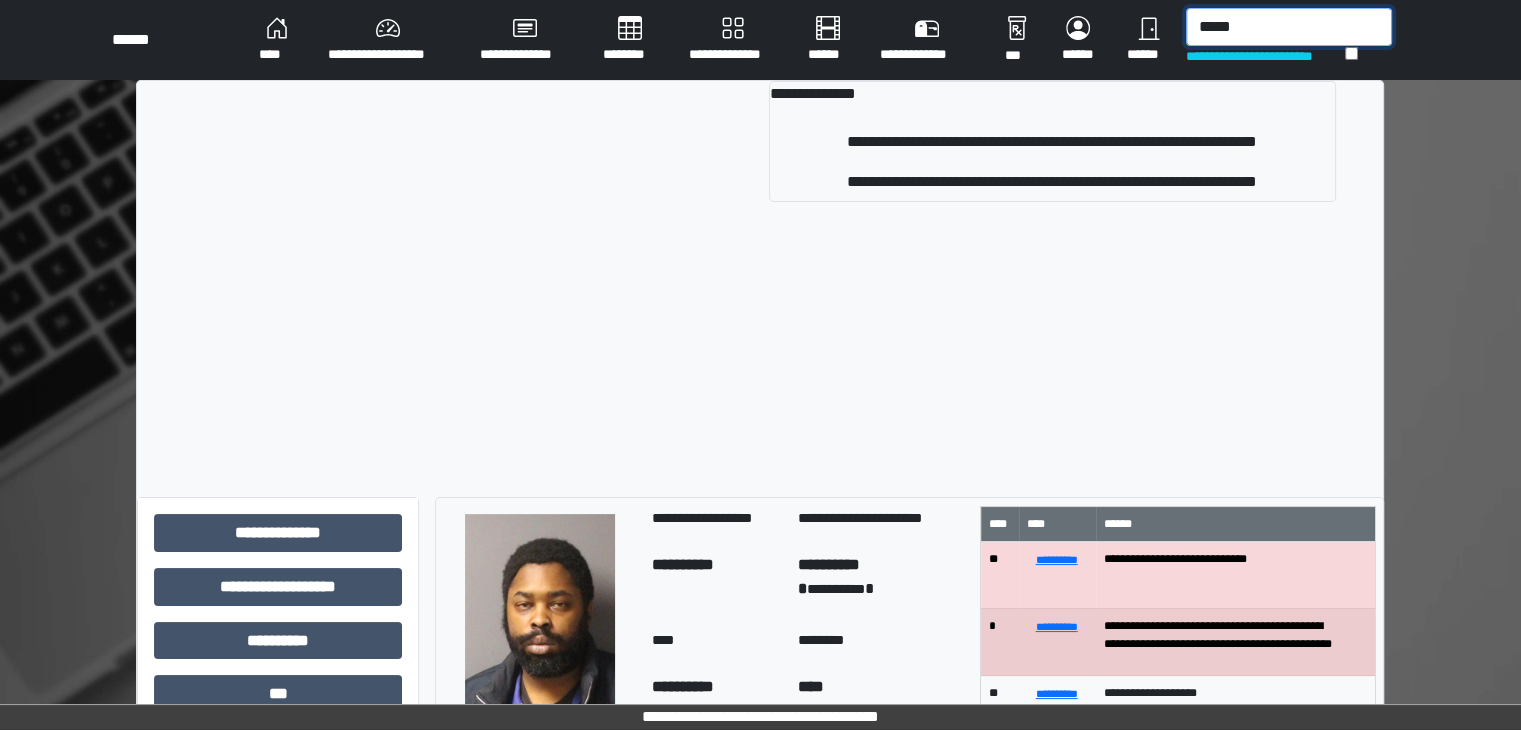 click on "*****" at bounding box center (1289, 27) 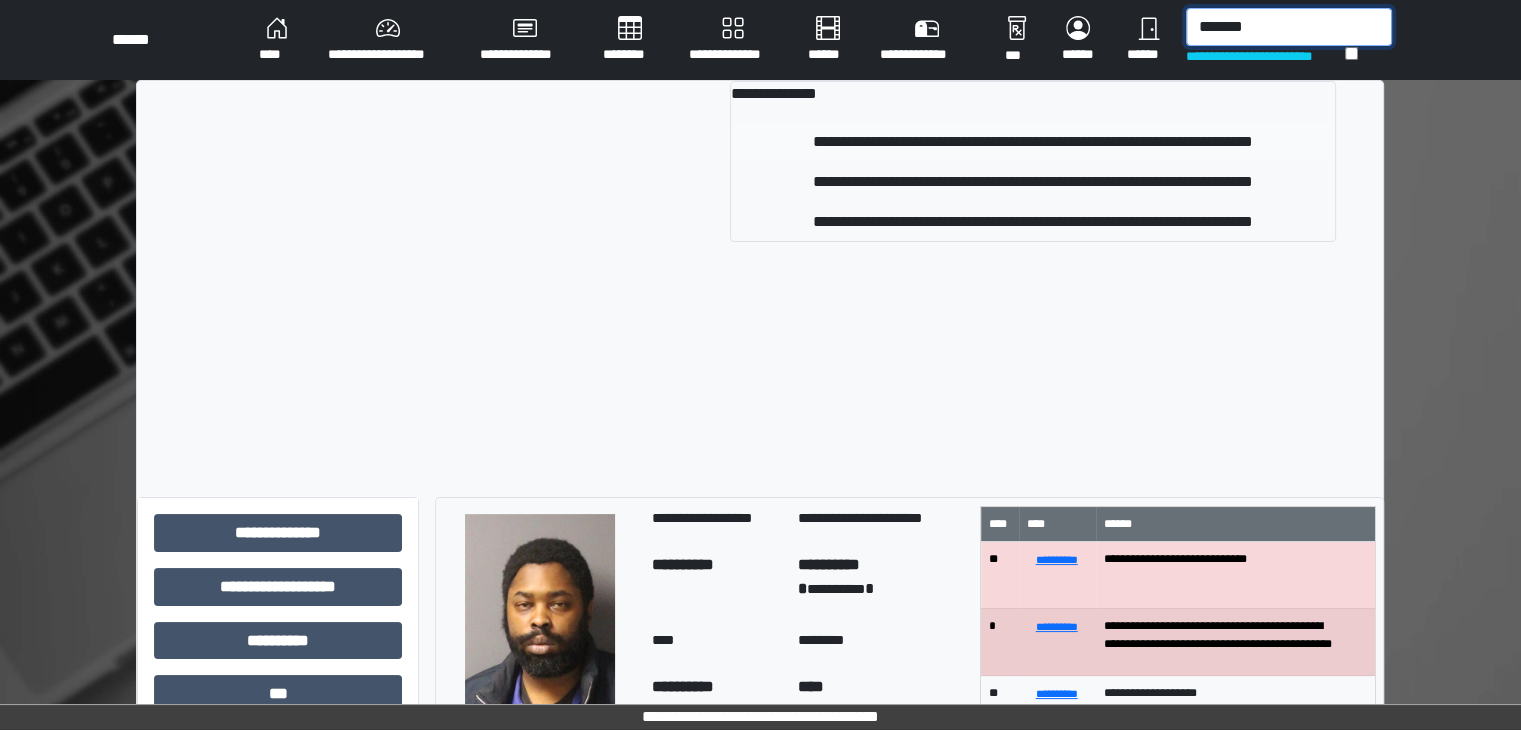 type on "*******" 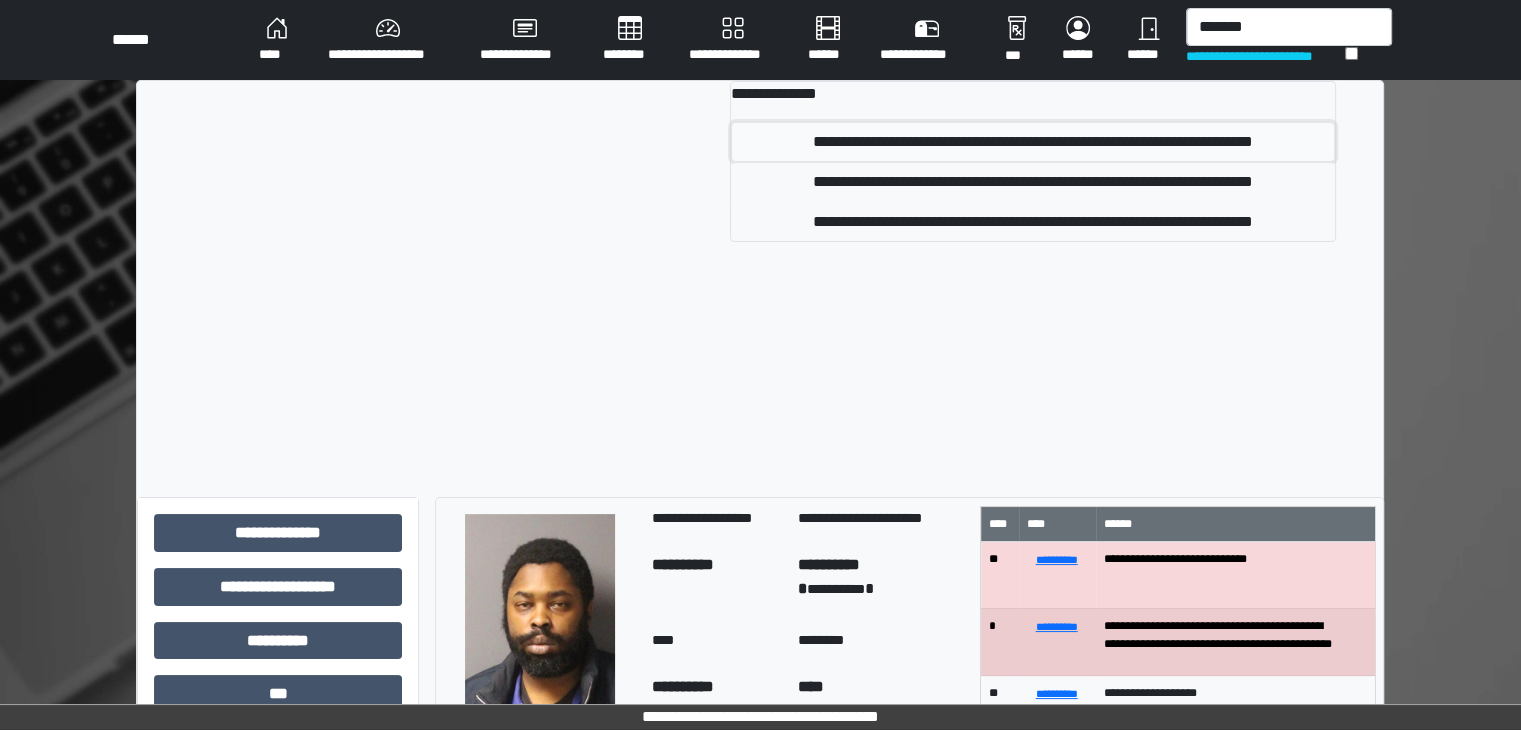 click on "**********" at bounding box center (1033, 142) 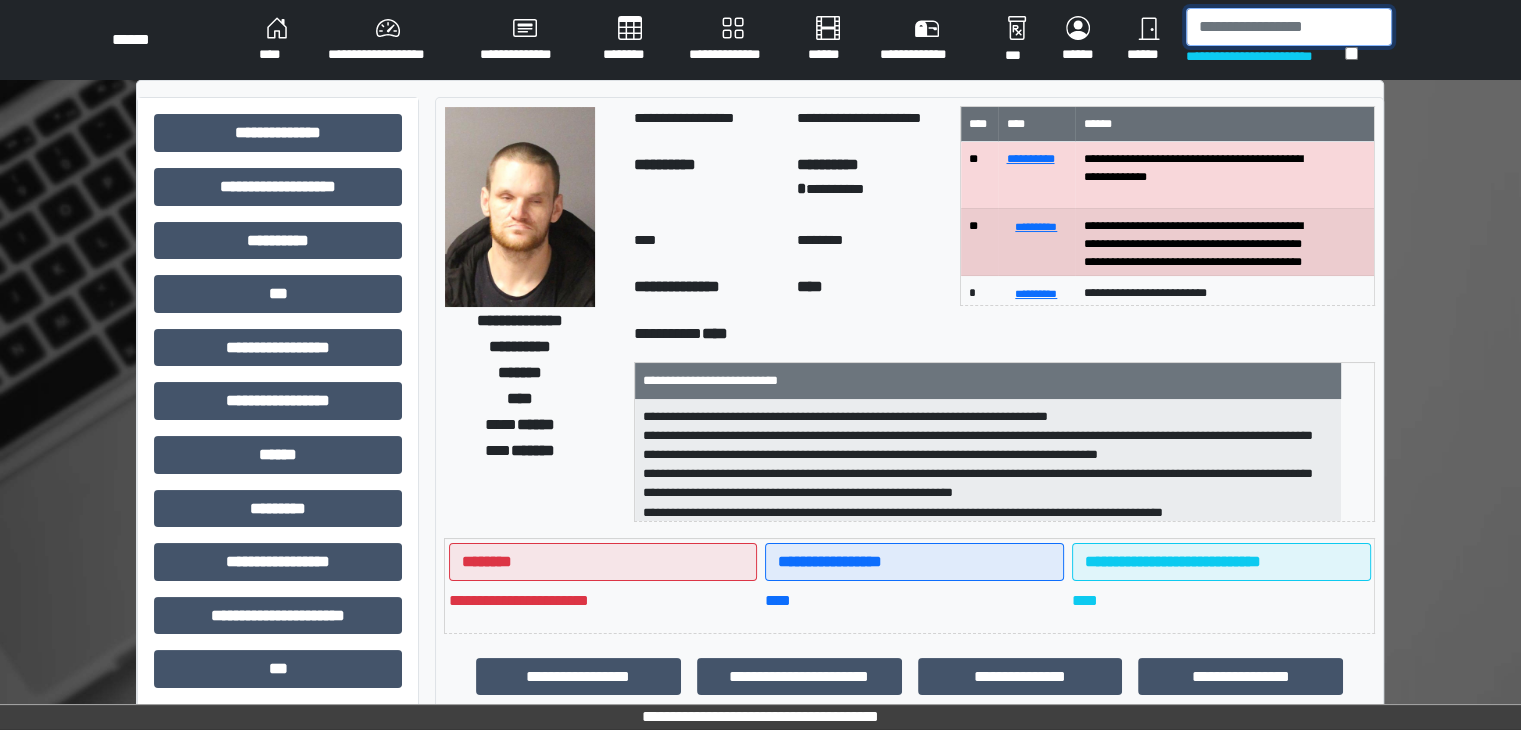 click at bounding box center [1289, 27] 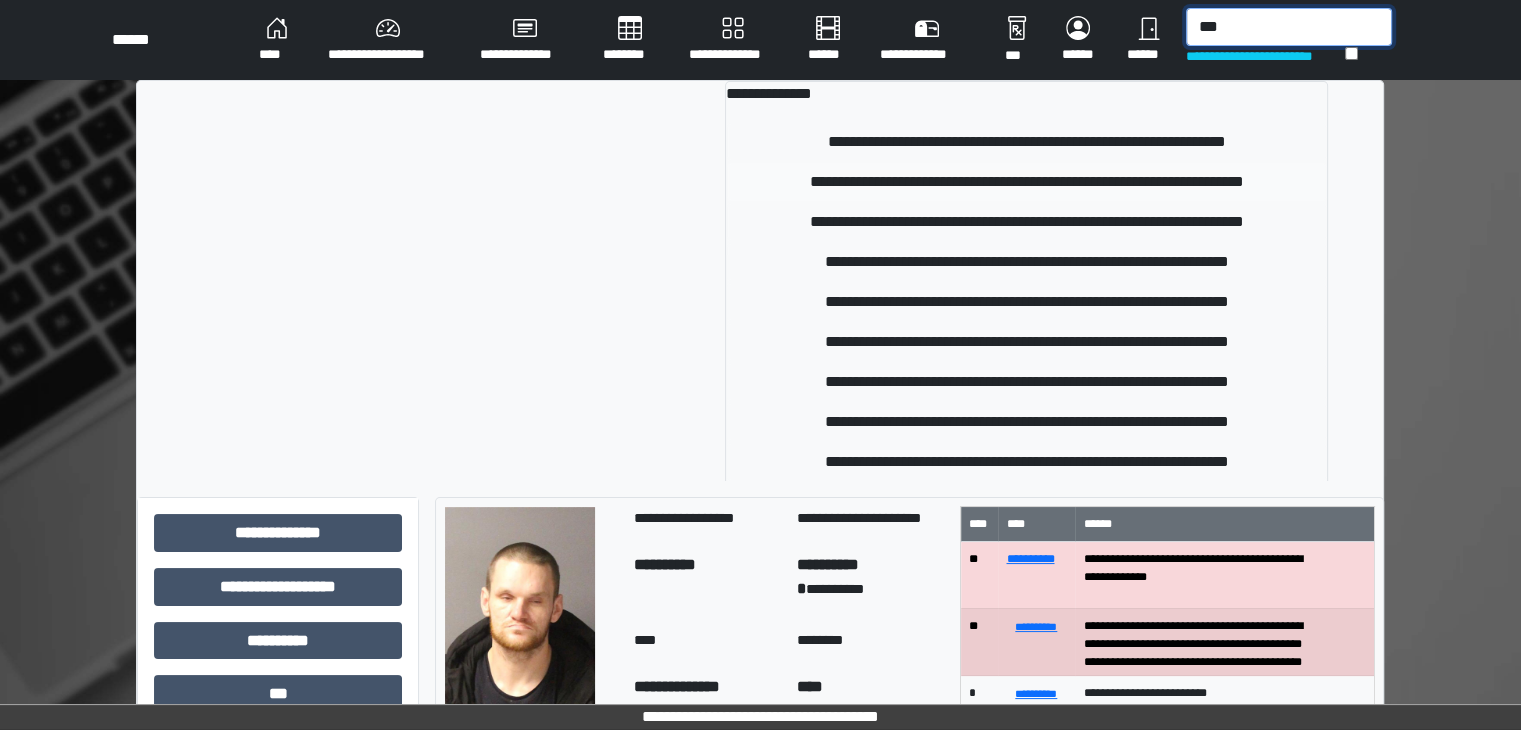 type on "***" 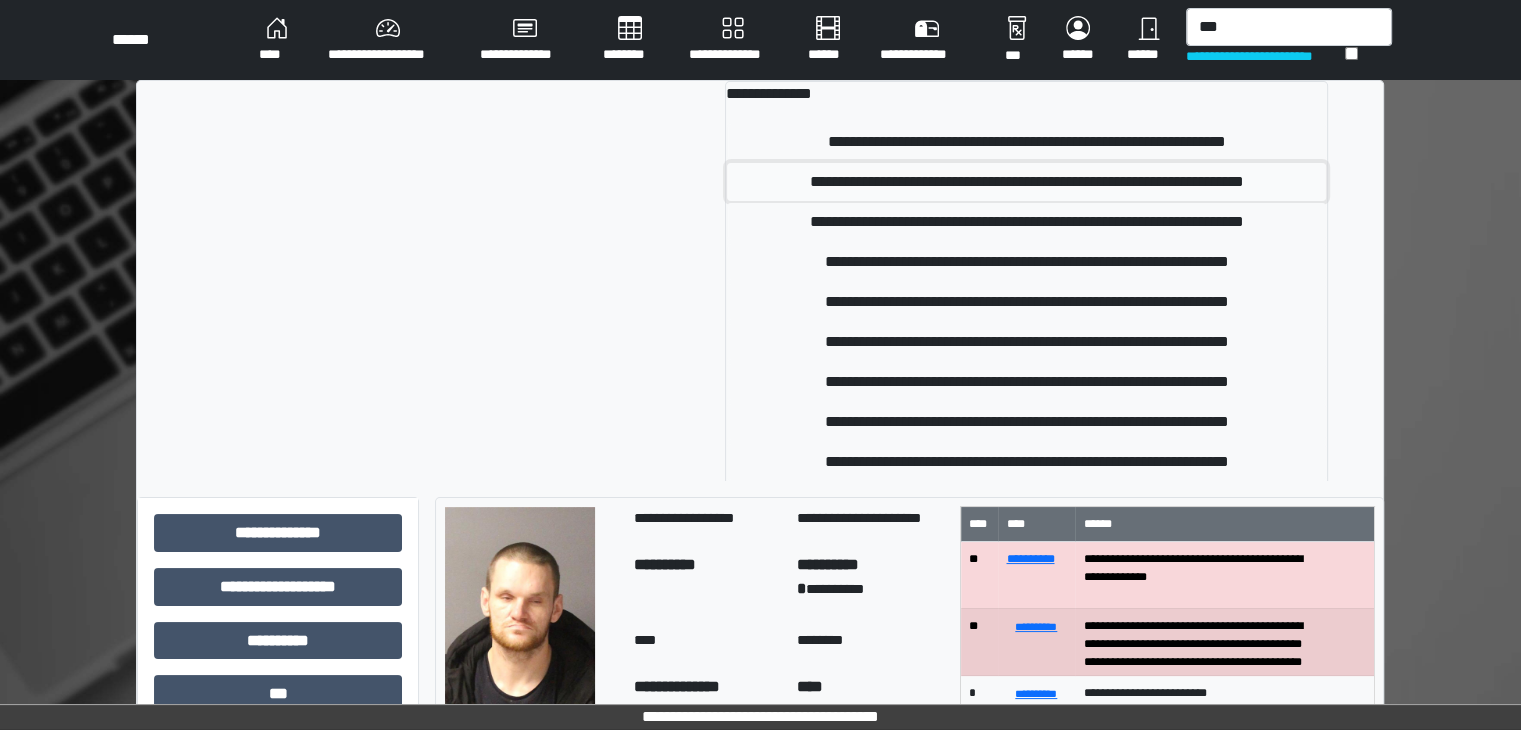 click on "**********" at bounding box center (1026, 182) 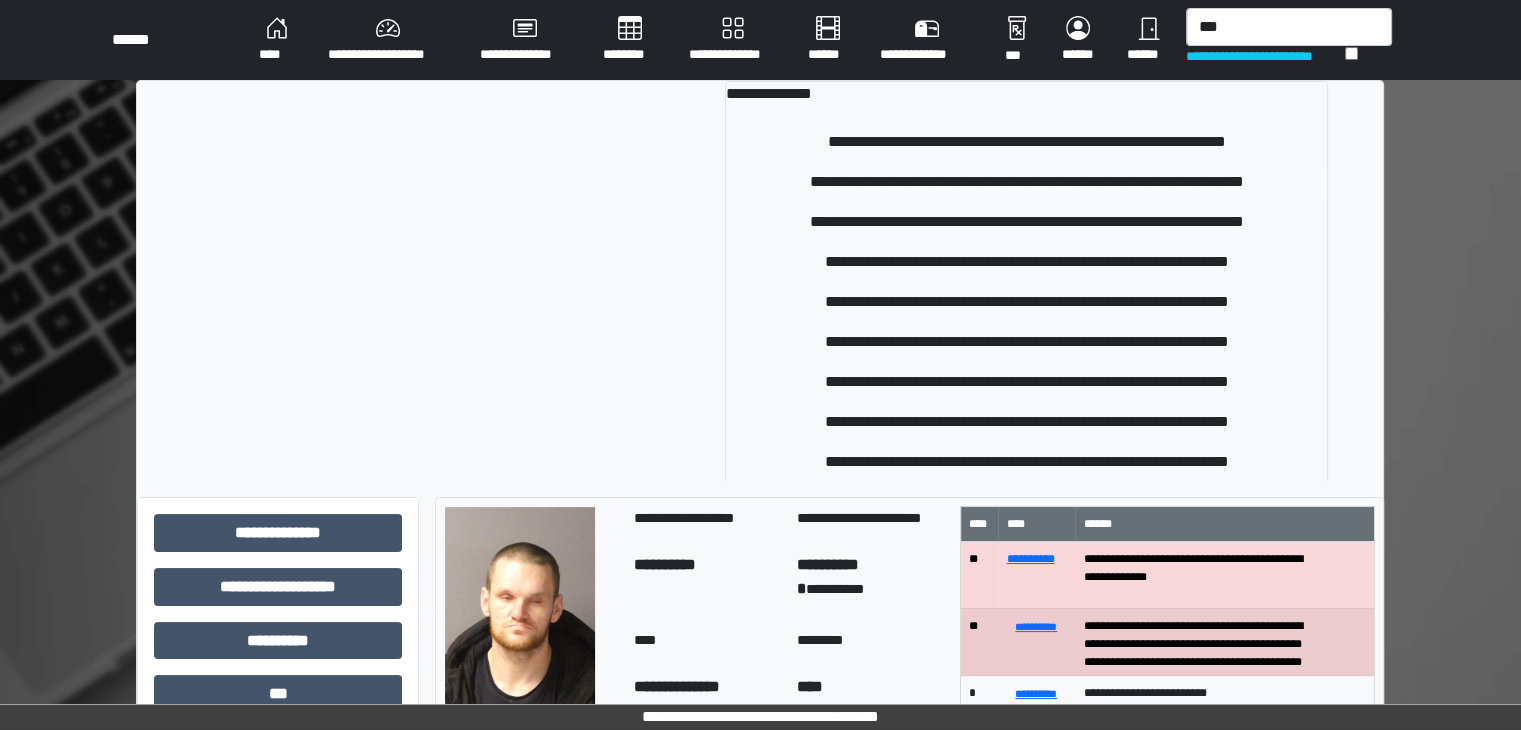 type 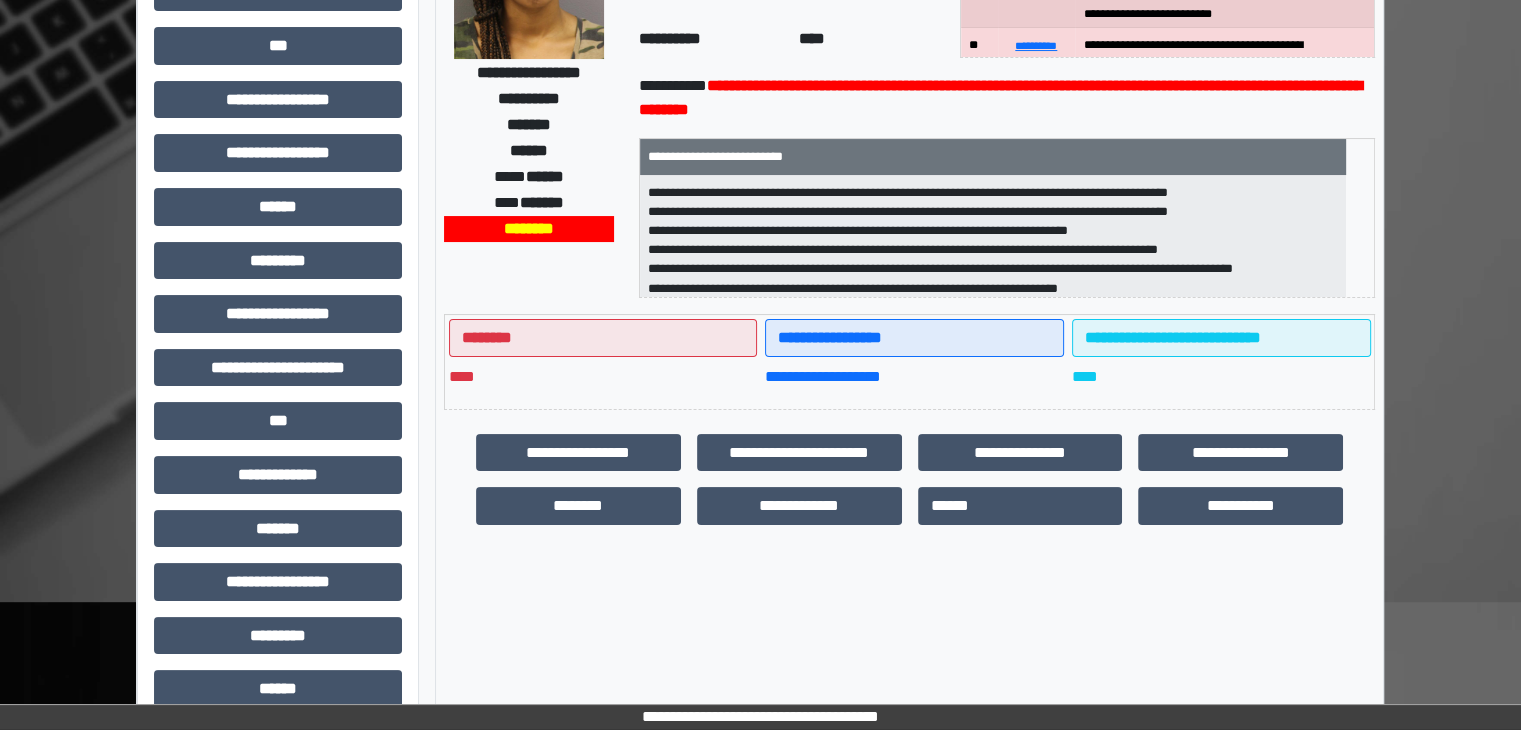 scroll, scrollTop: 300, scrollLeft: 0, axis: vertical 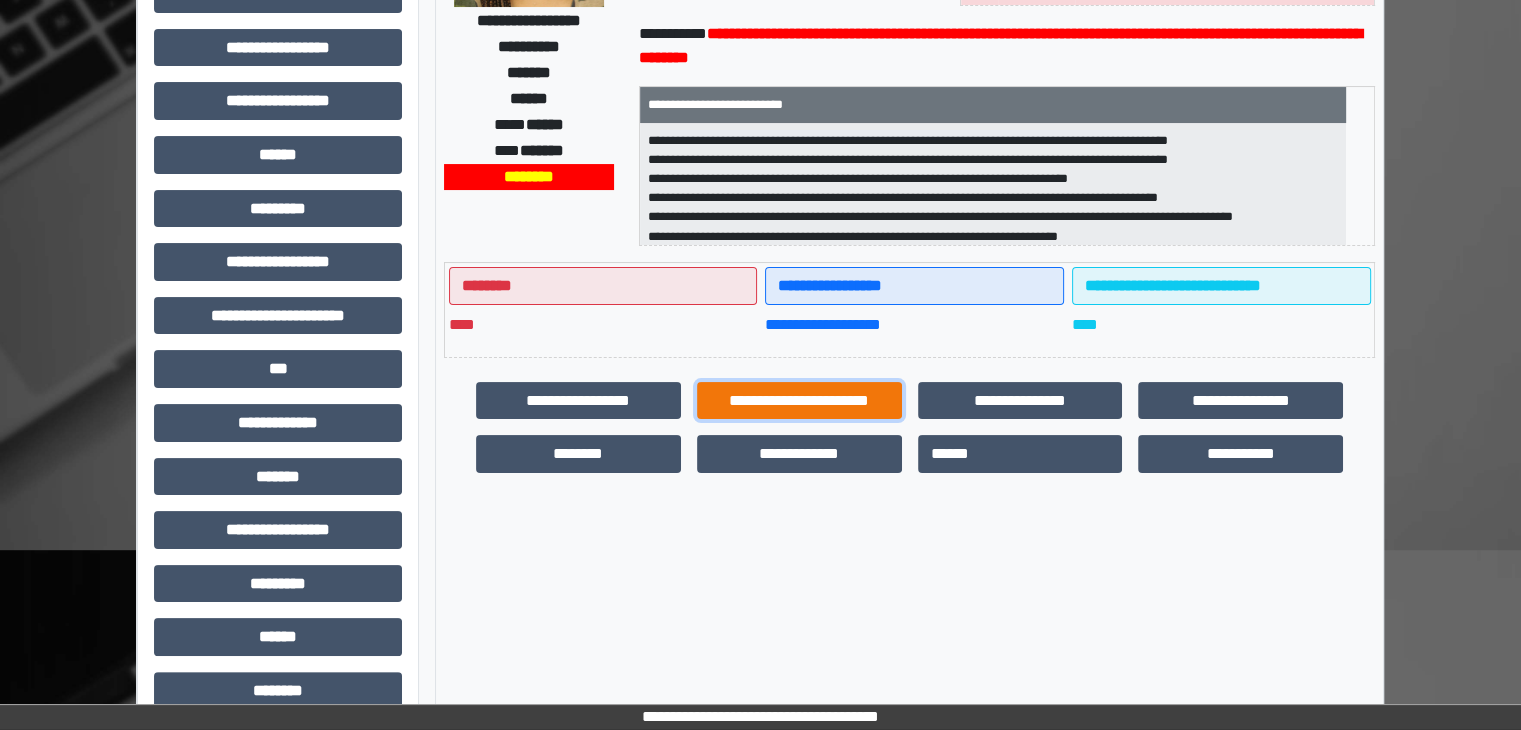 click on "**********" at bounding box center (799, 401) 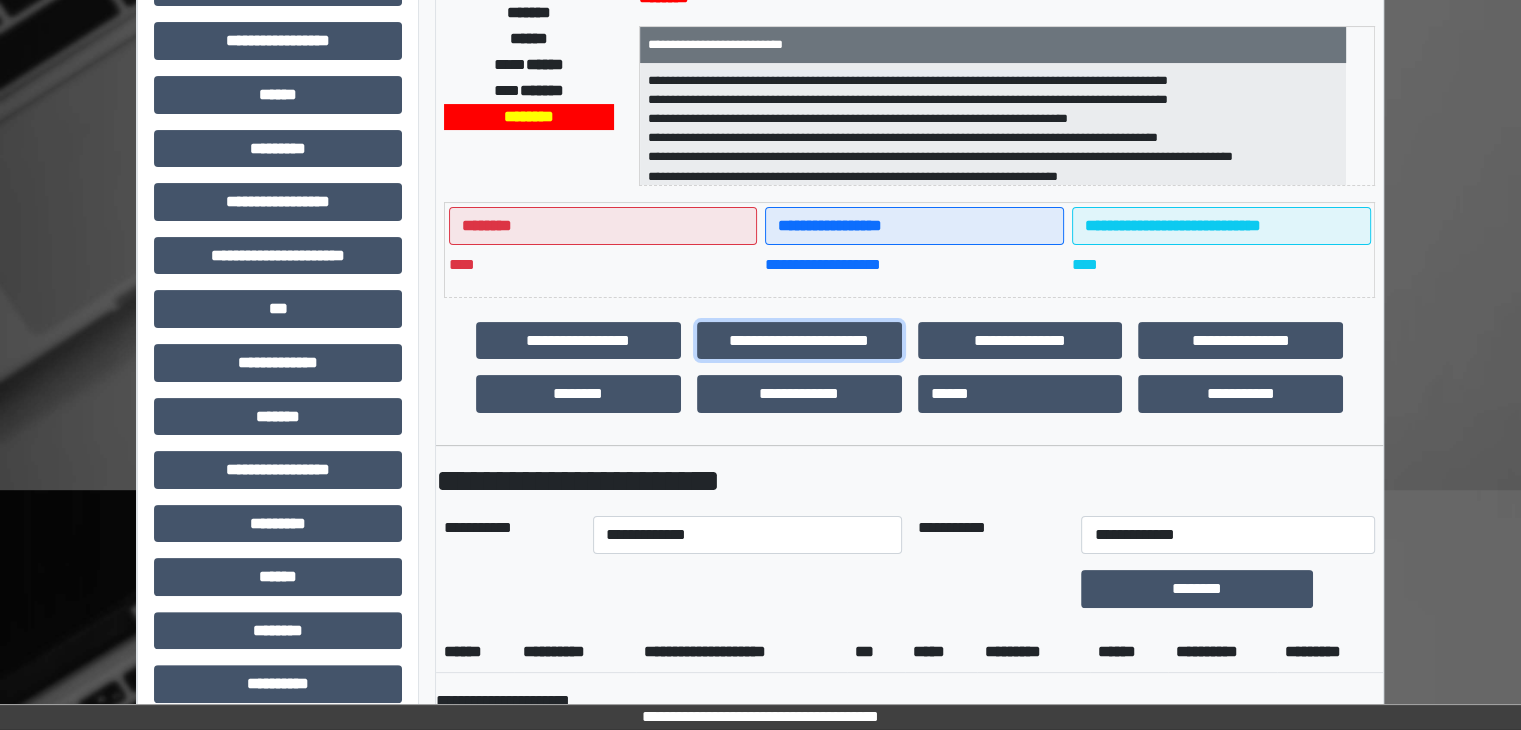 scroll, scrollTop: 400, scrollLeft: 0, axis: vertical 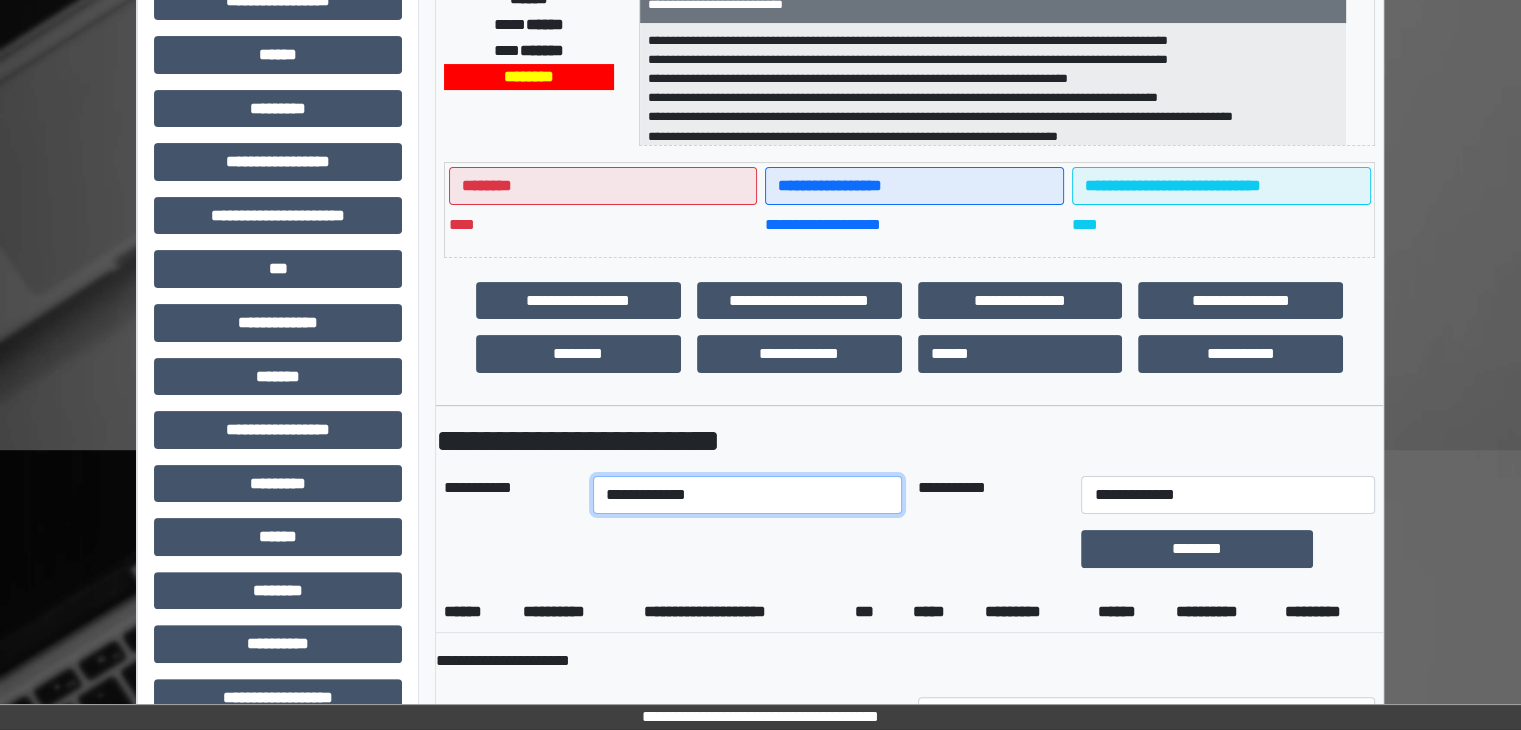 click on "**********" at bounding box center [747, 495] 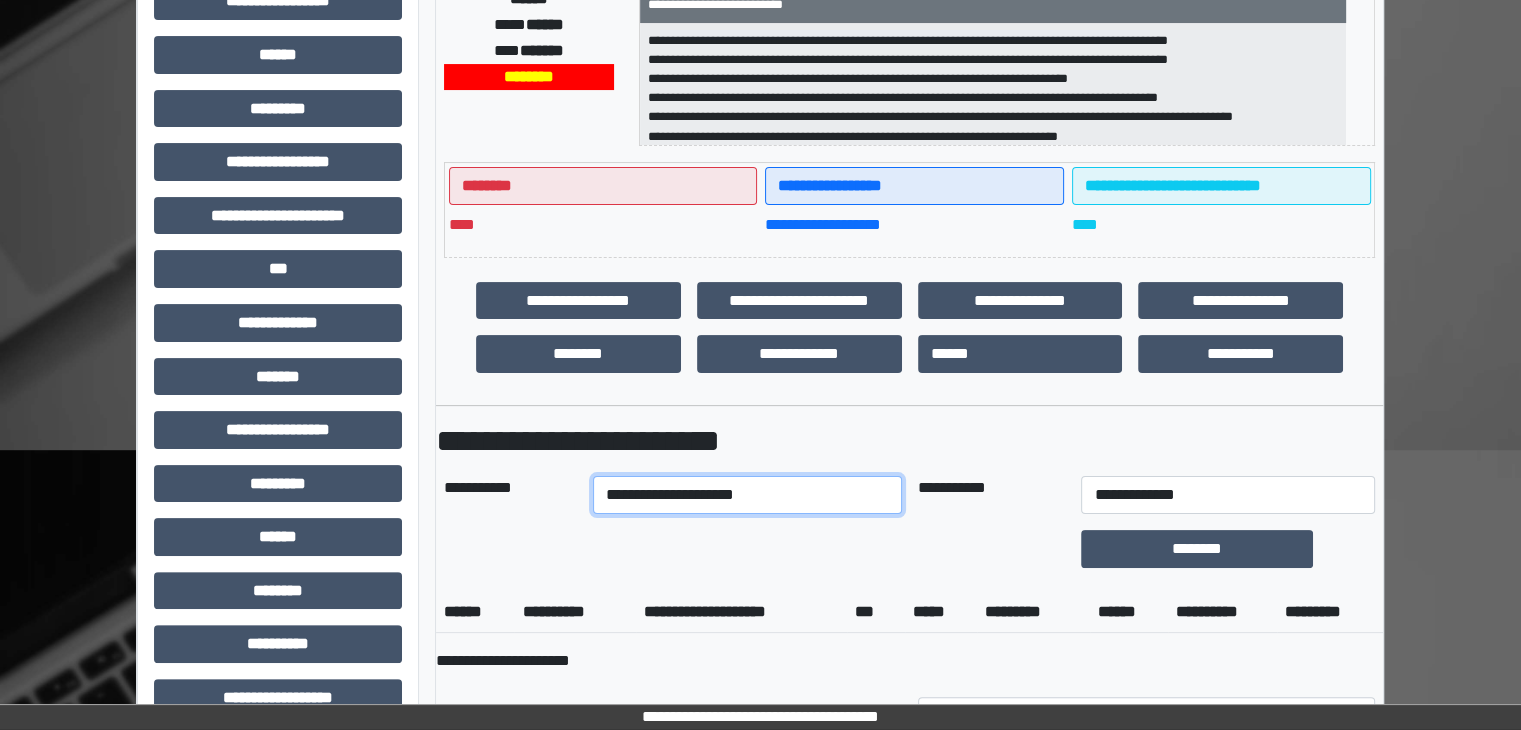 click on "**********" at bounding box center (747, 495) 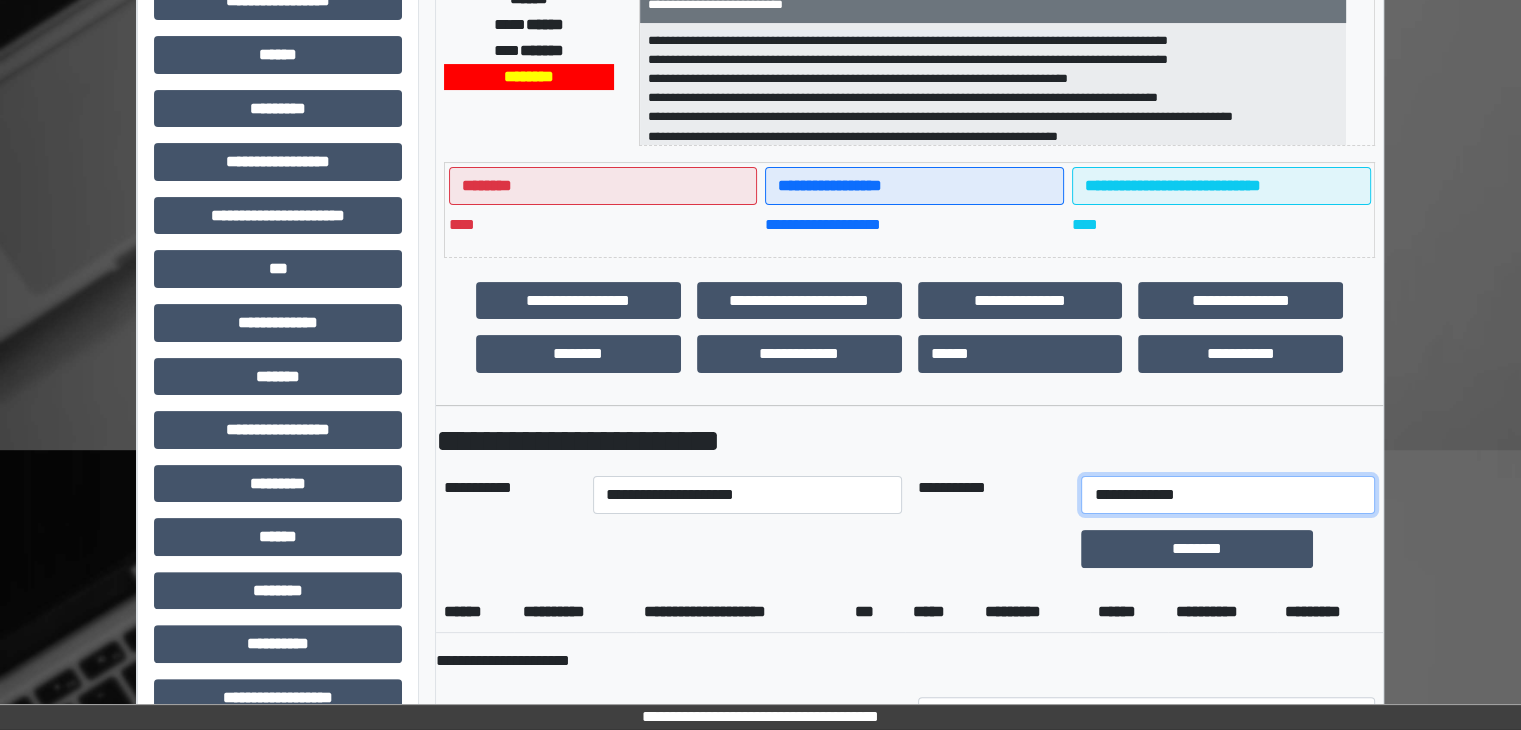 click on "**********" at bounding box center [1227, 495] 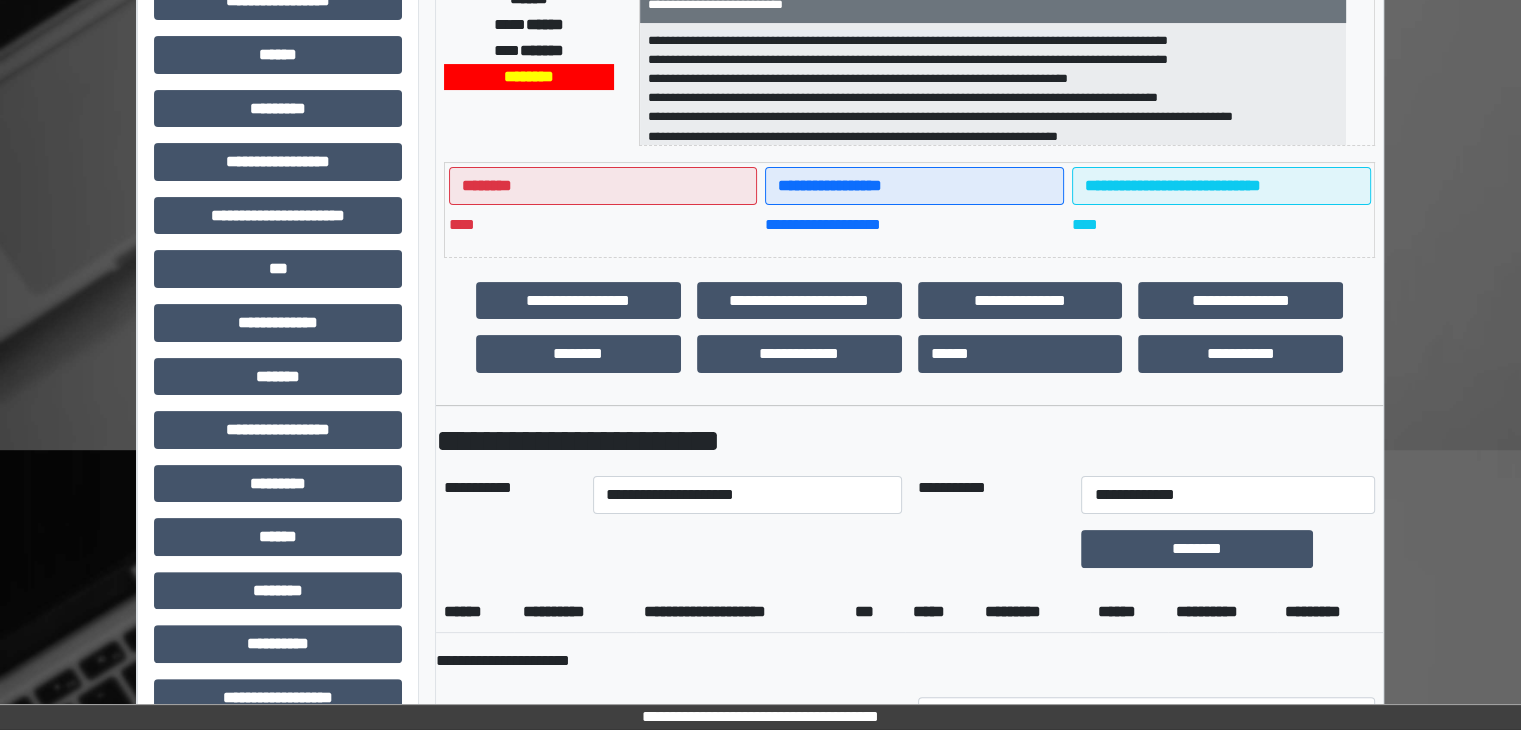 drag, startPoint x: 1490, startPoint y: 449, endPoint x: 1479, endPoint y: 451, distance: 11.18034 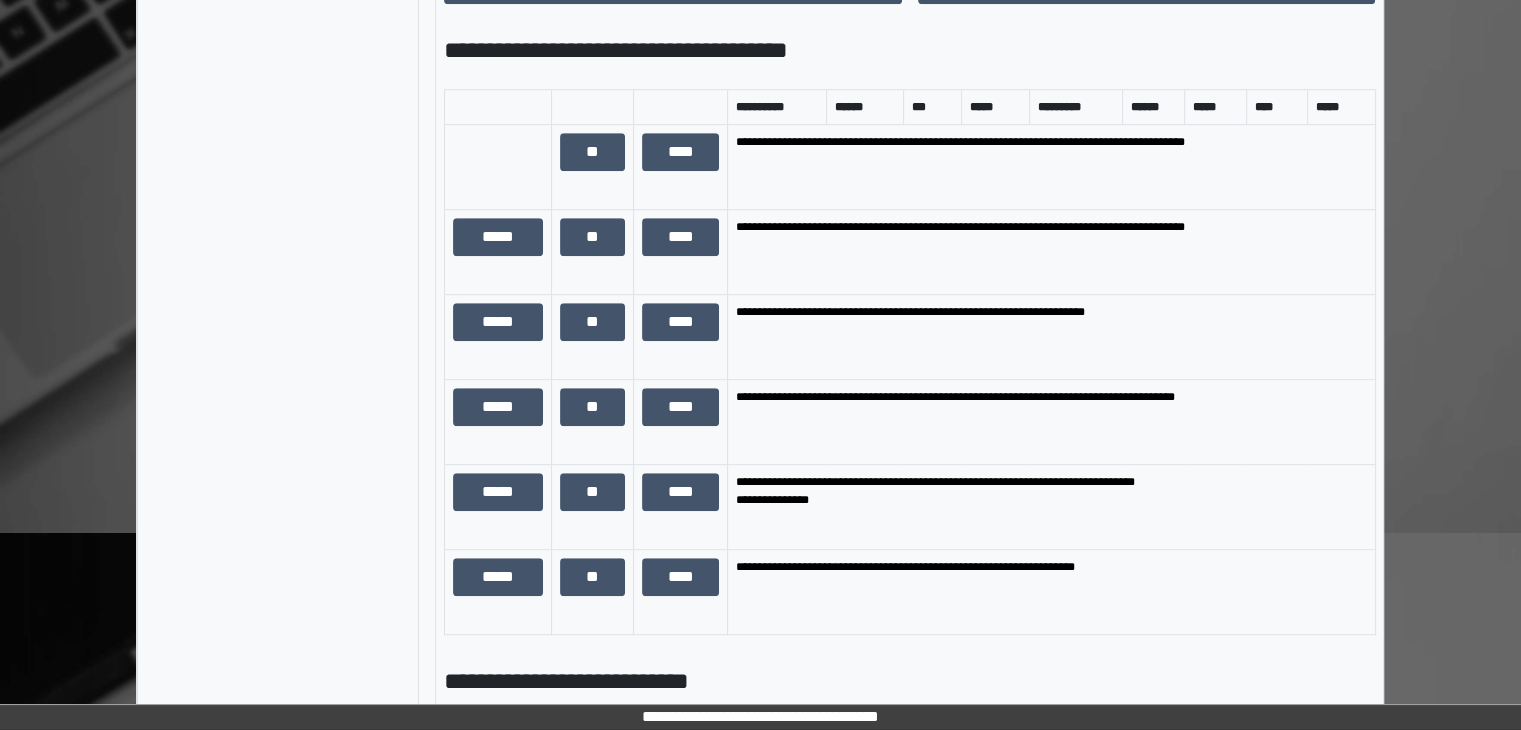 scroll, scrollTop: 1600, scrollLeft: 0, axis: vertical 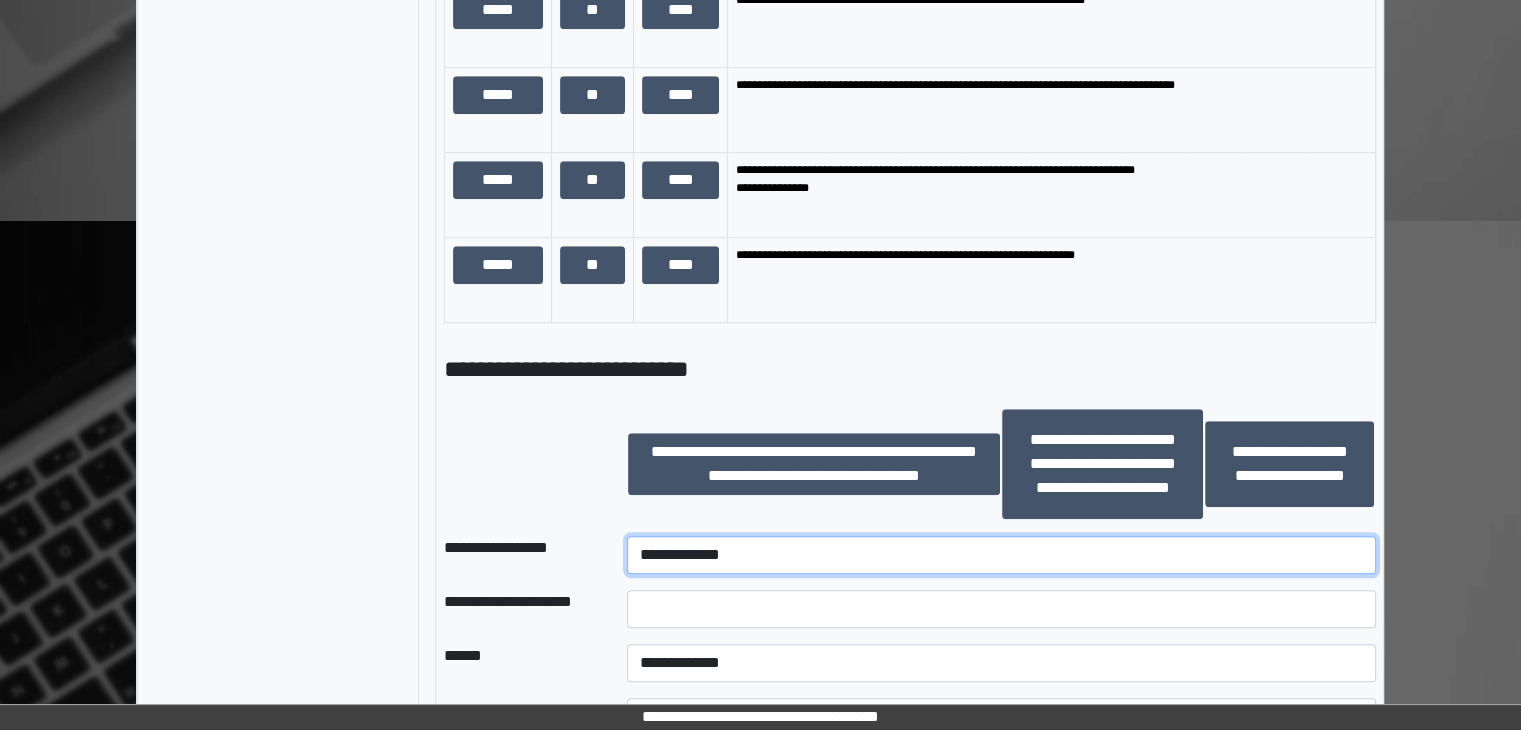 click on "**********" at bounding box center [1001, 555] 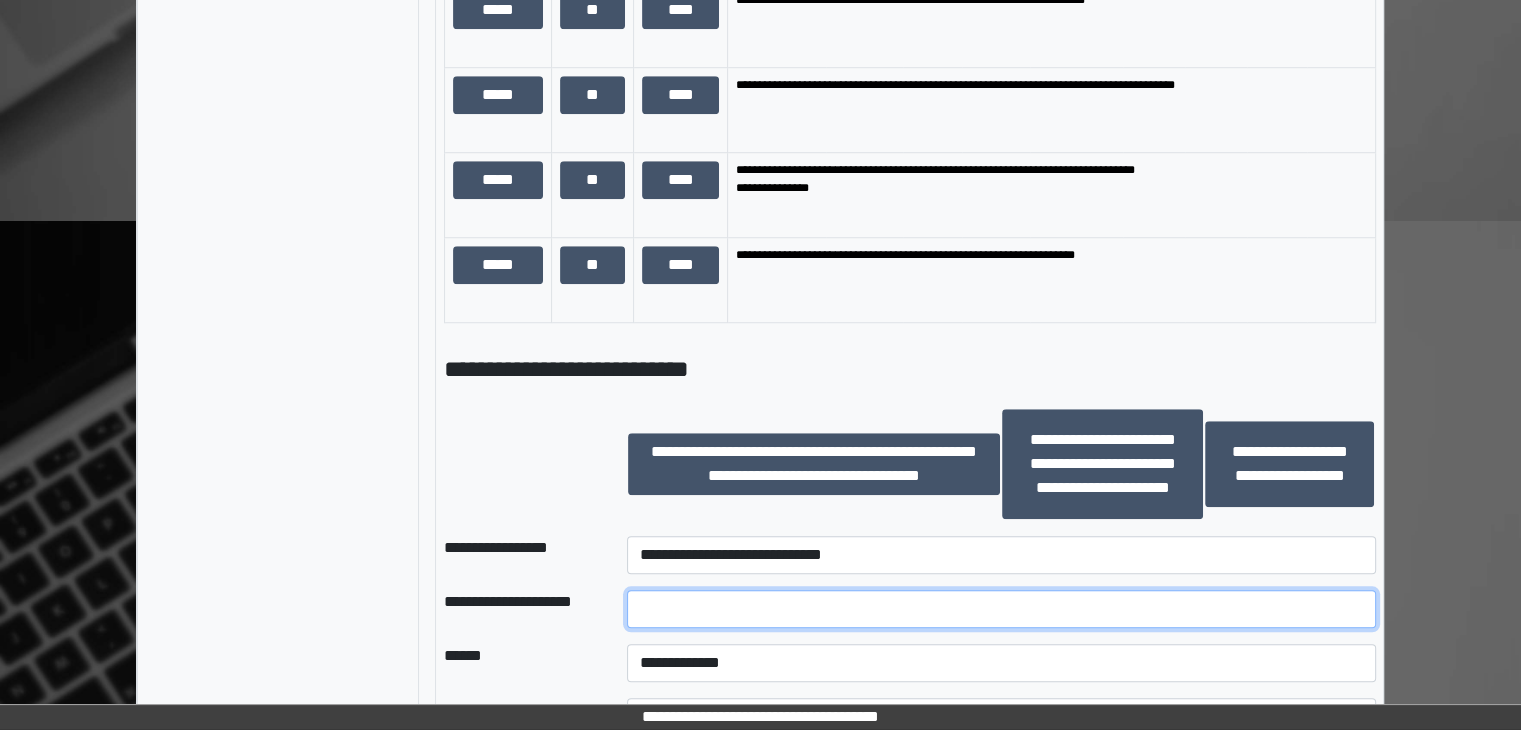 click at bounding box center [1001, 609] 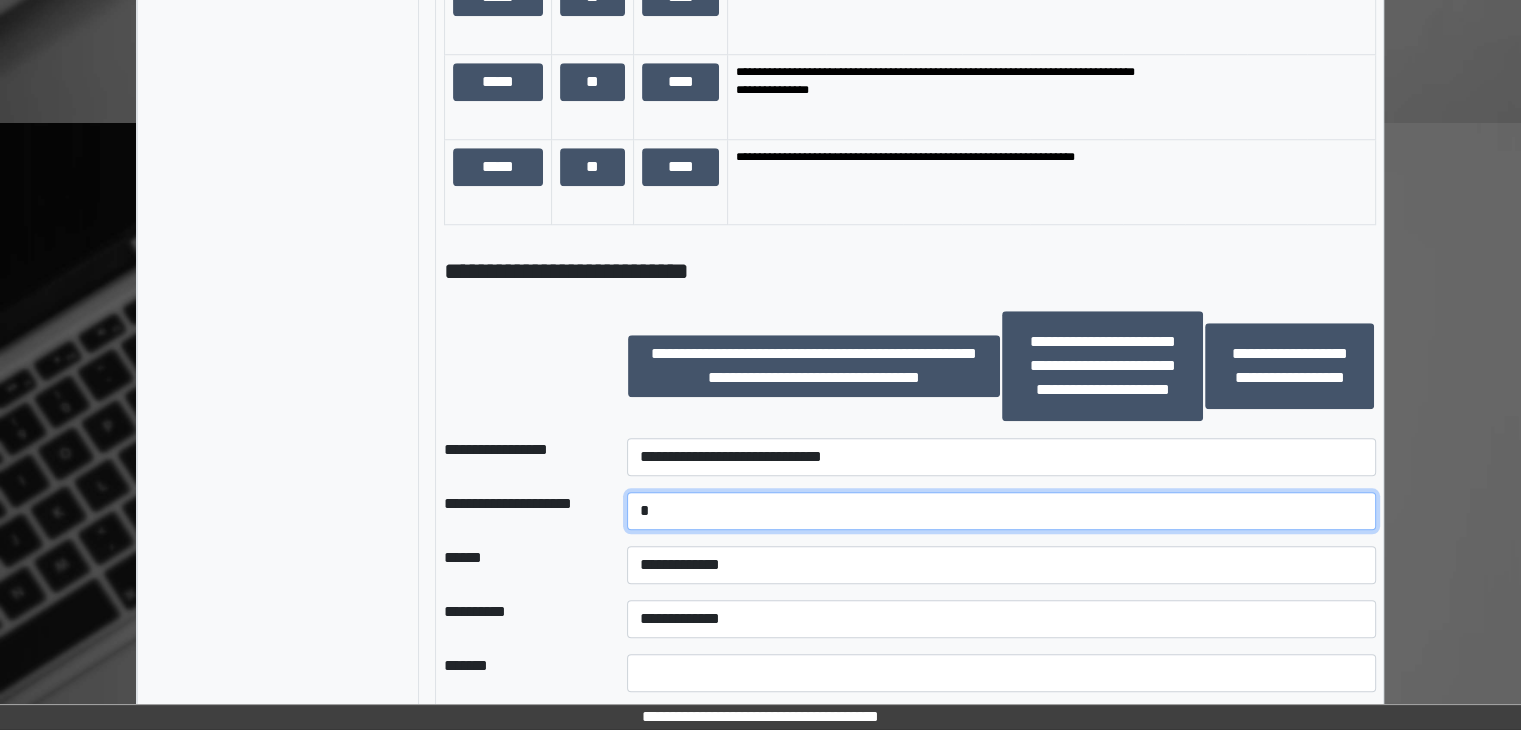 scroll, scrollTop: 1700, scrollLeft: 0, axis: vertical 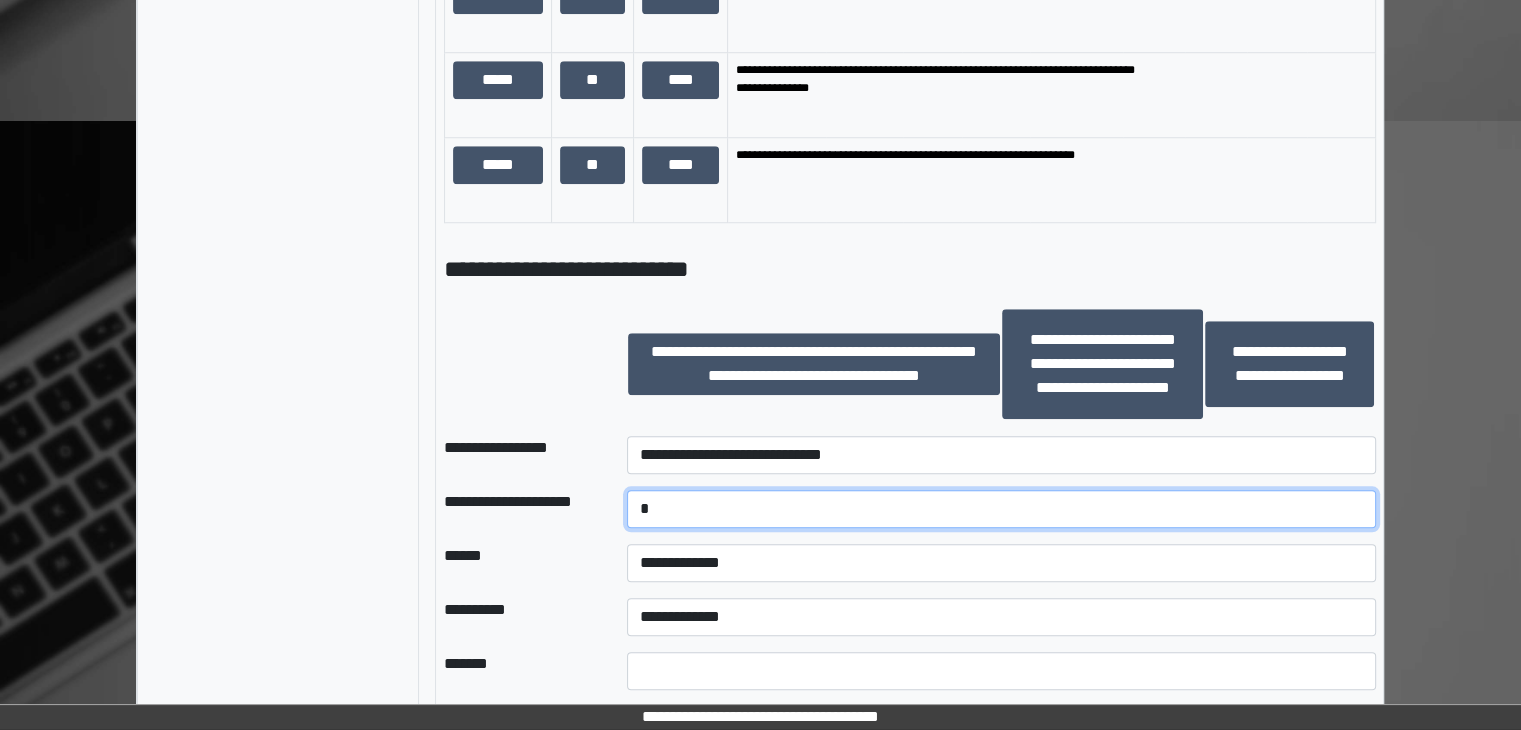 type on "*" 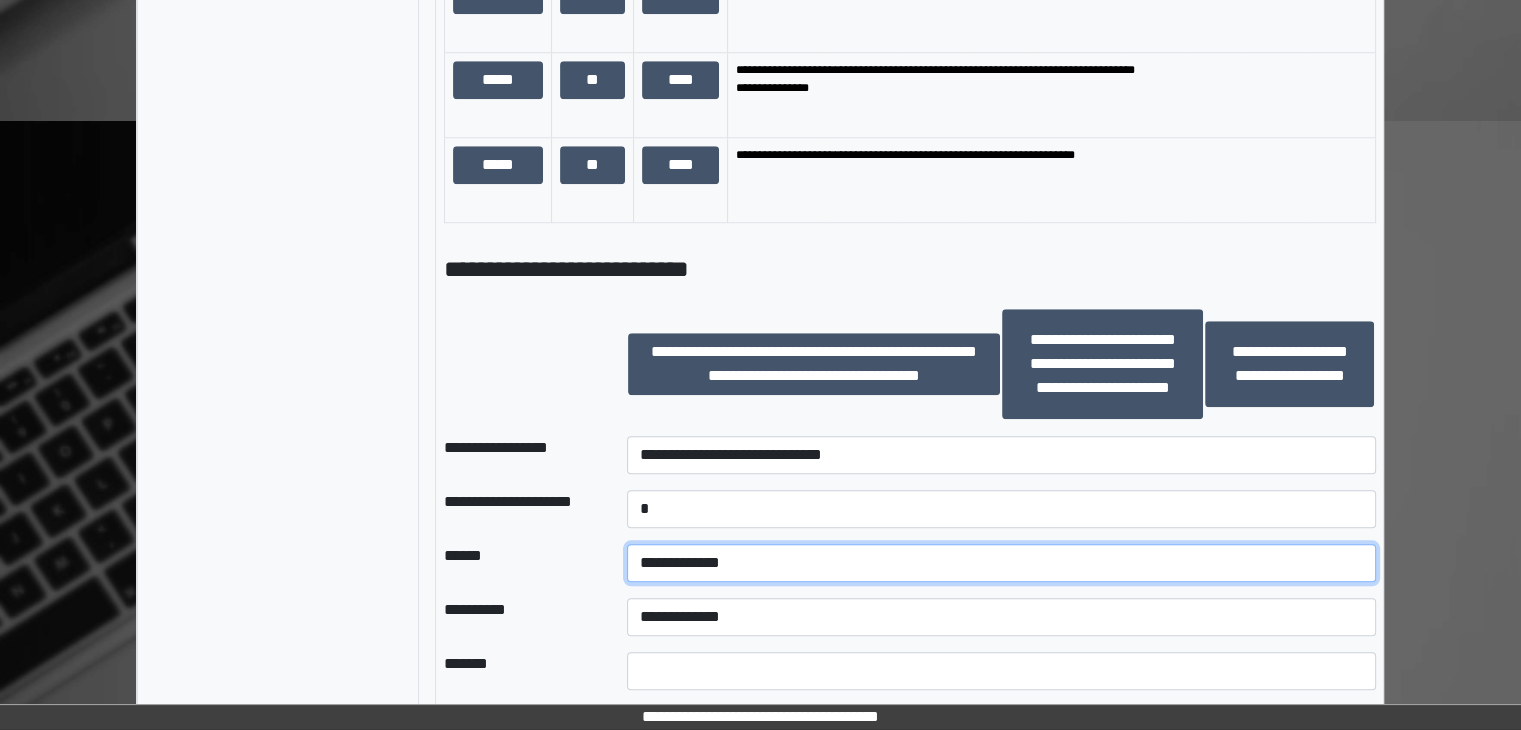 click on "**********" at bounding box center (1001, 563) 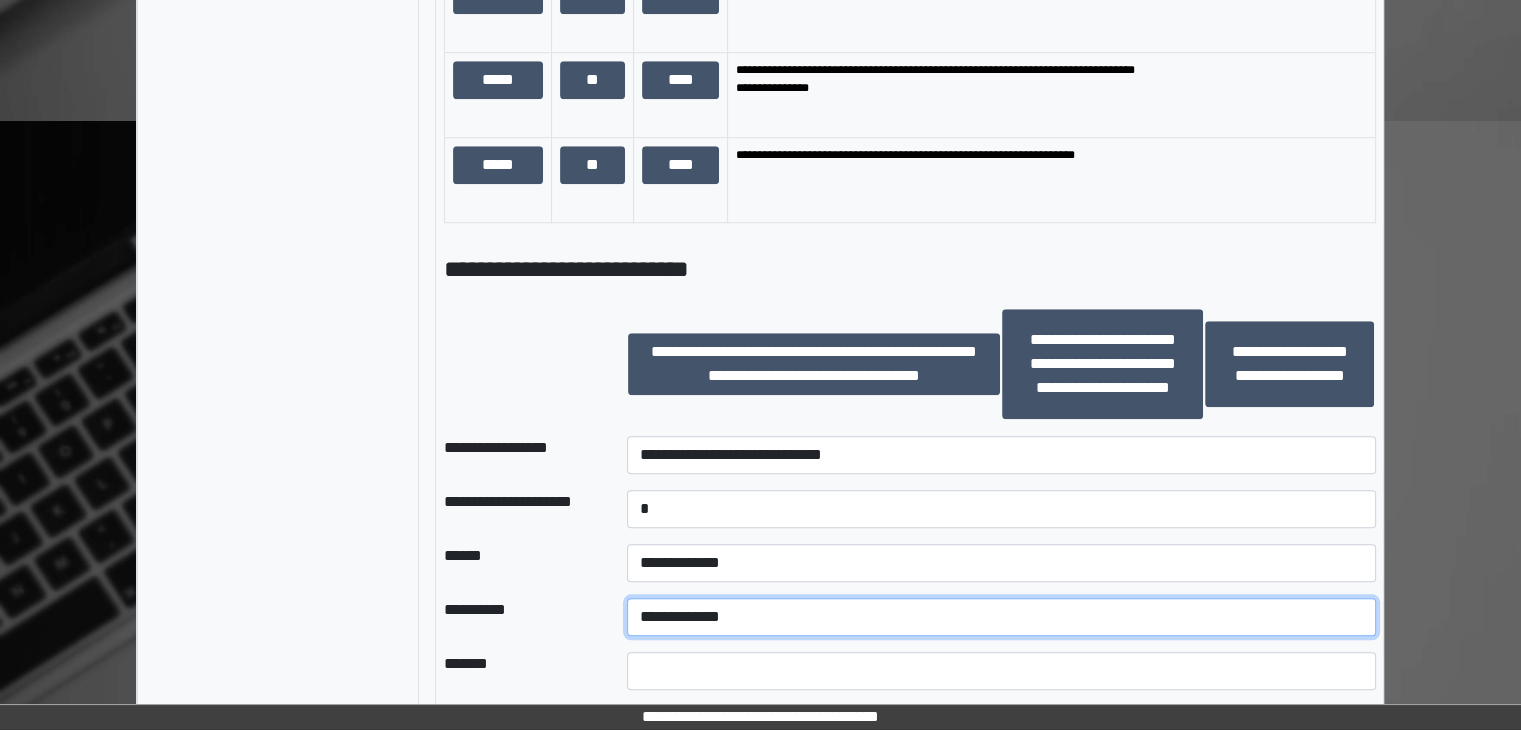 click on "**********" at bounding box center (1001, 617) 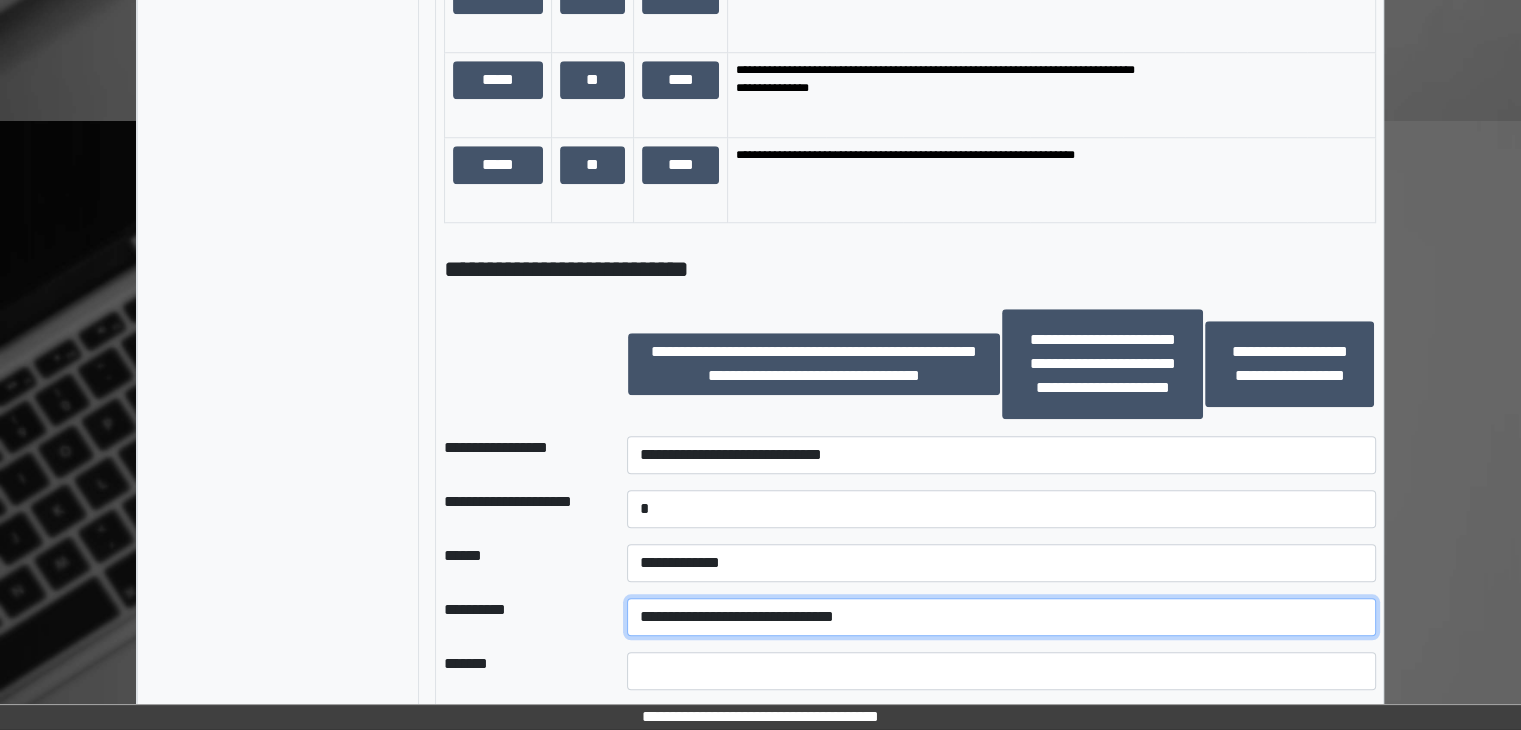 click on "**********" at bounding box center (1001, 617) 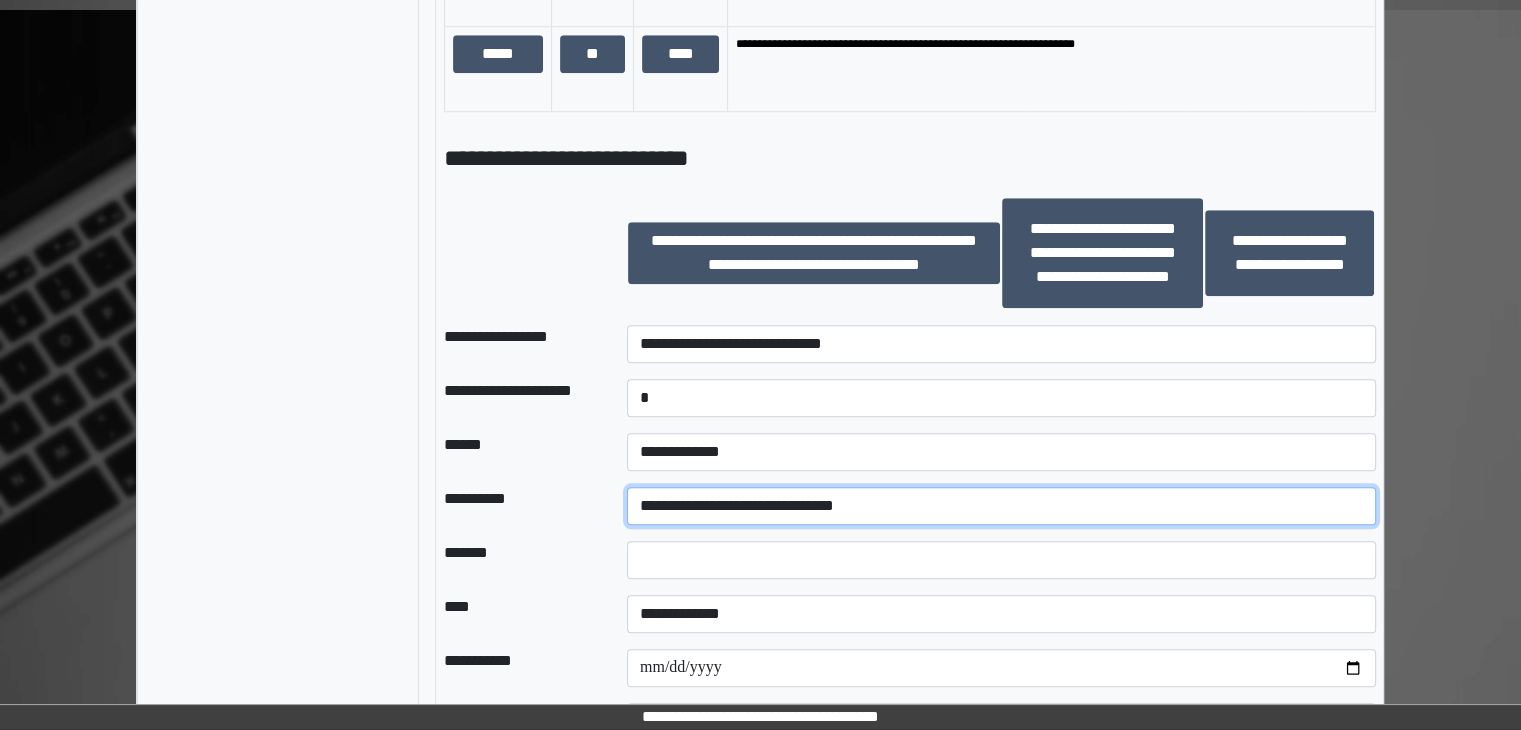 scroll, scrollTop: 1900, scrollLeft: 0, axis: vertical 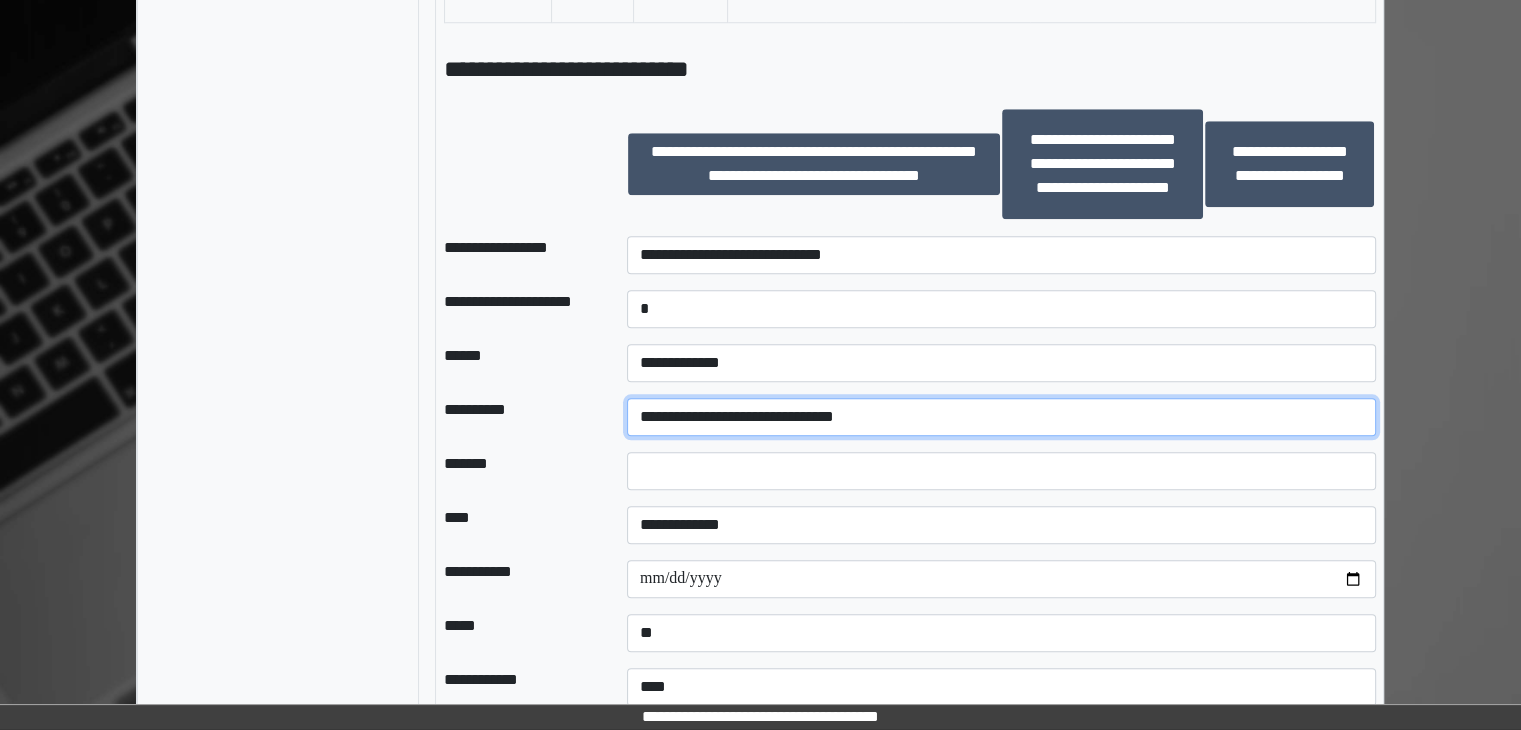 click on "**********" at bounding box center (1001, 417) 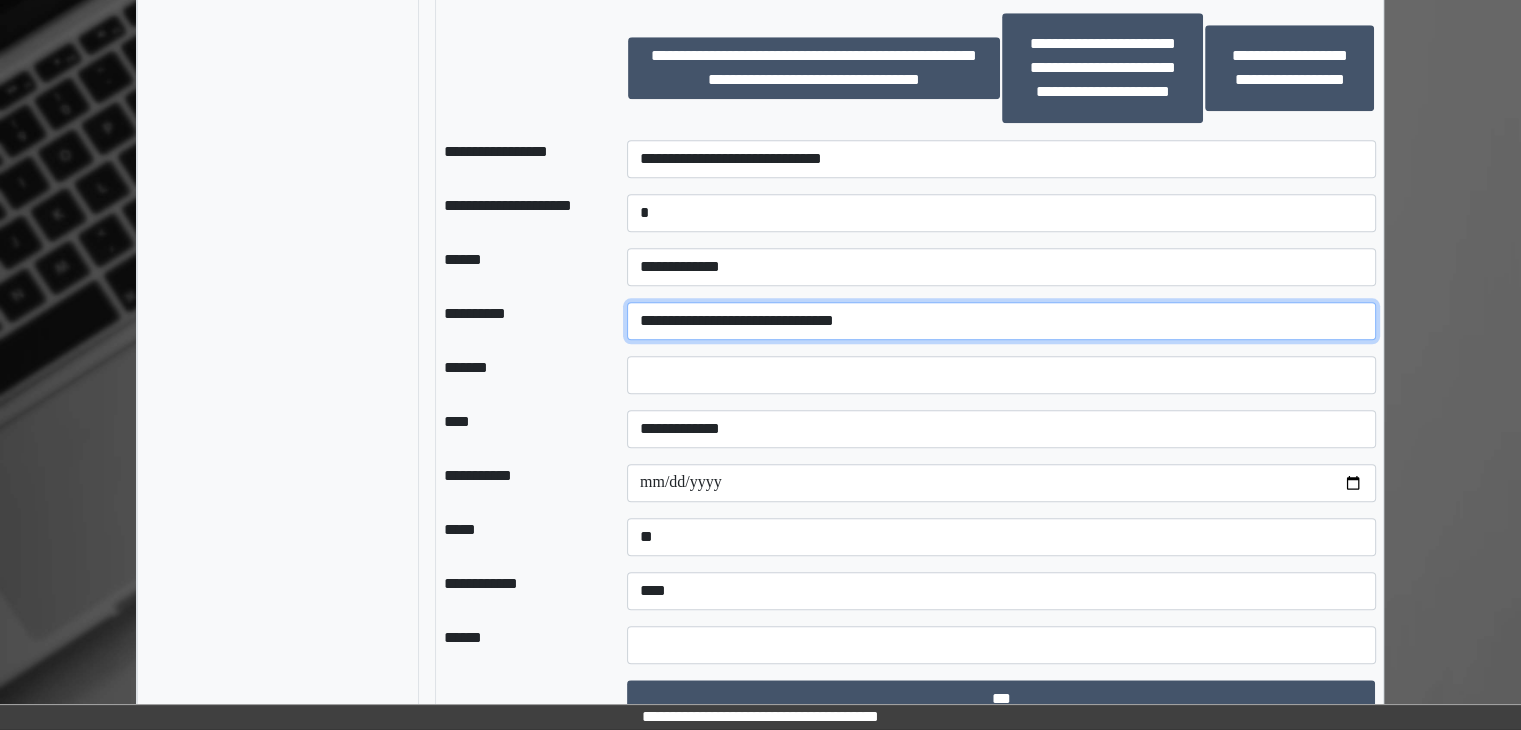 scroll, scrollTop: 2018, scrollLeft: 0, axis: vertical 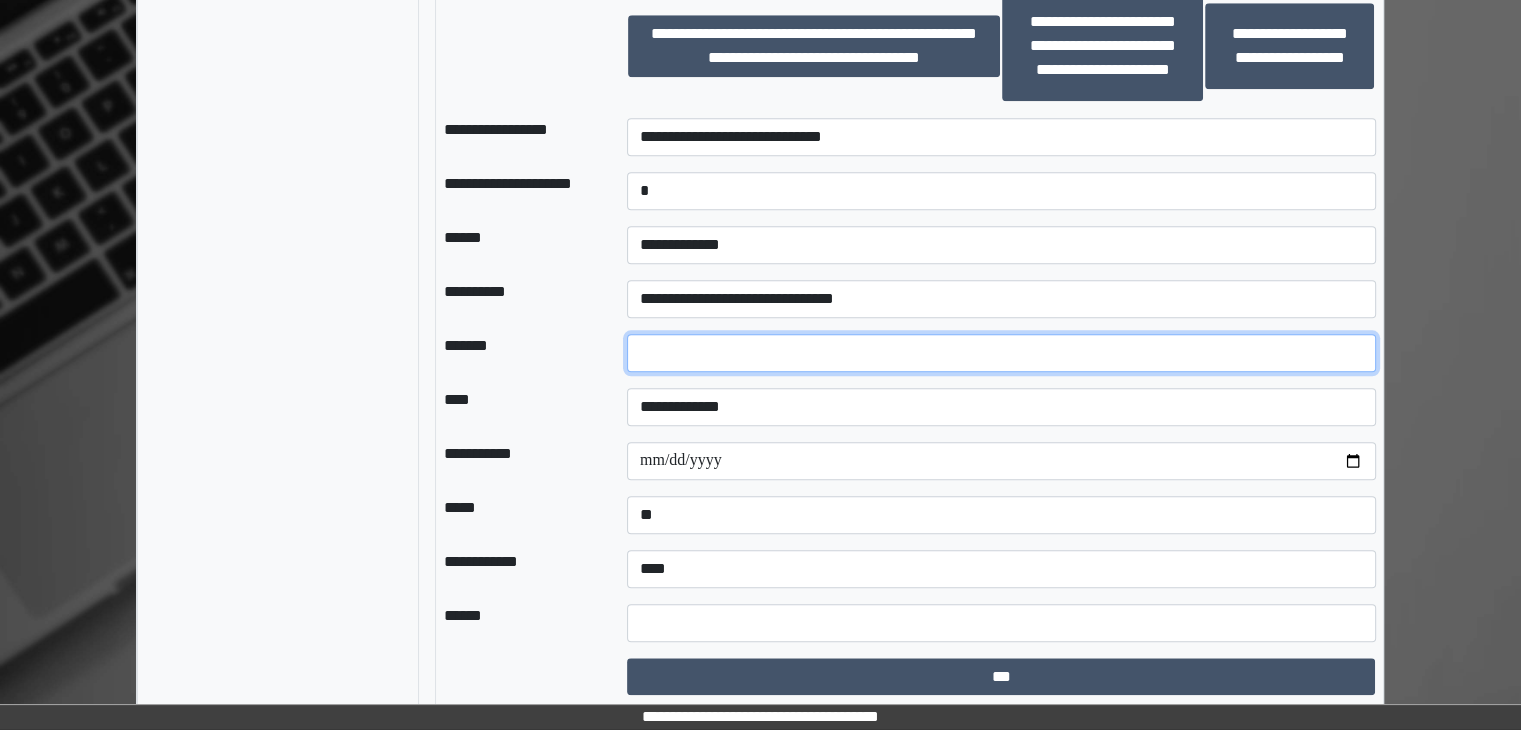 click at bounding box center [1001, 353] 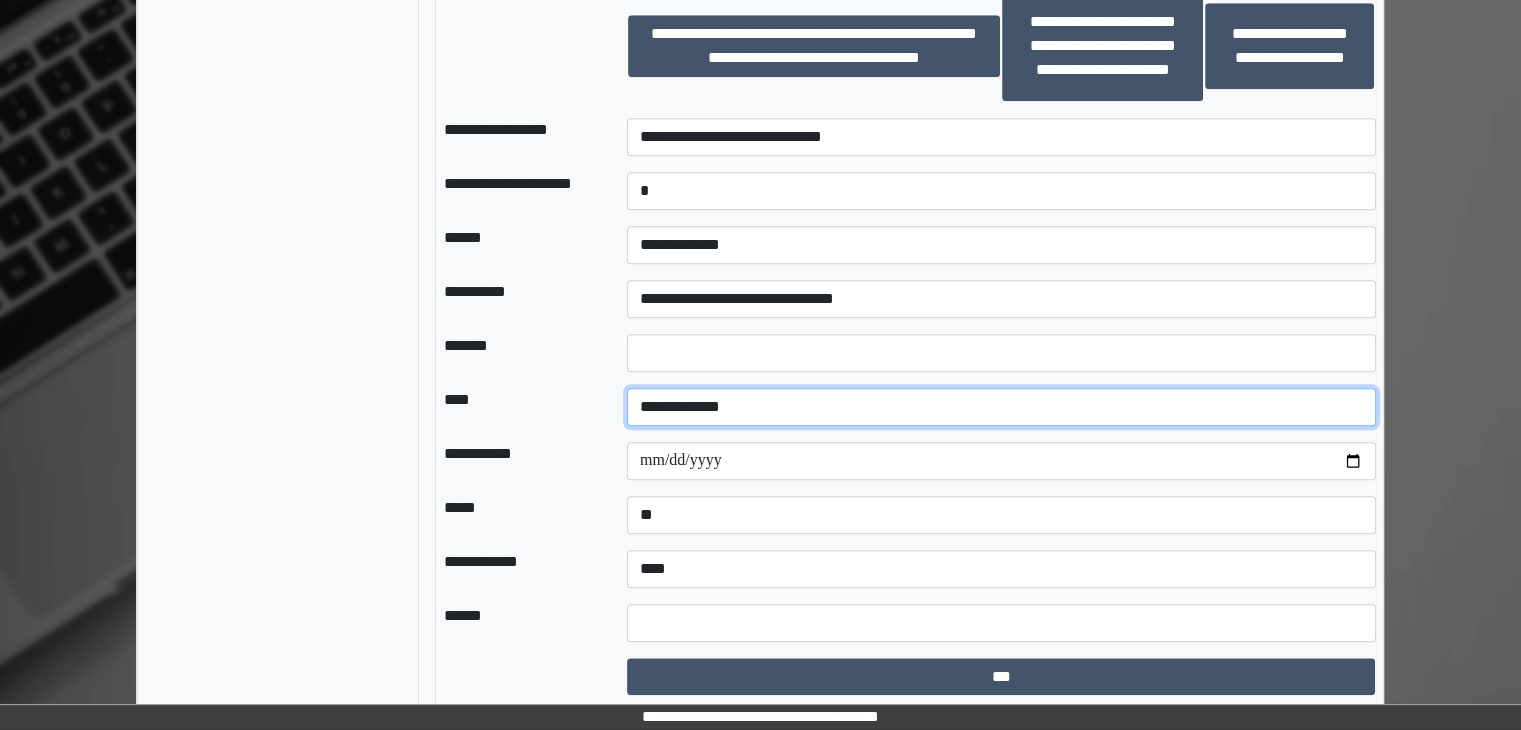 click on "**********" at bounding box center [1001, 407] 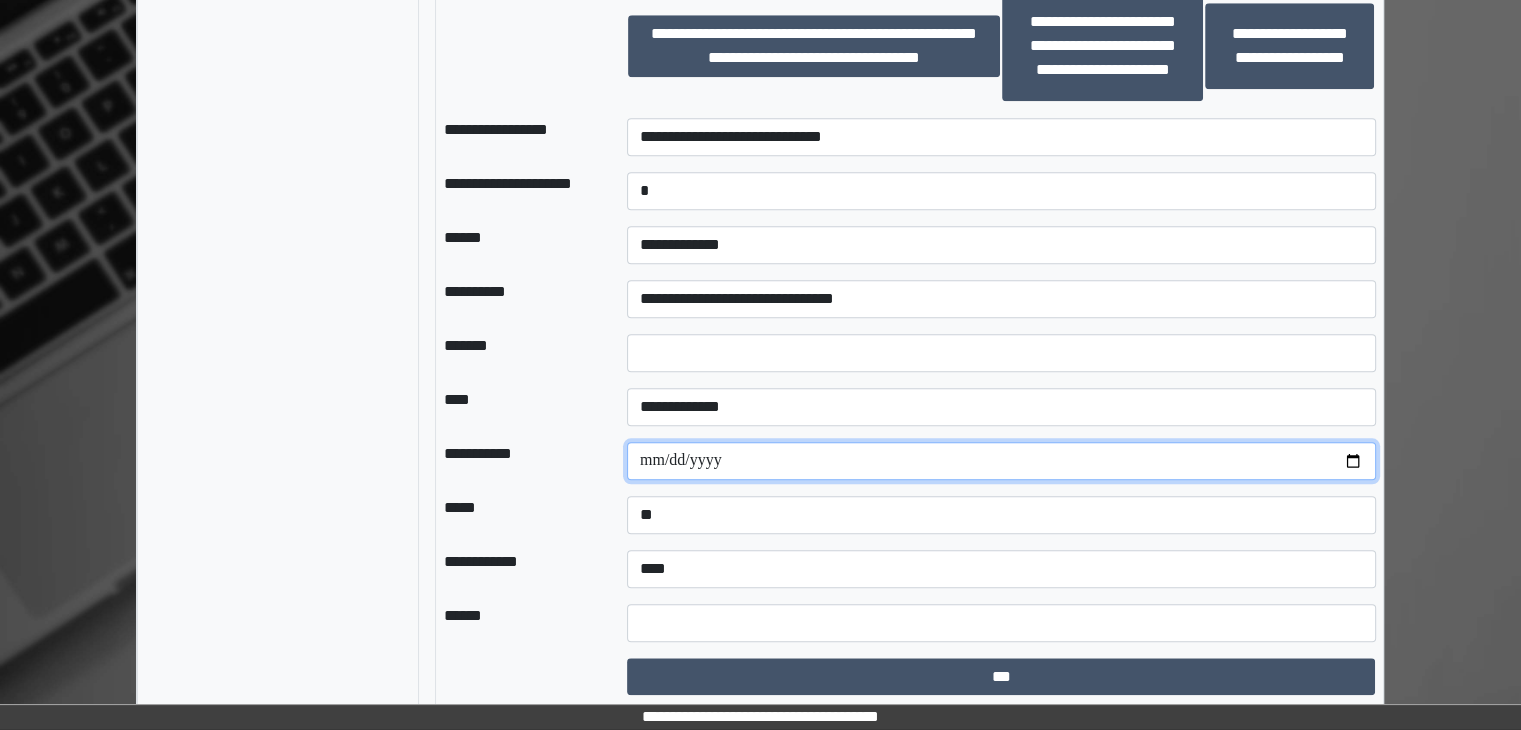 click at bounding box center (1001, 461) 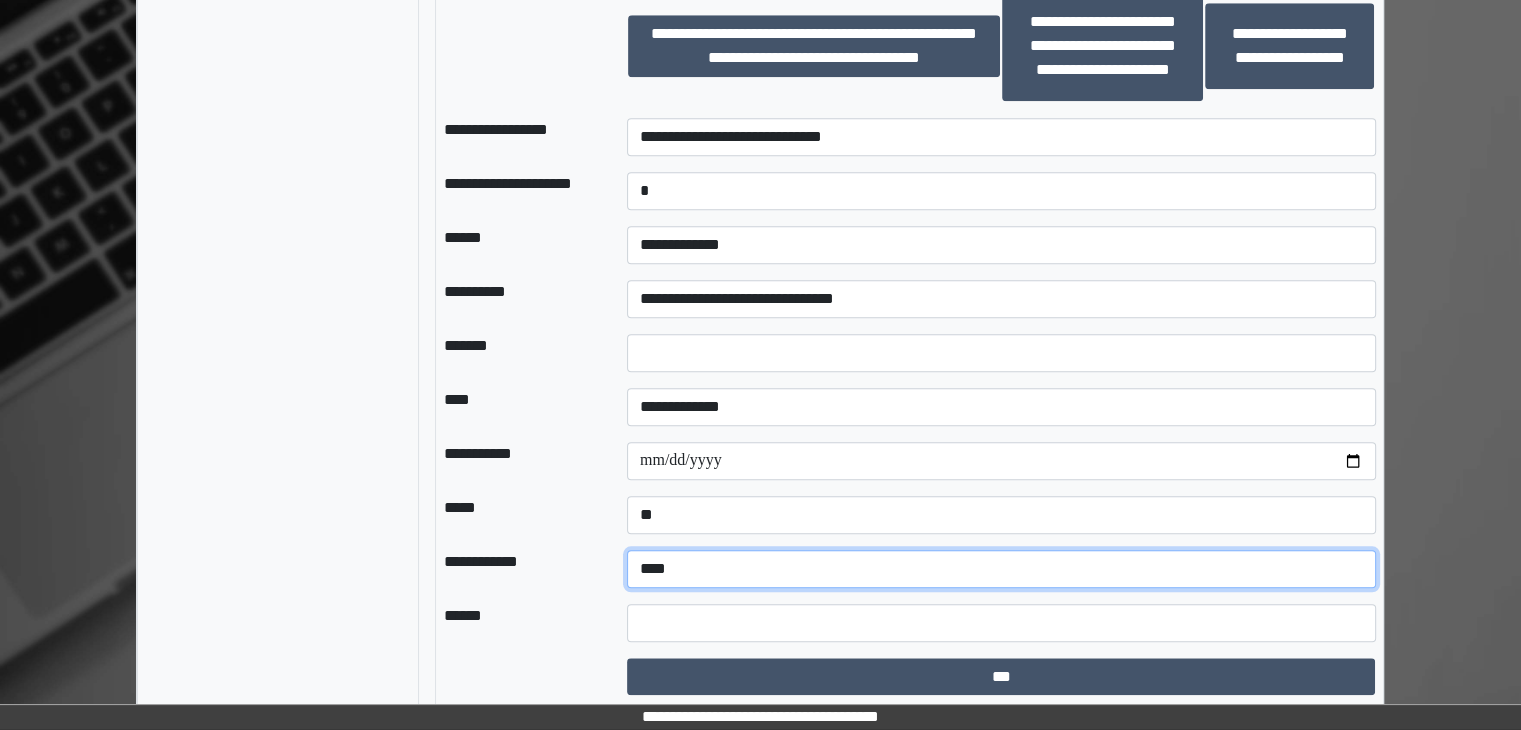 click on "**********" at bounding box center [1001, 569] 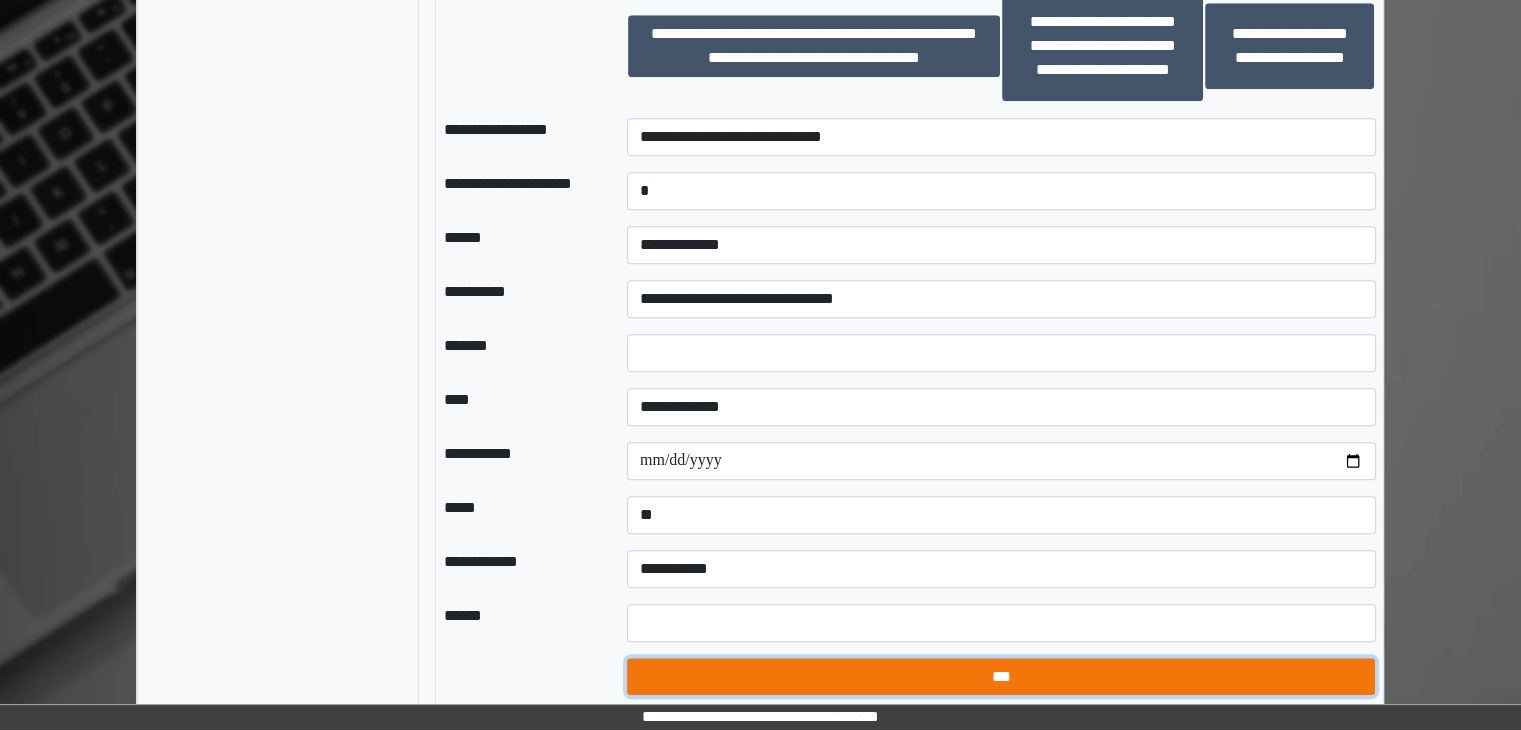 click on "***" at bounding box center [1001, 677] 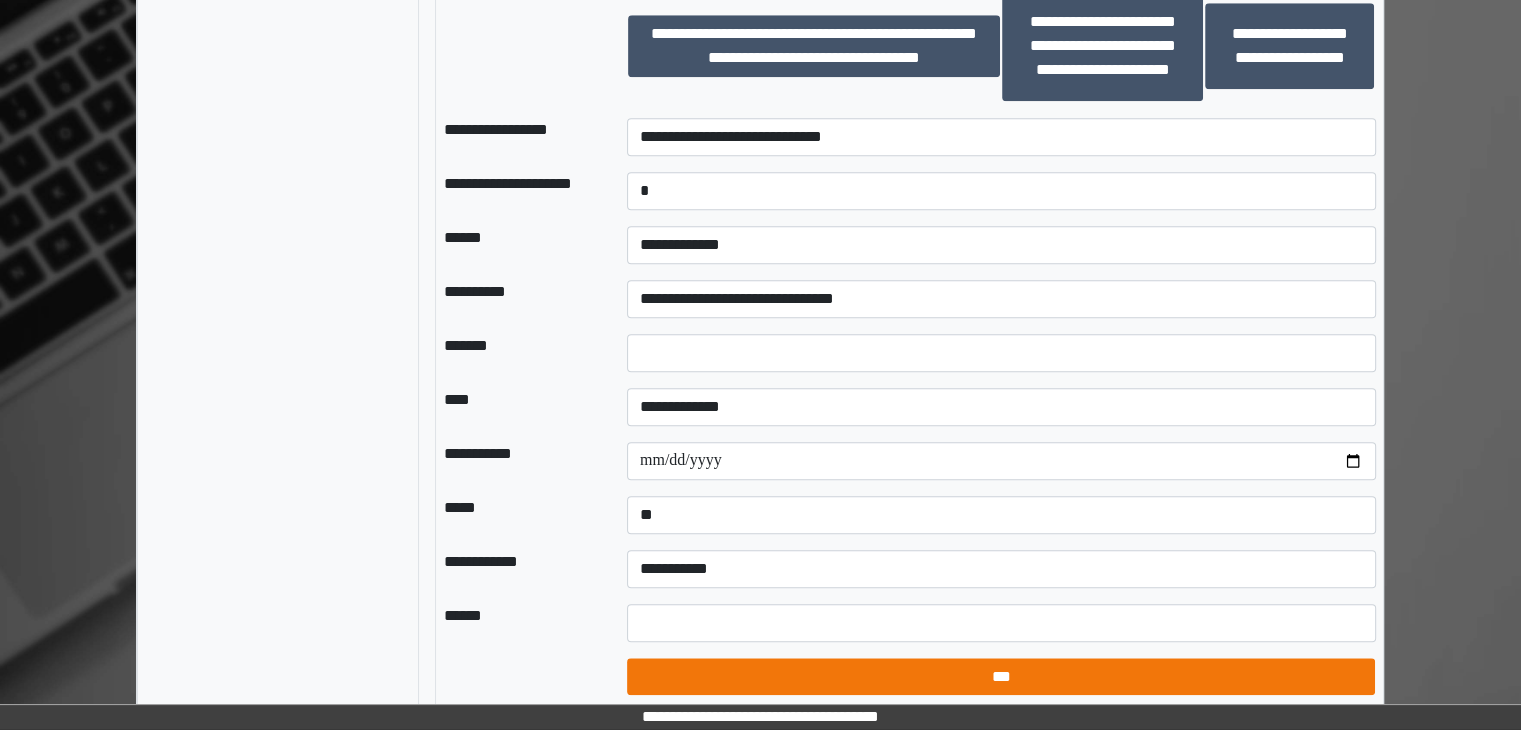 select on "*" 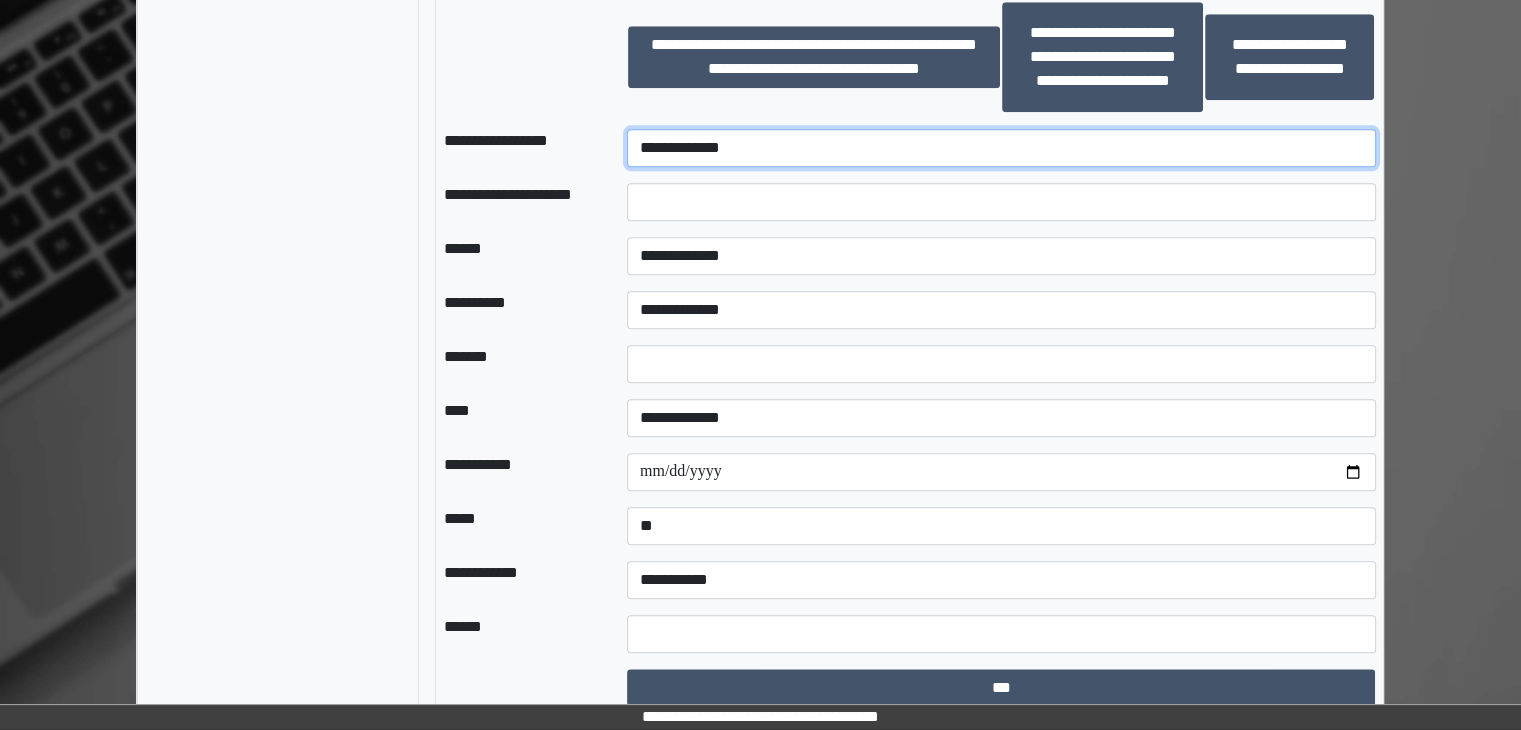 click on "**********" at bounding box center [1001, 148] 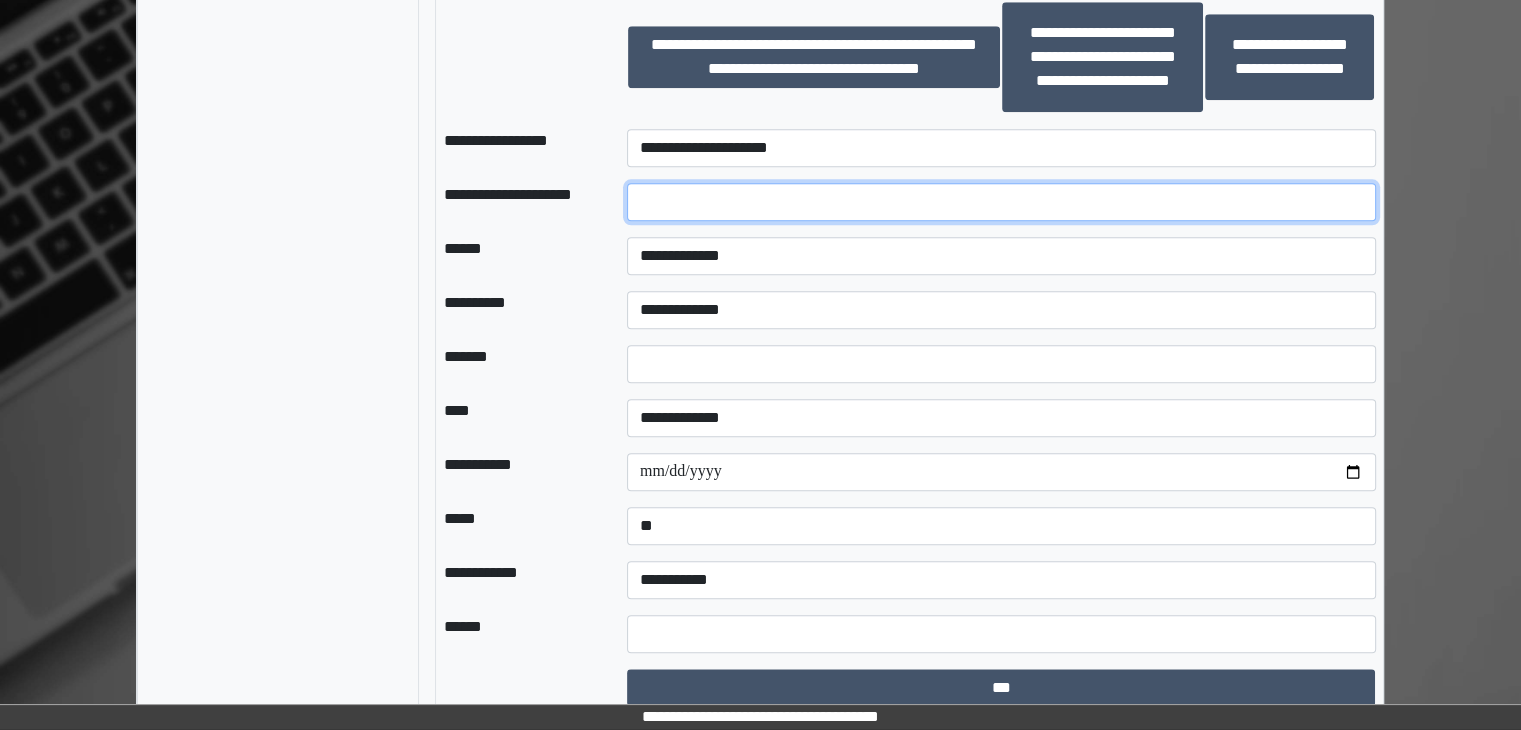 click at bounding box center (1001, 202) 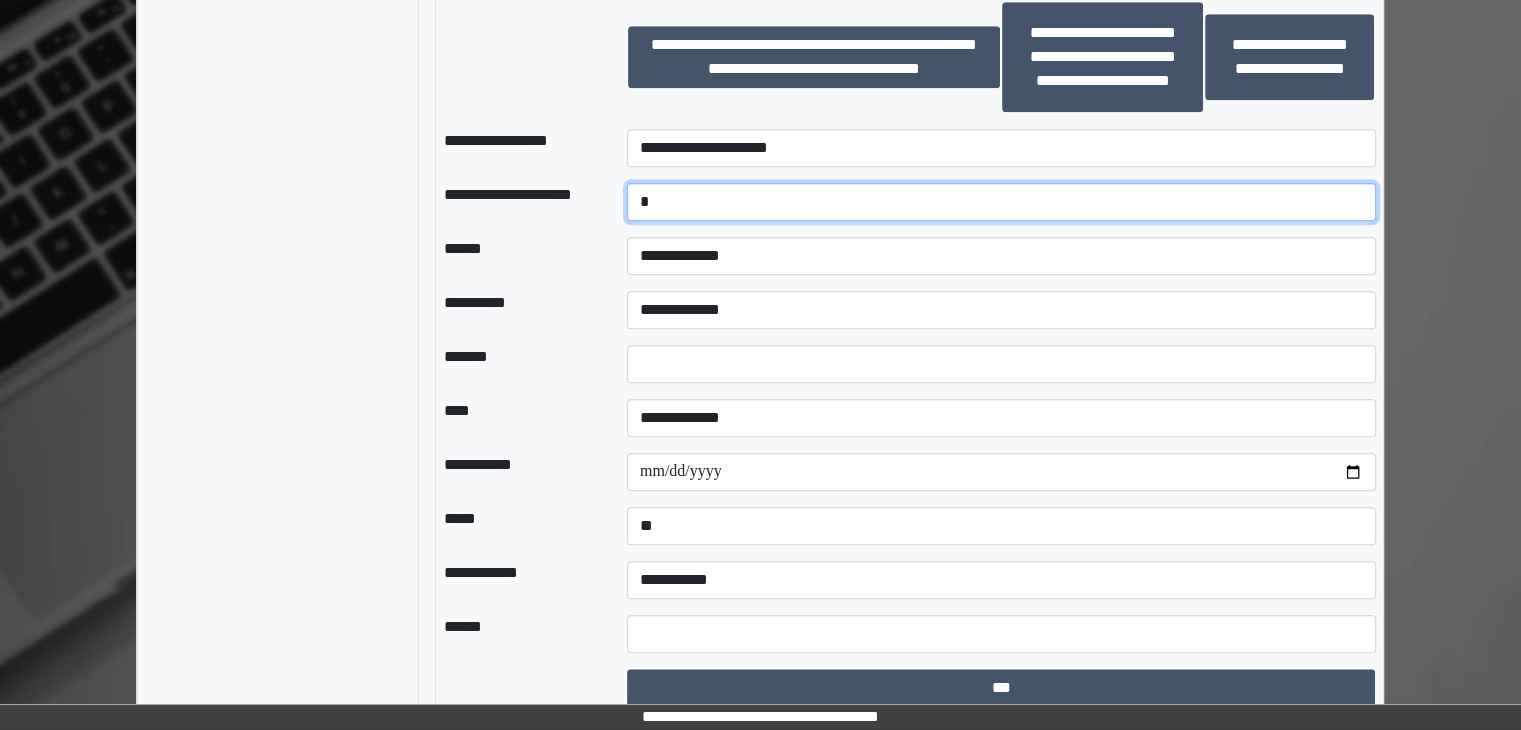 type on "*" 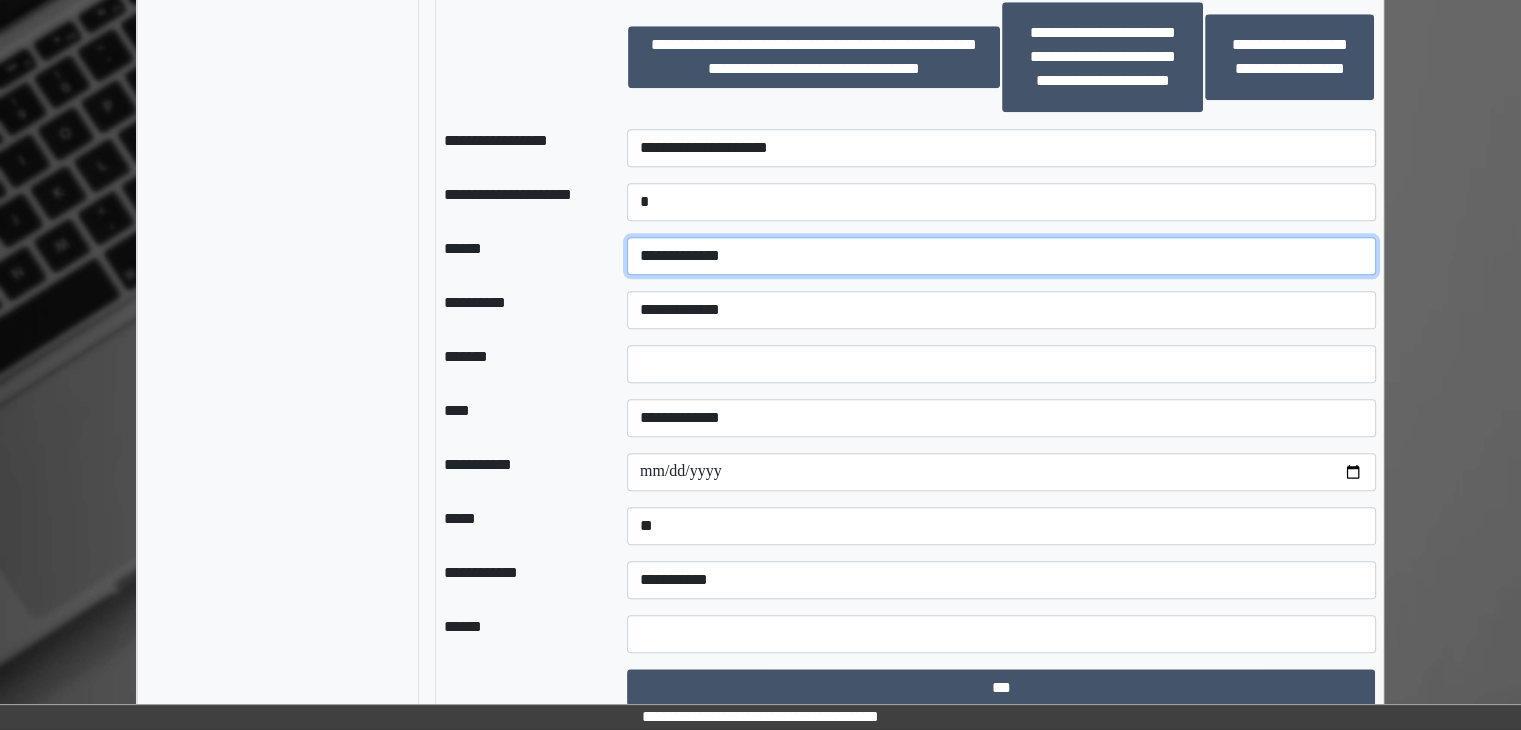 click on "**********" at bounding box center (1001, 256) 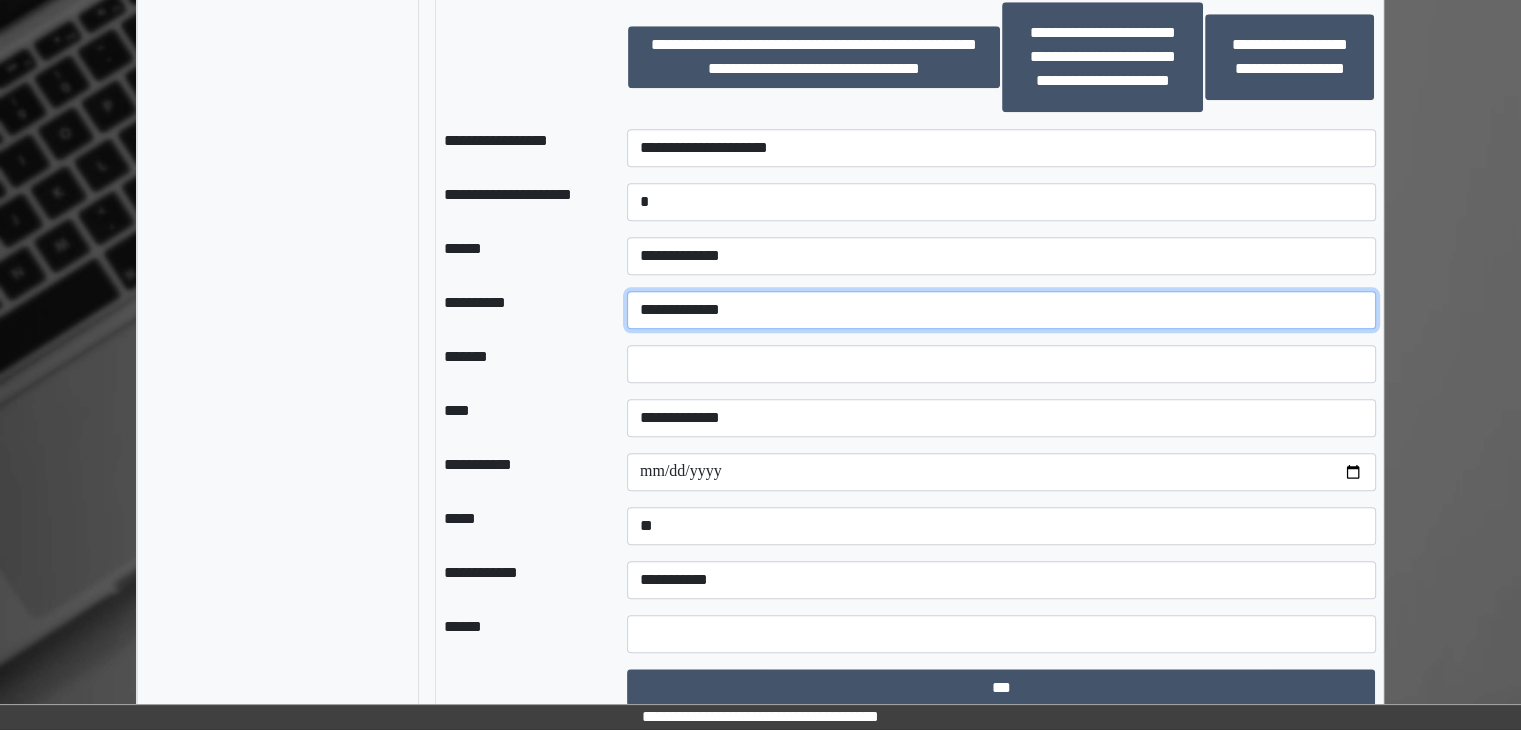 click on "**********" at bounding box center [1001, 310] 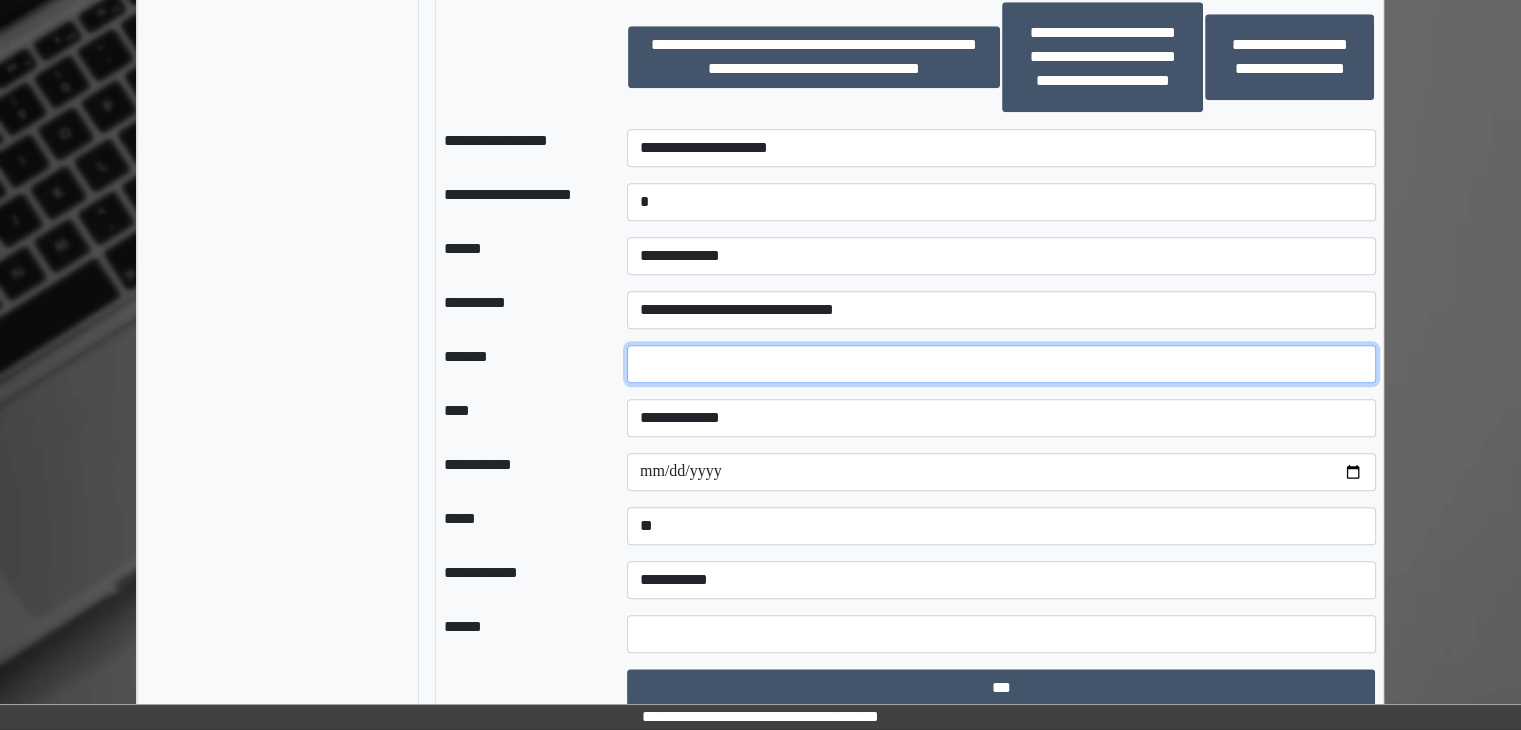 click on "*" at bounding box center (1001, 364) 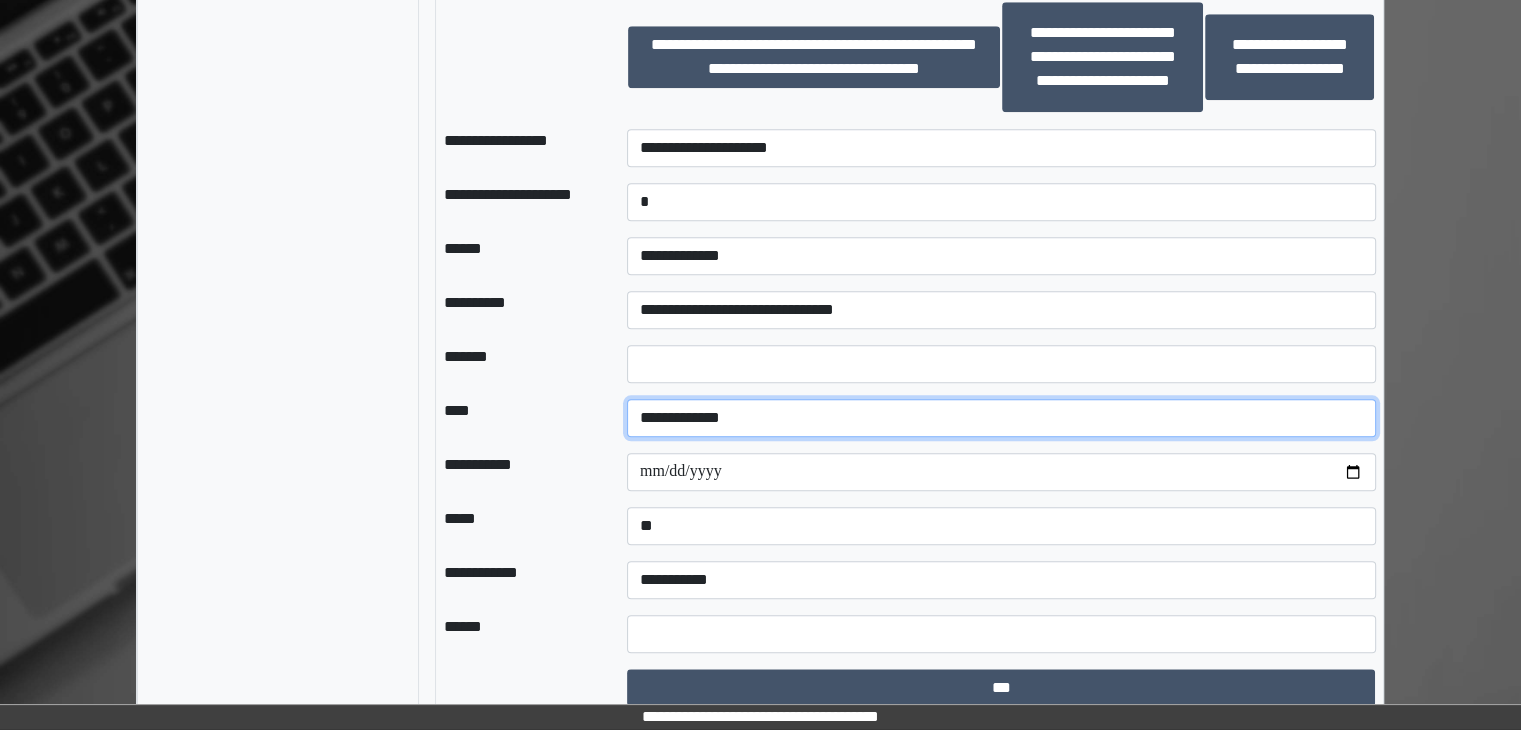 click on "**********" at bounding box center [1001, 418] 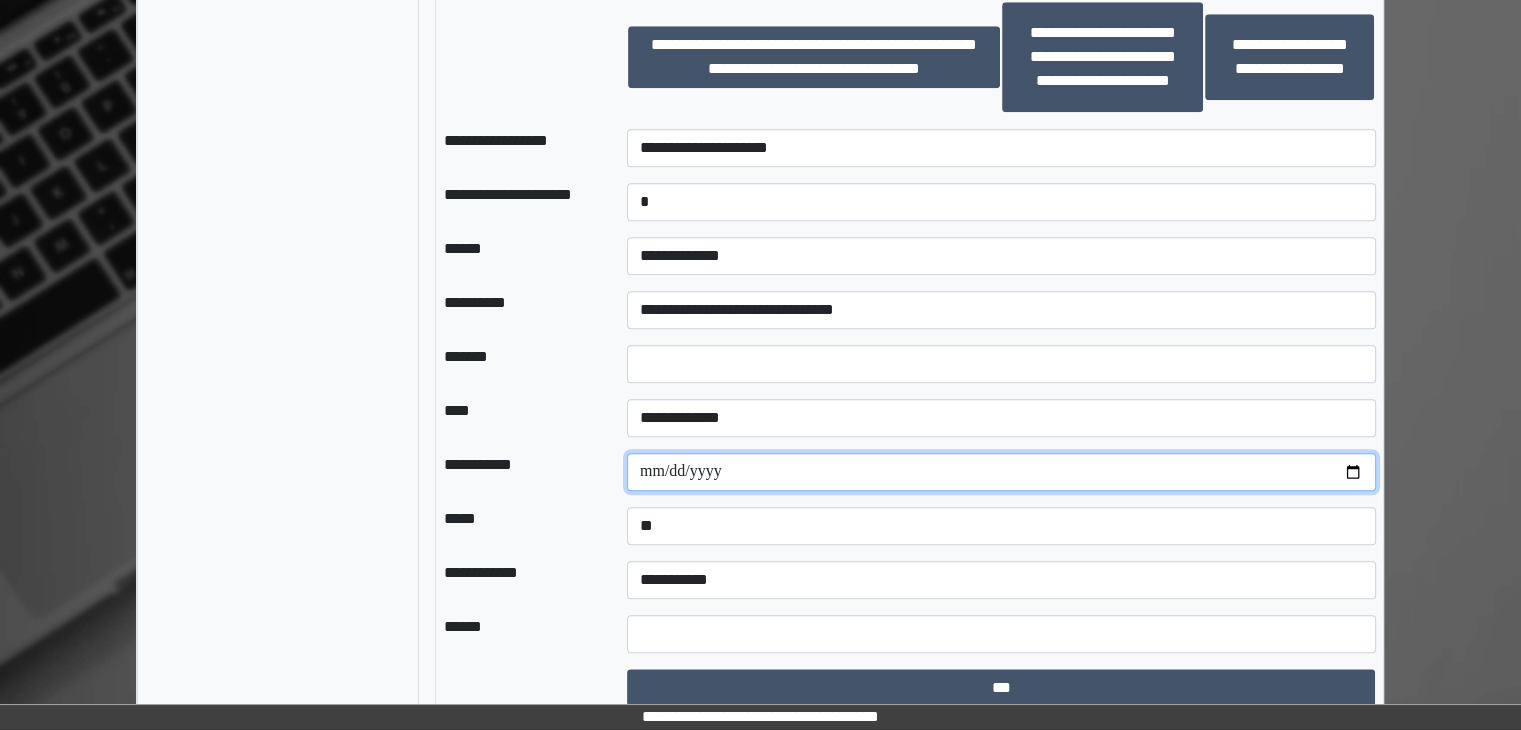 click on "**********" at bounding box center (1001, 472) 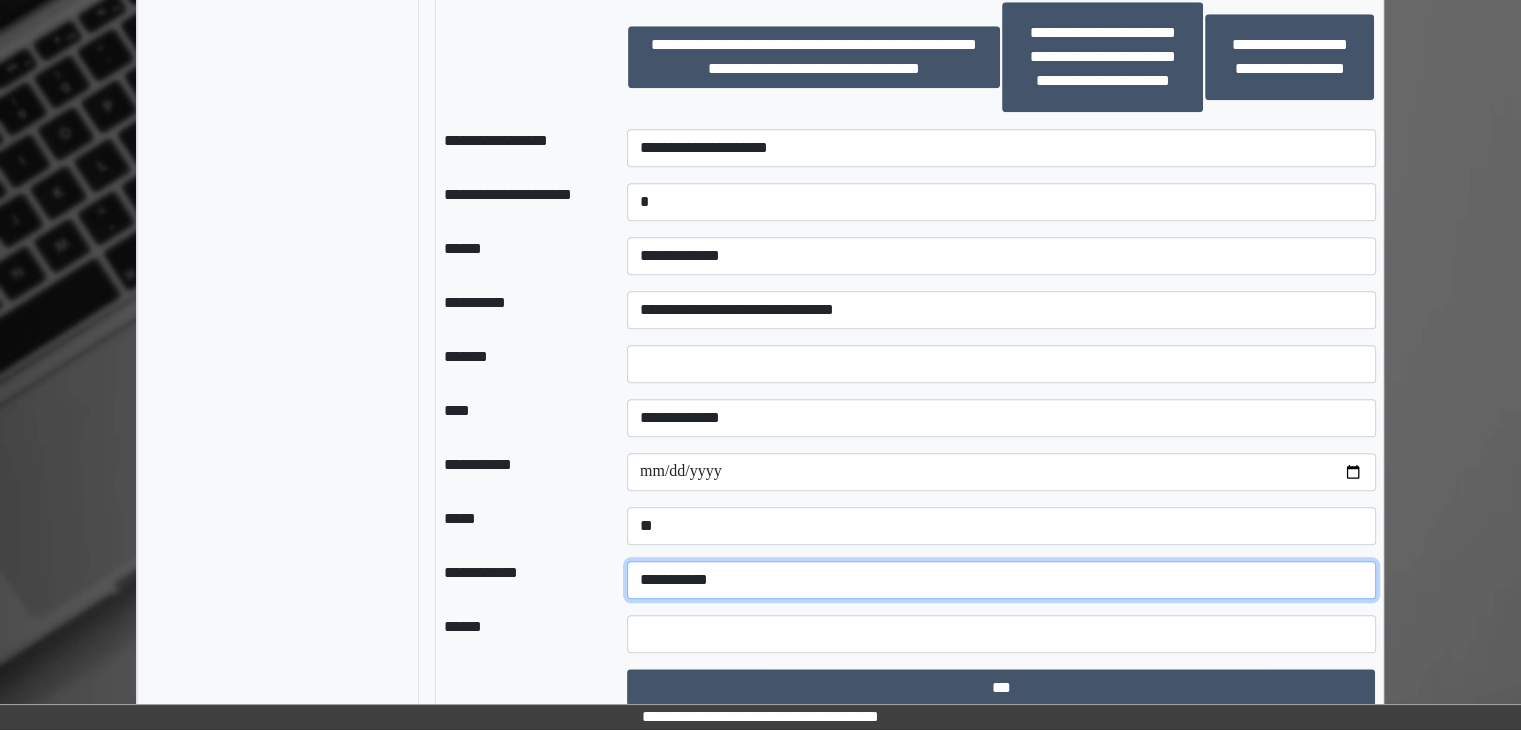 click on "**********" at bounding box center [1001, 580] 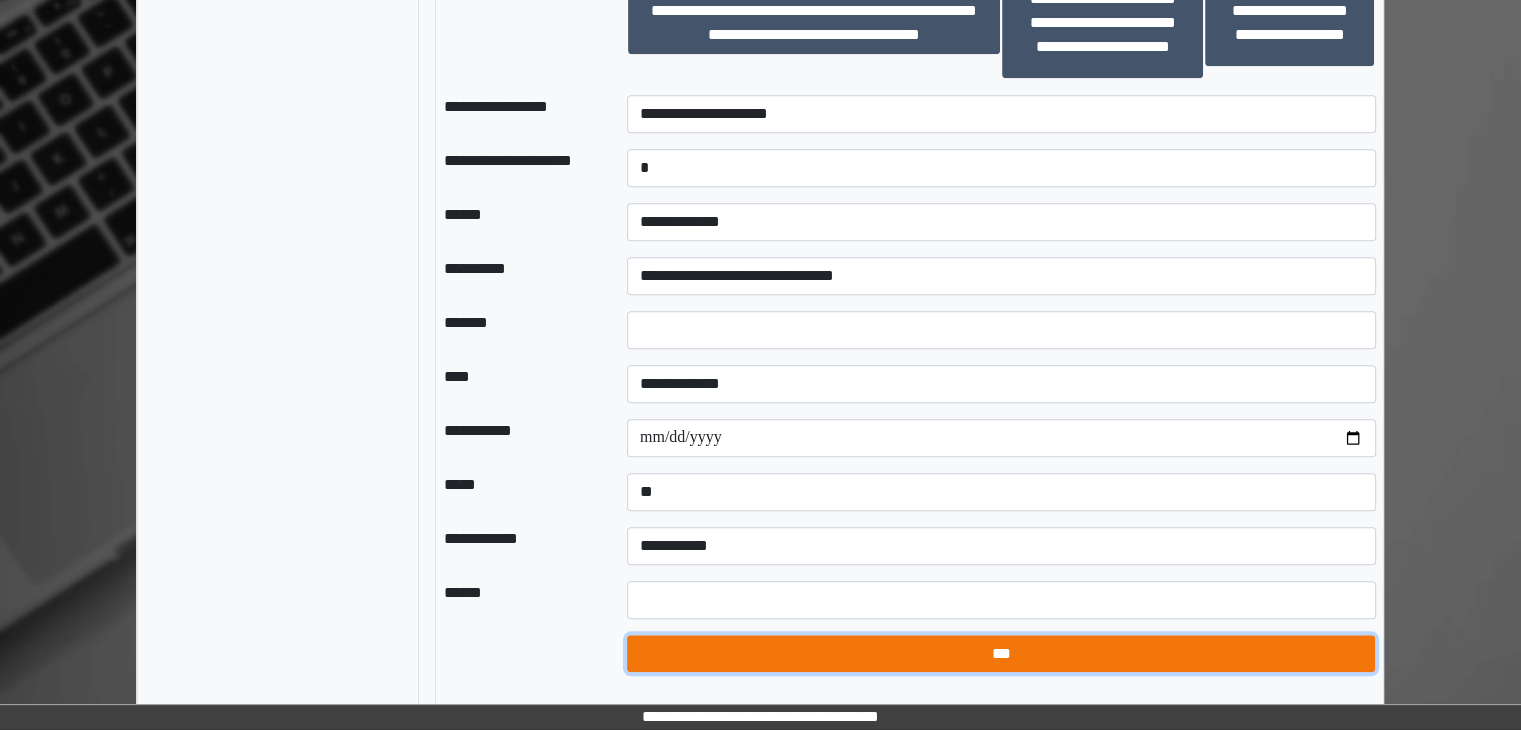 click on "***" at bounding box center (1001, 654) 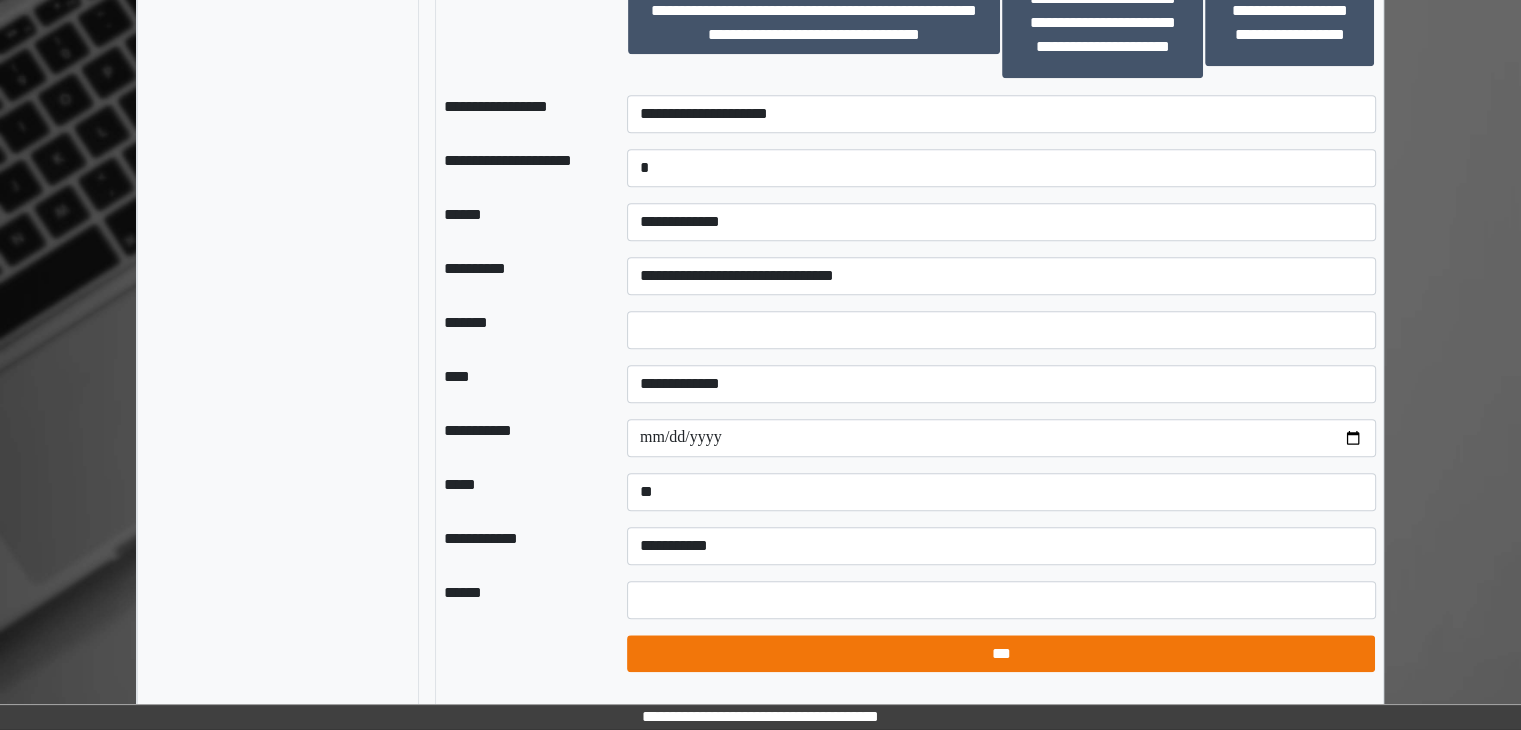 select on "*" 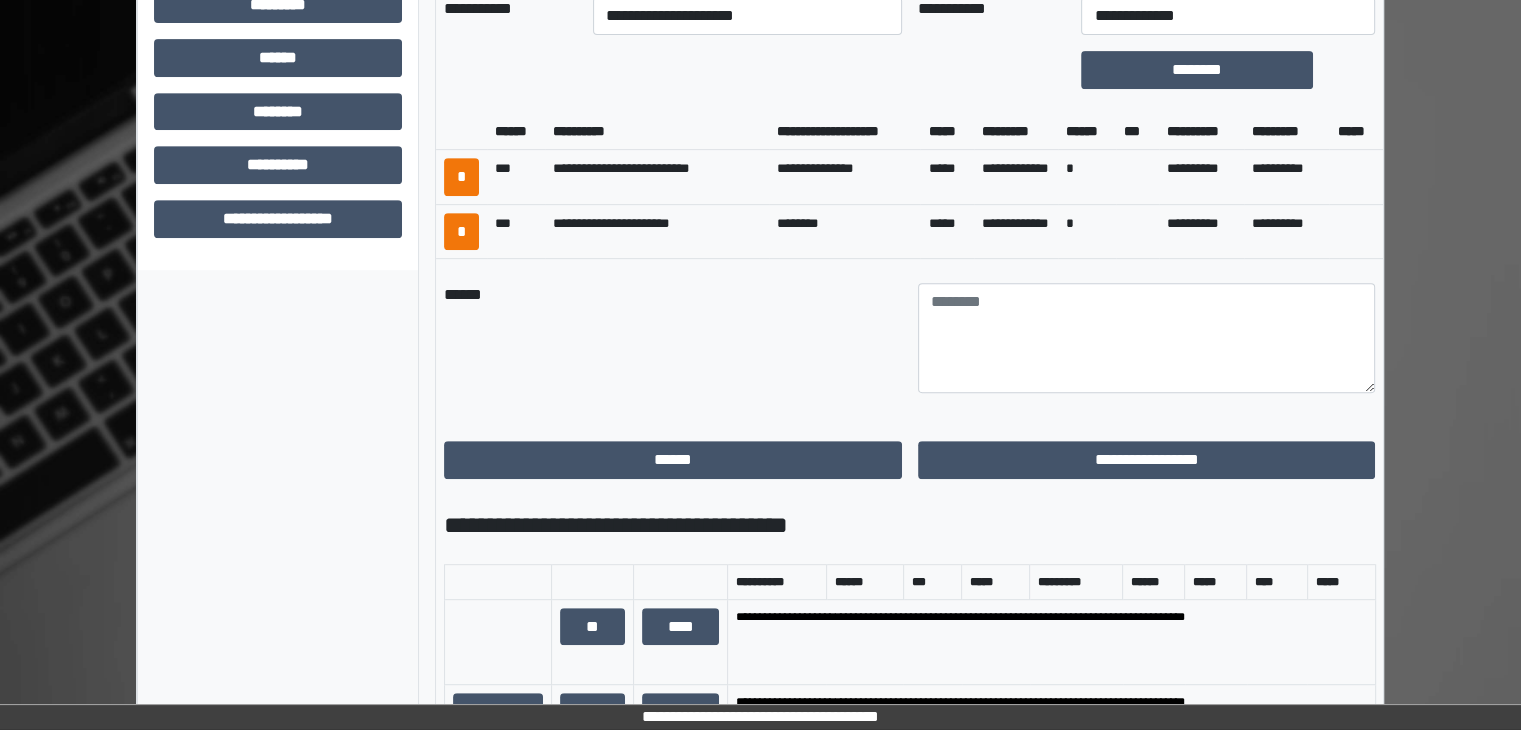 scroll, scrollTop: 752, scrollLeft: 0, axis: vertical 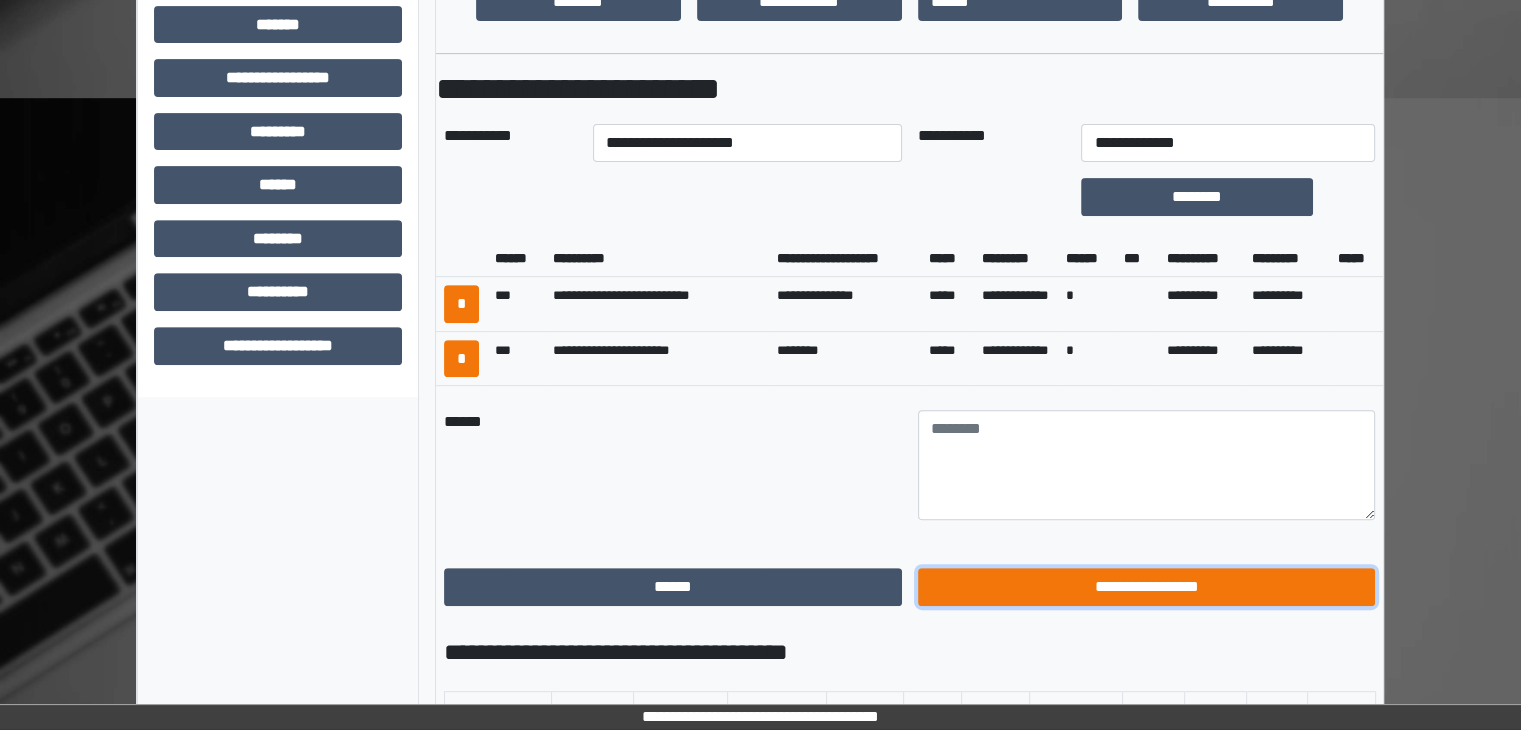 click on "**********" at bounding box center [1147, 587] 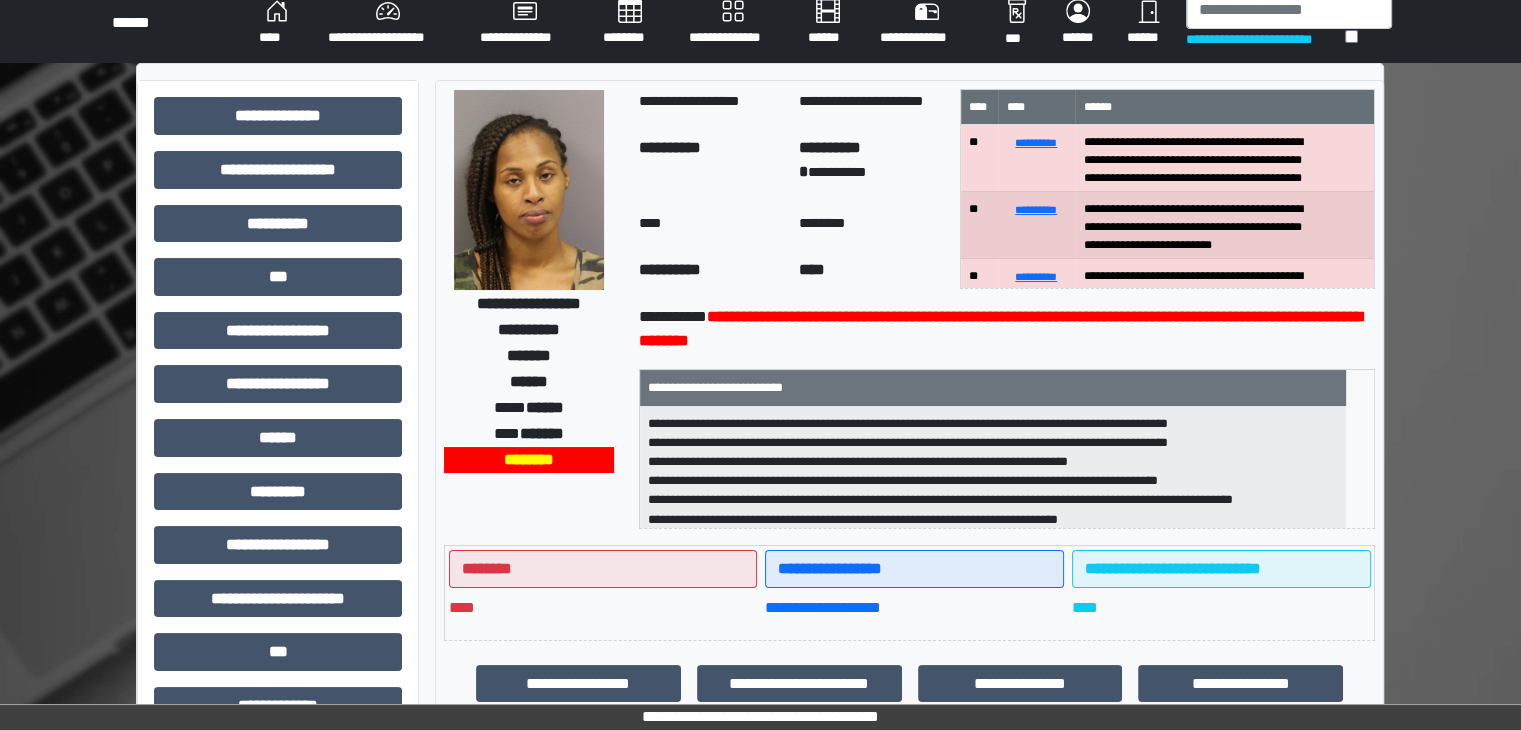 scroll, scrollTop: 0, scrollLeft: 0, axis: both 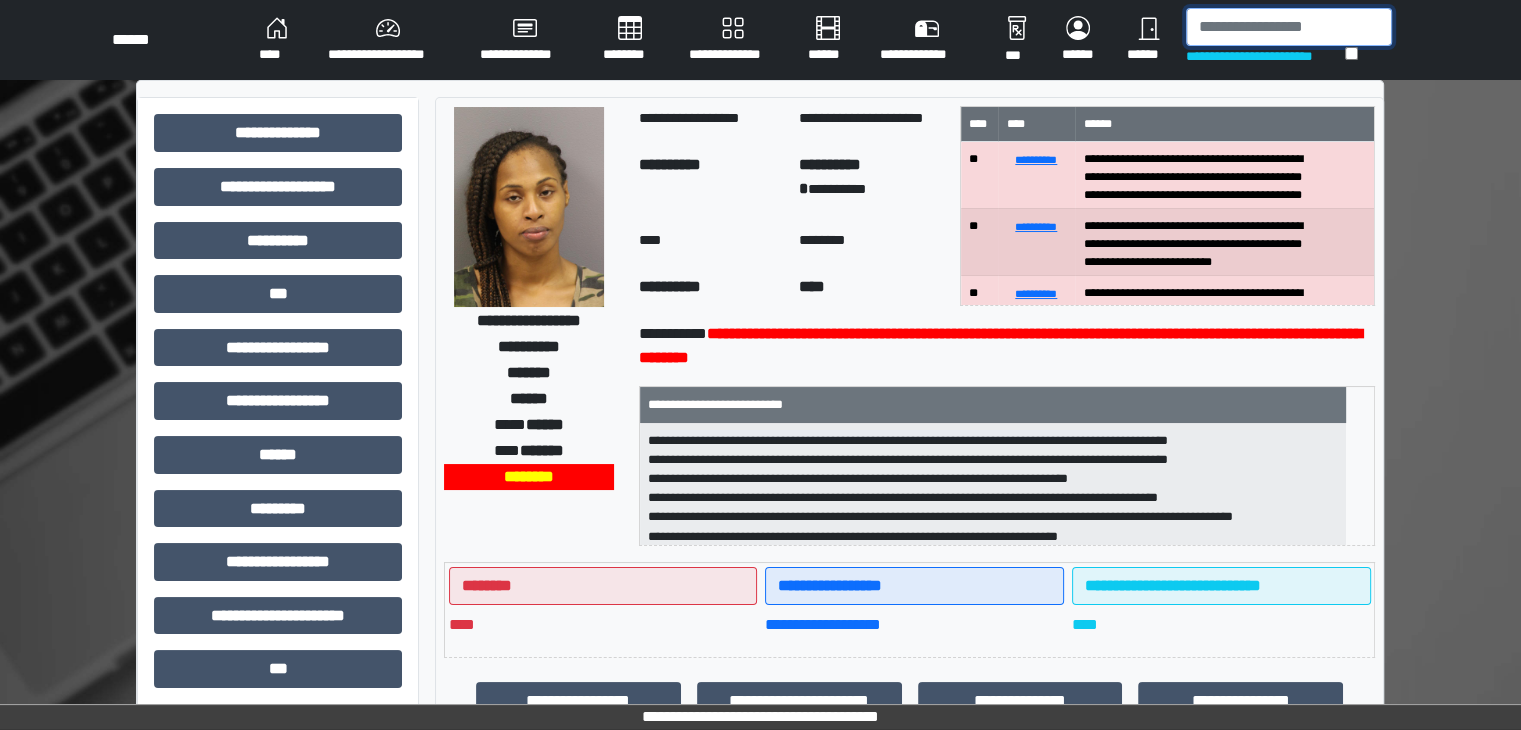 drag, startPoint x: 1297, startPoint y: 25, endPoint x: 1244, endPoint y: 17, distance: 53.600372 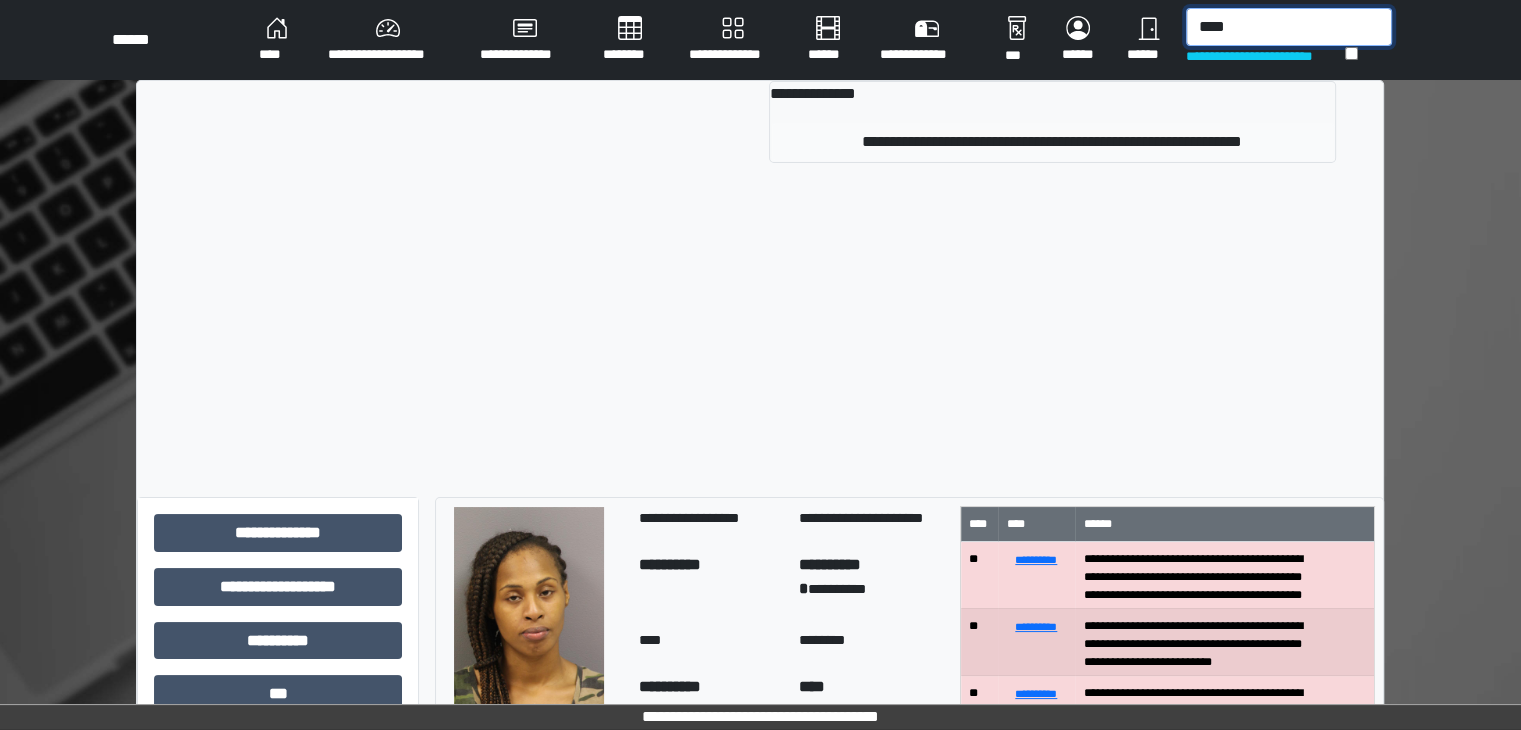 type on "****" 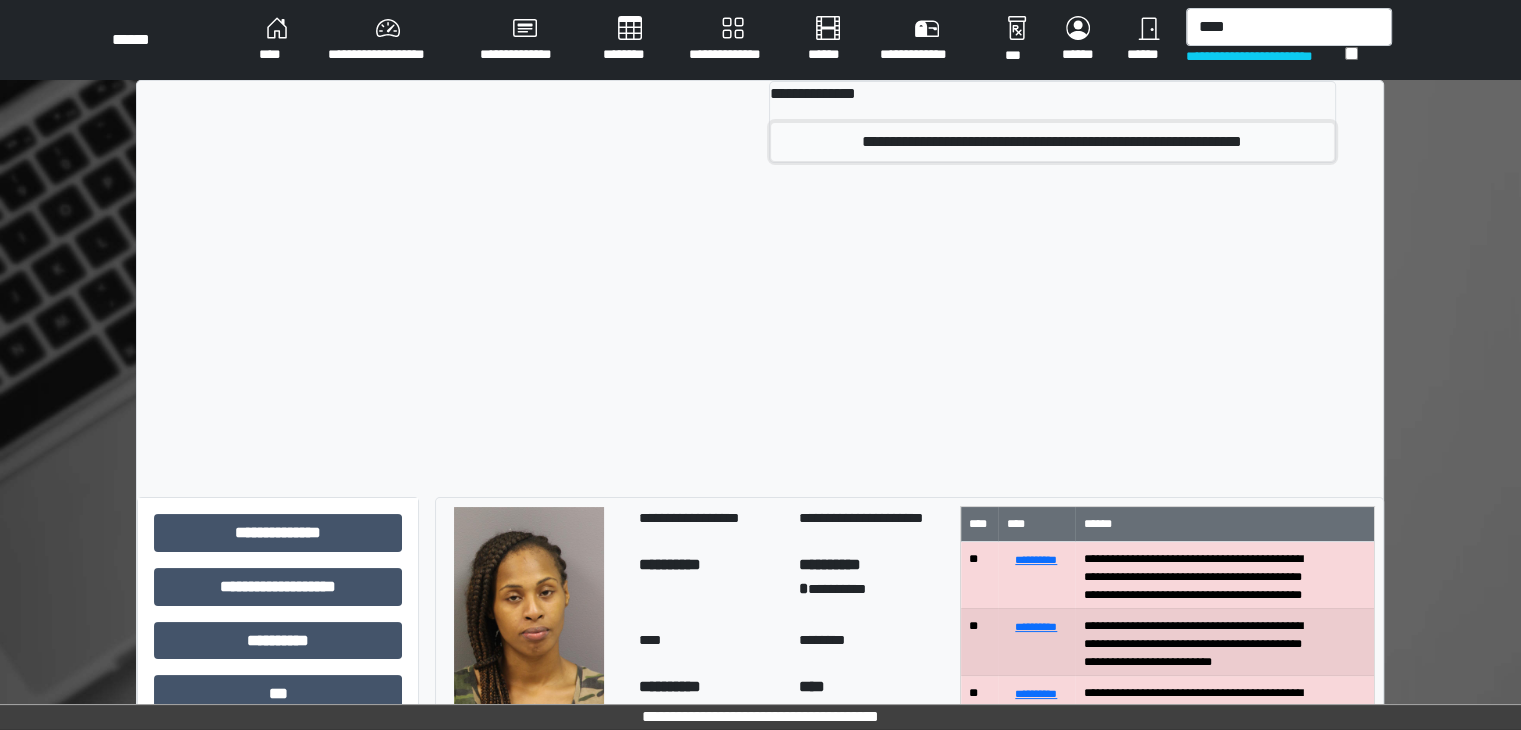 click on "**********" at bounding box center [1052, 142] 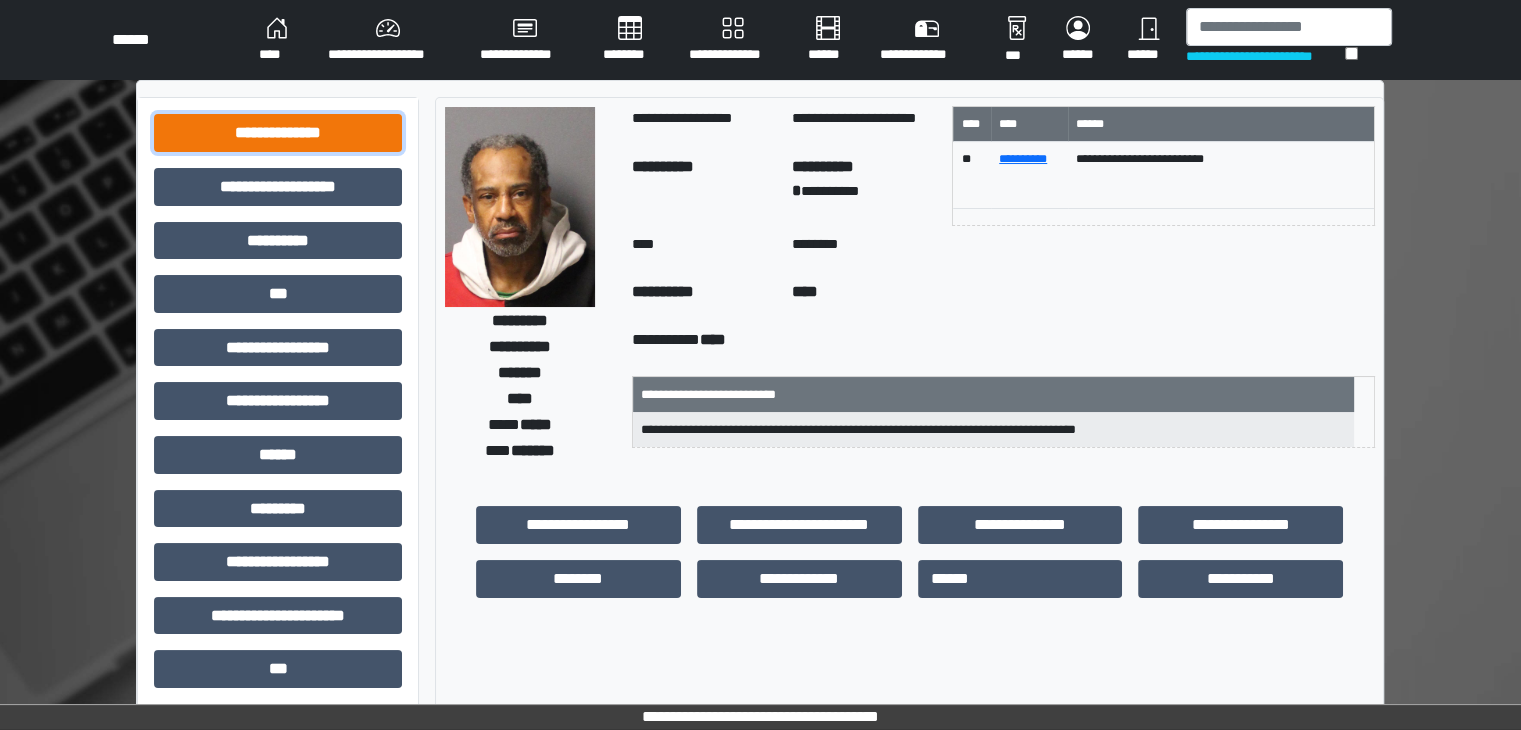click on "**********" at bounding box center [278, 133] 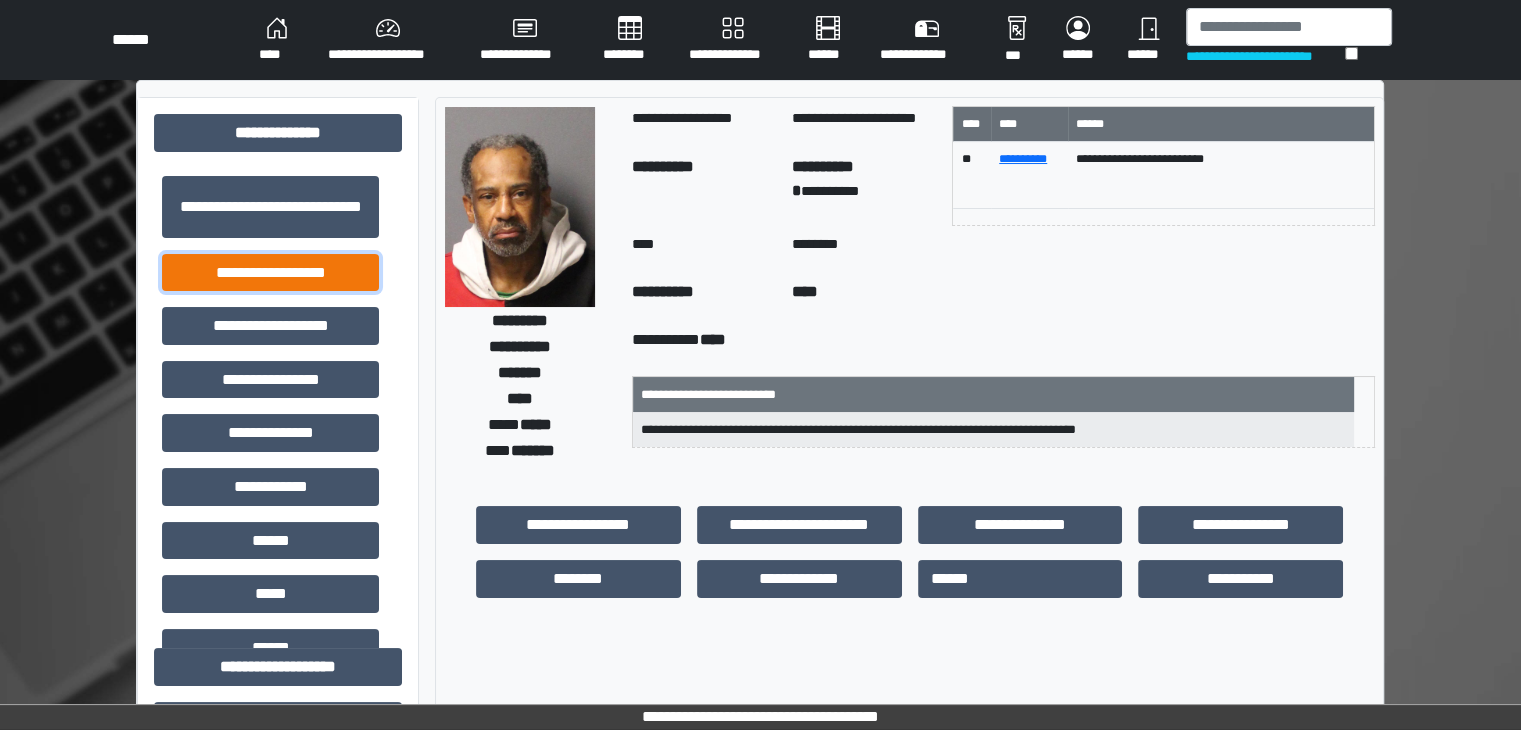 click on "**********" at bounding box center [270, 273] 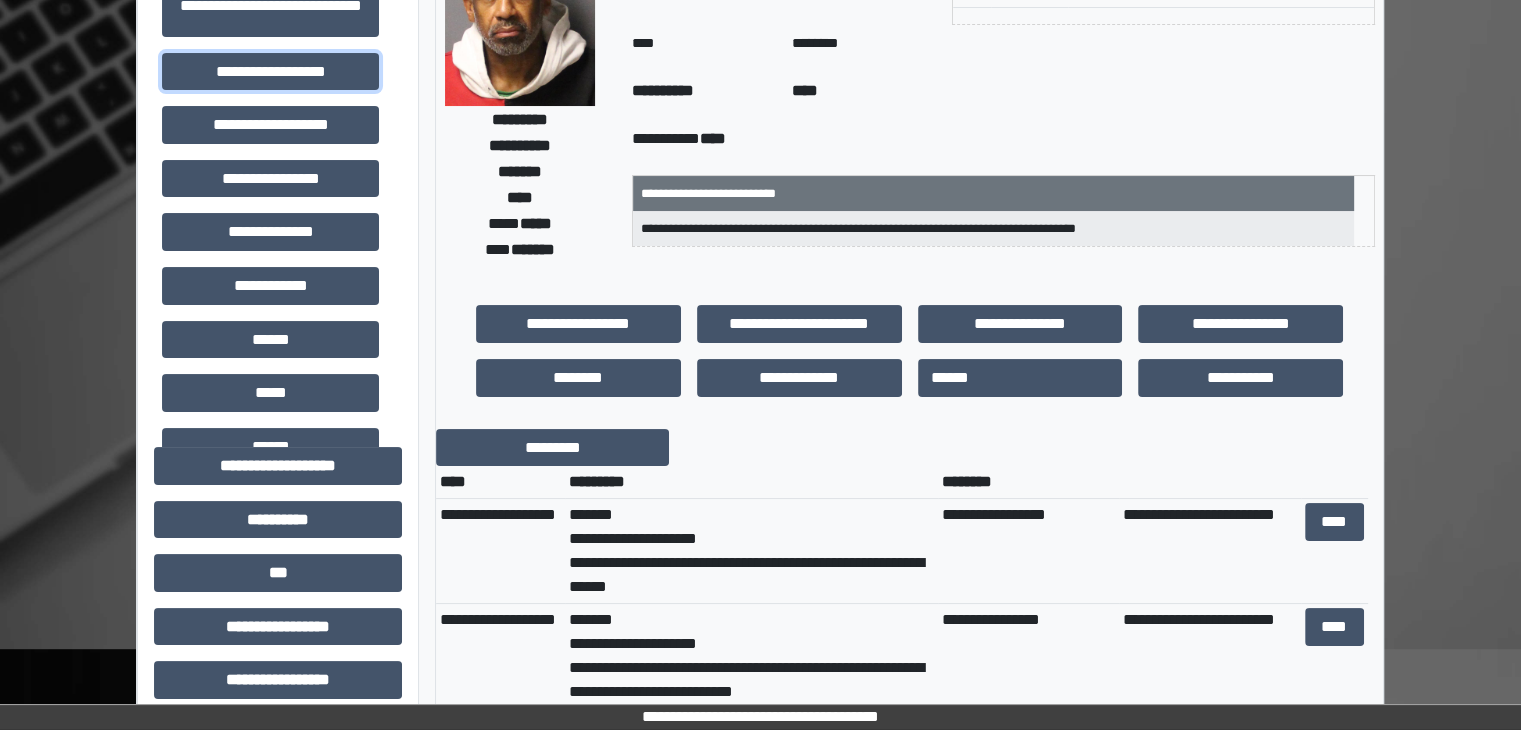scroll, scrollTop: 400, scrollLeft: 0, axis: vertical 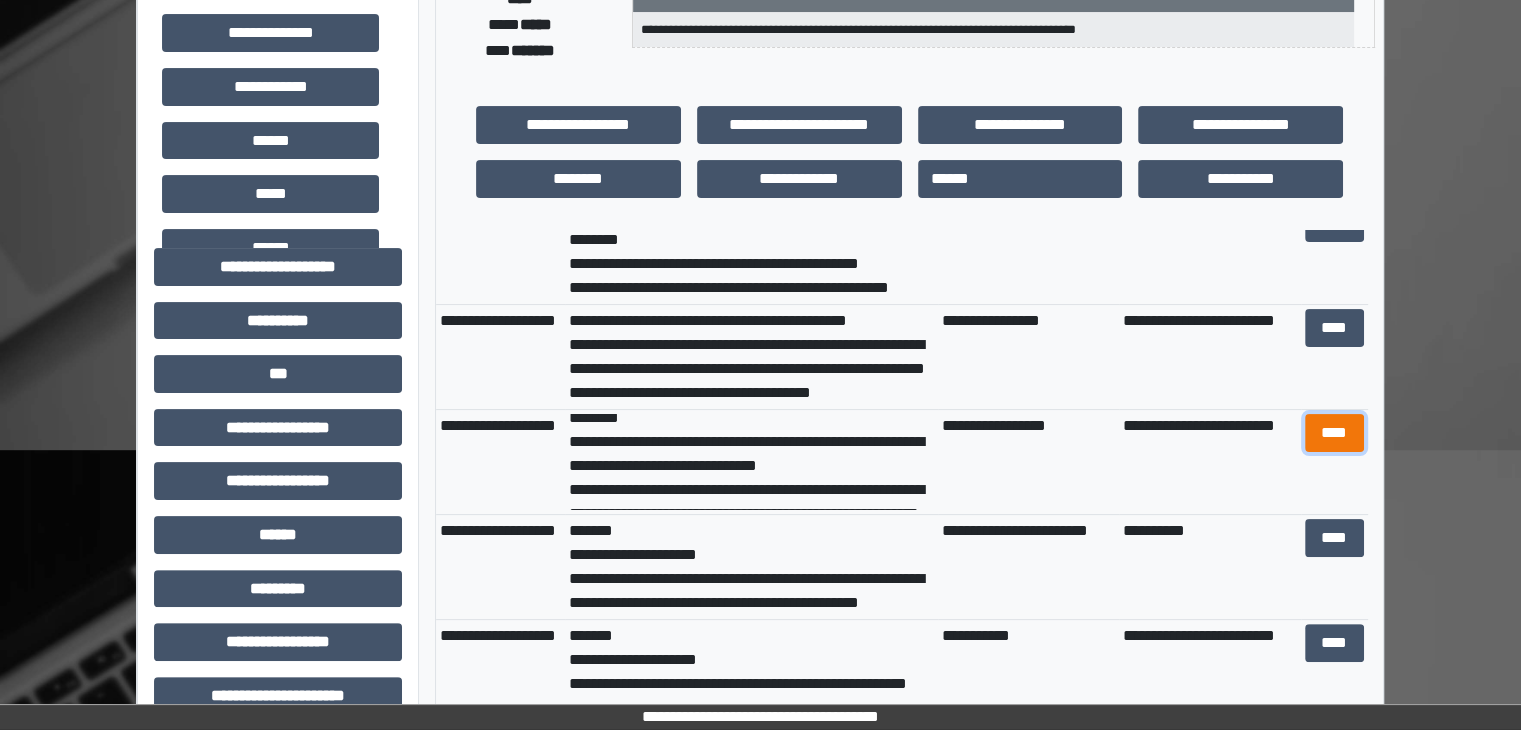 click on "****" at bounding box center (1334, 433) 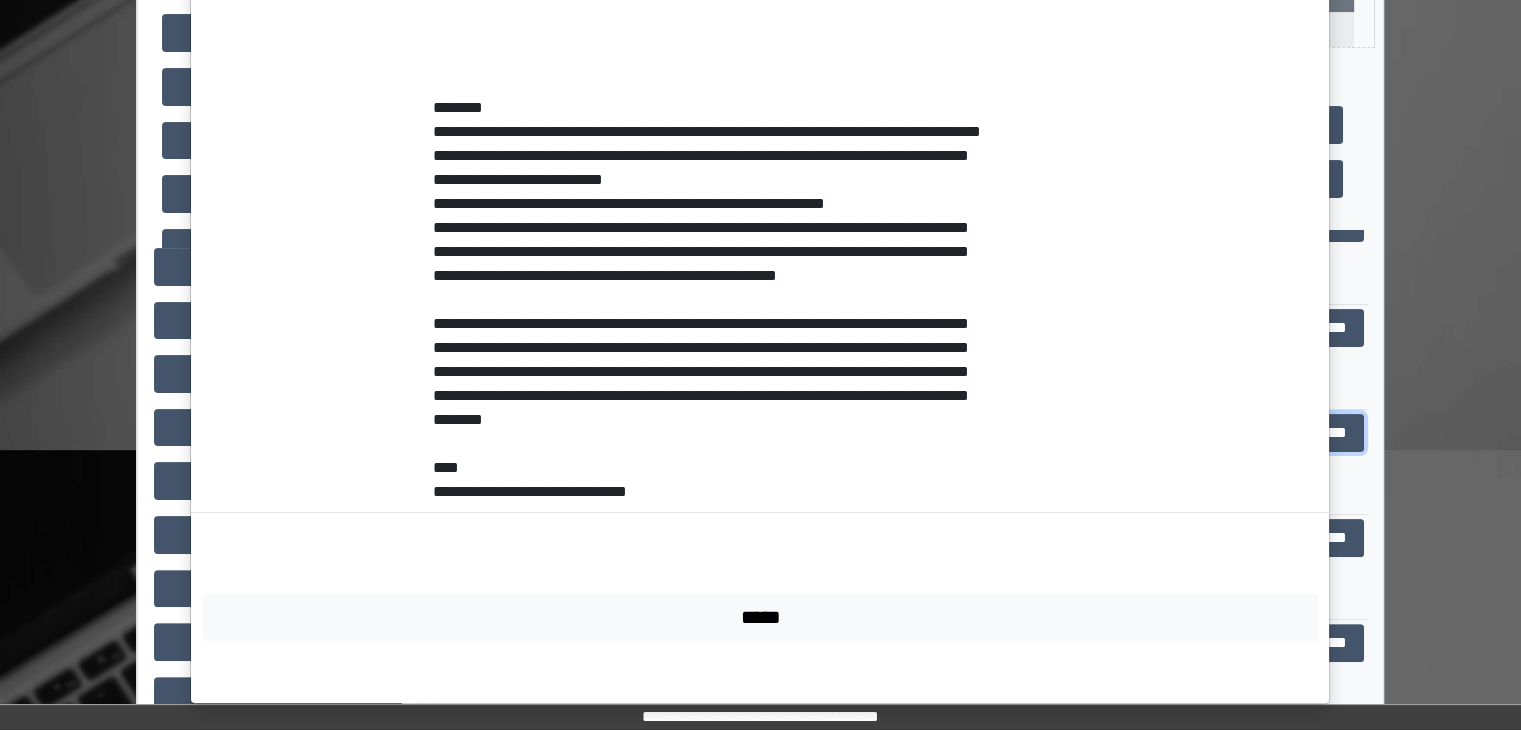scroll, scrollTop: 464, scrollLeft: 0, axis: vertical 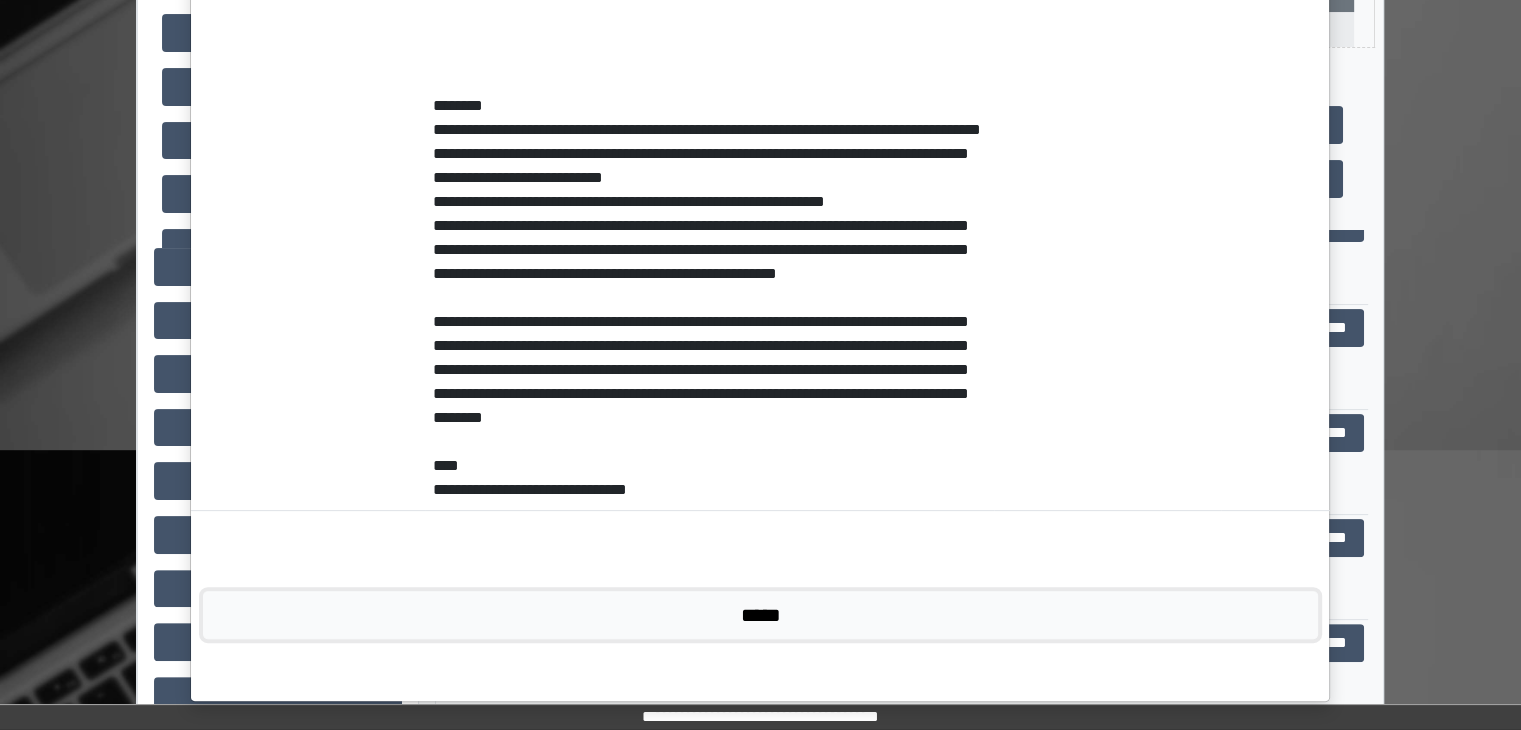 click on "*****" at bounding box center [760, 615] 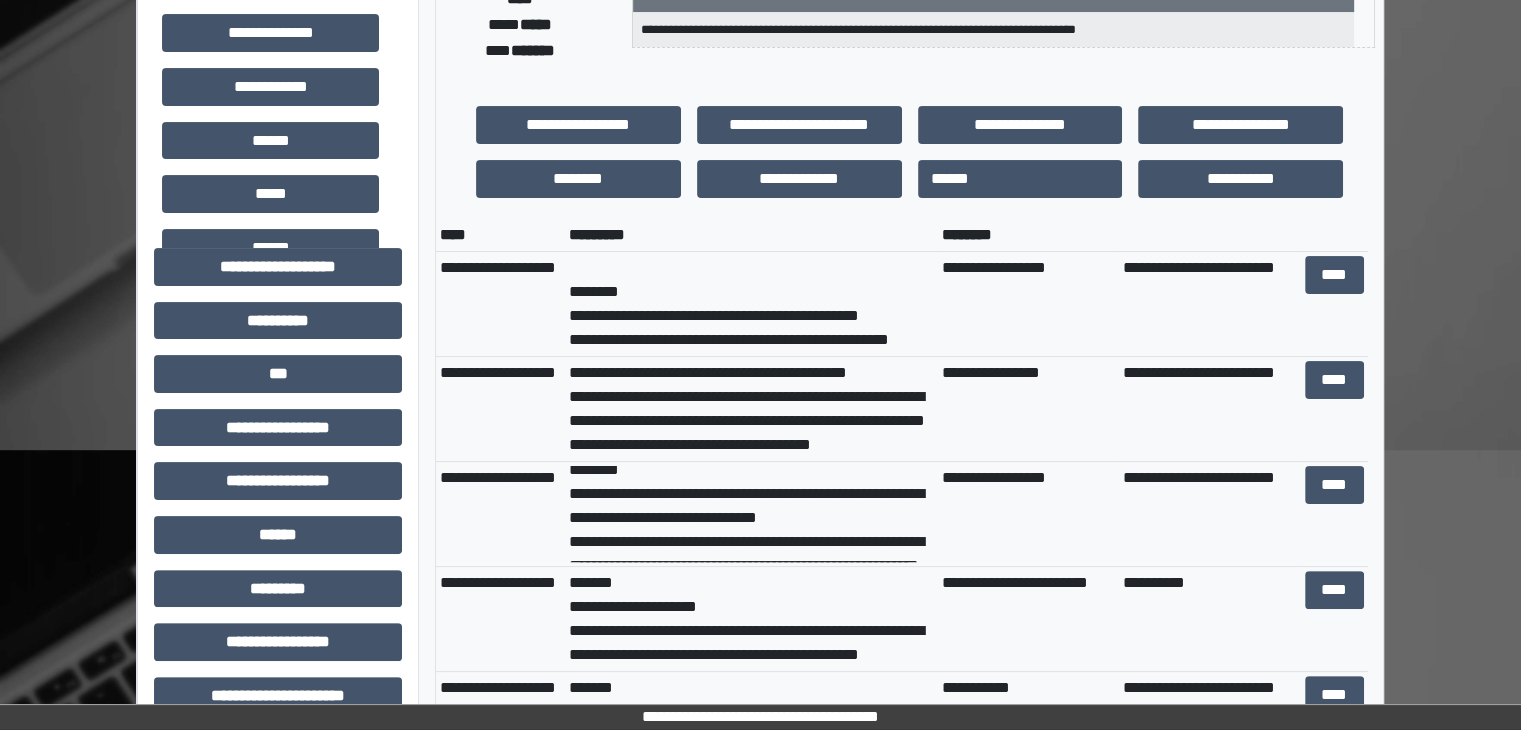 scroll, scrollTop: 0, scrollLeft: 0, axis: both 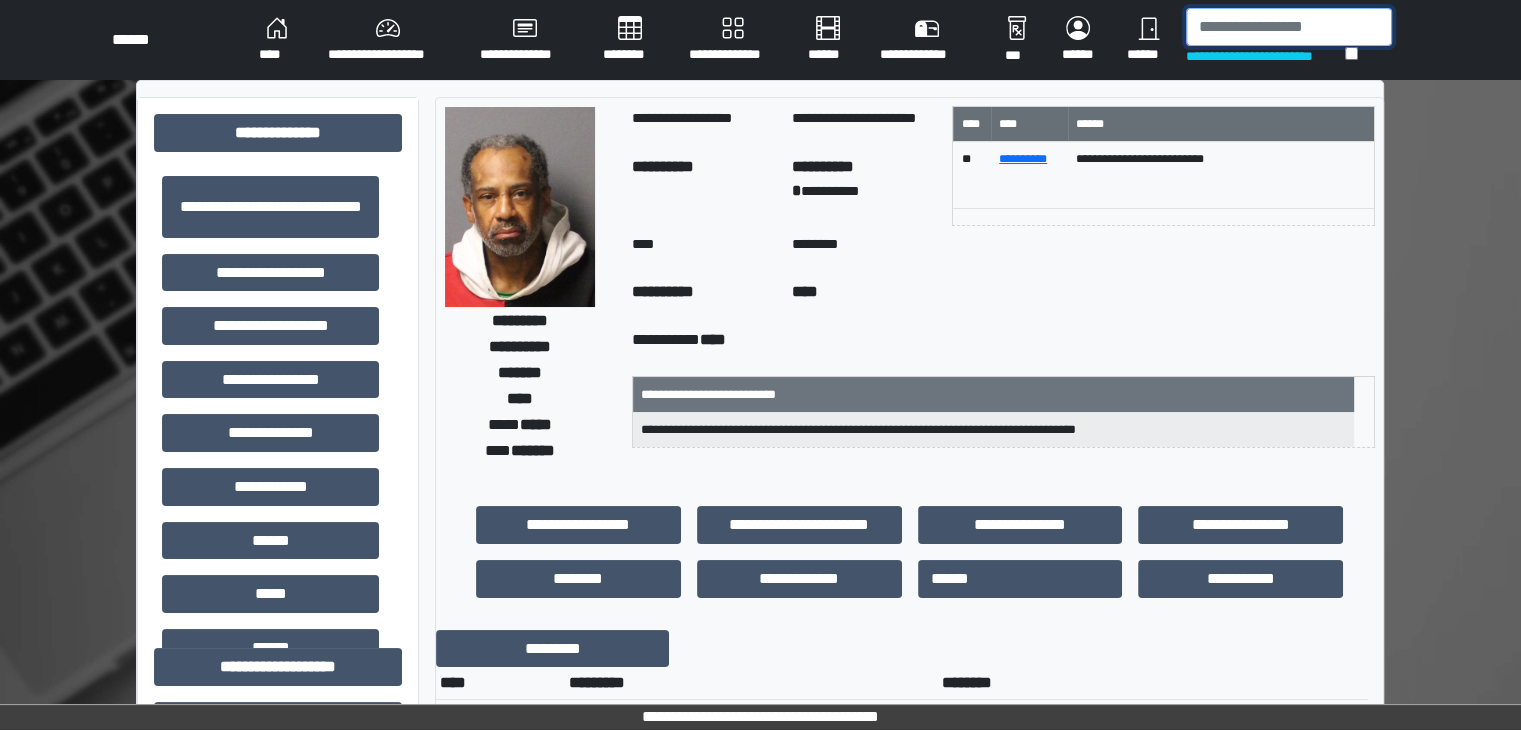 click at bounding box center (1289, 27) 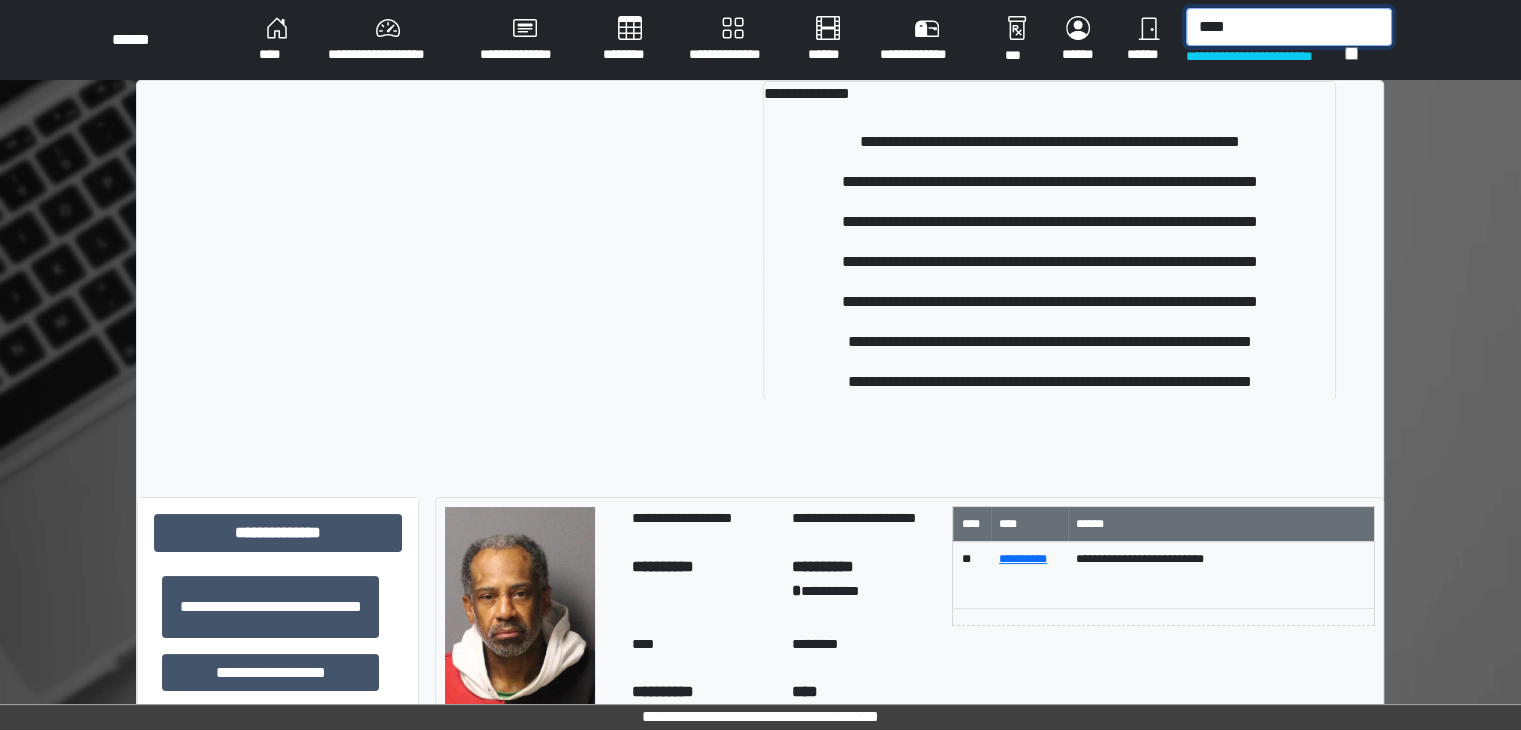 click on "****" at bounding box center (1289, 27) 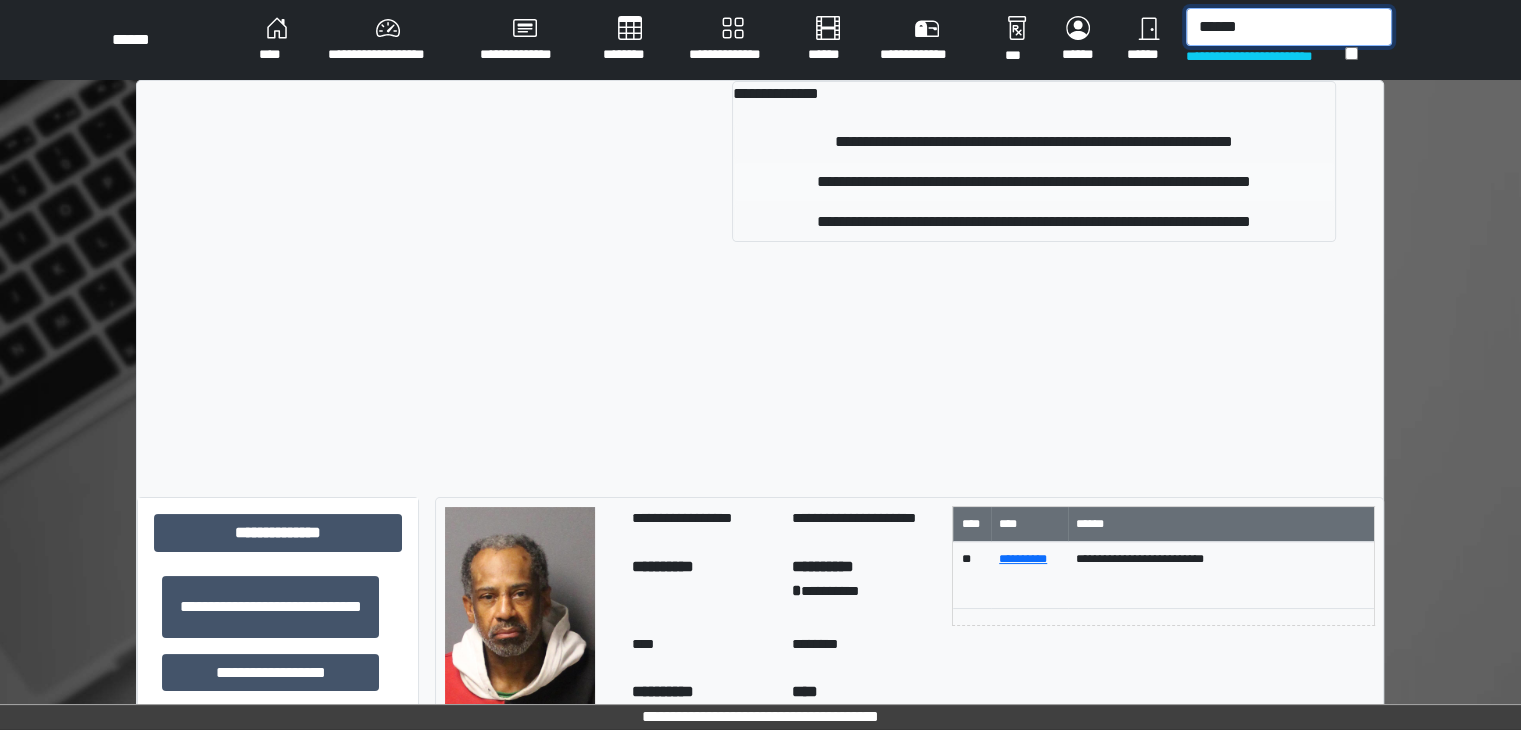 type on "******" 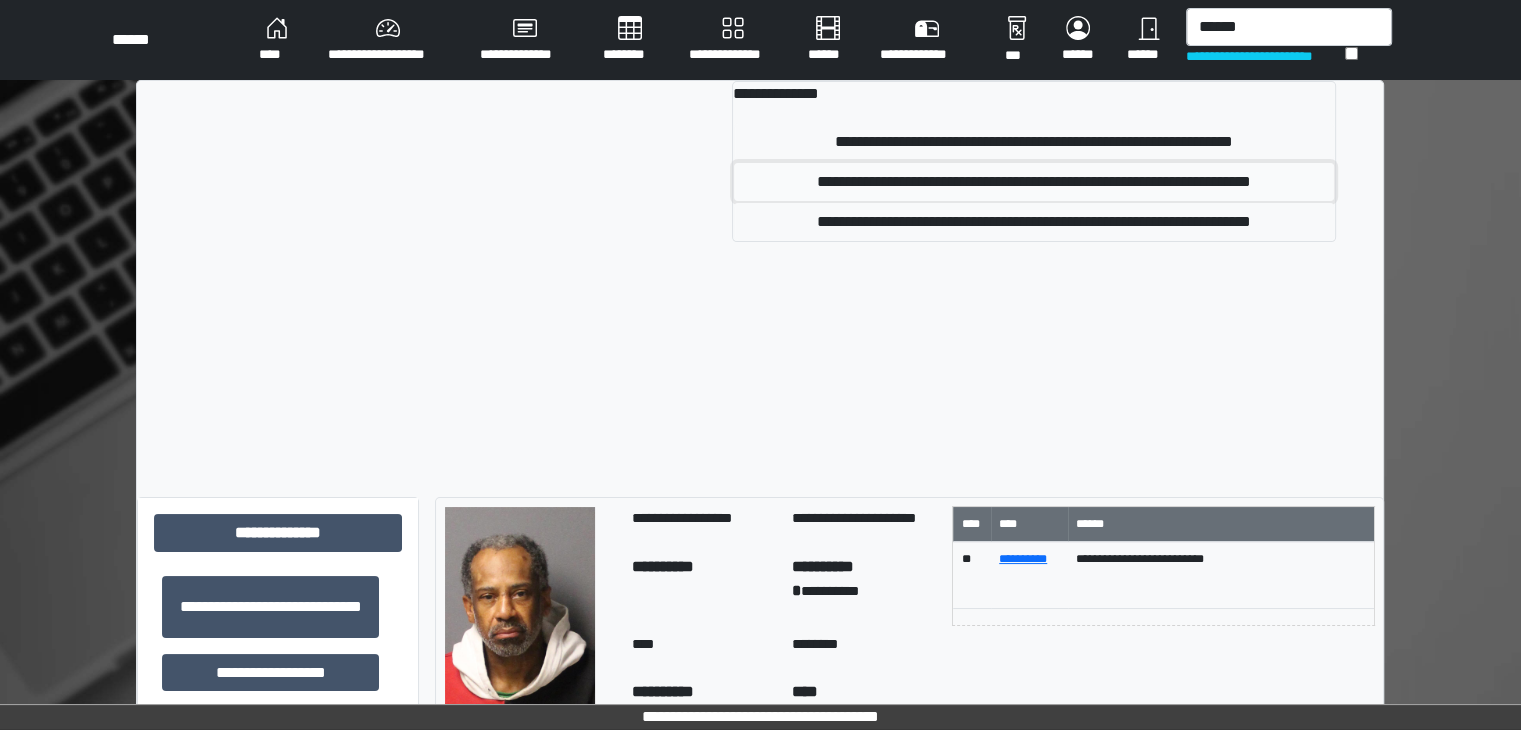 click on "**********" at bounding box center (1033, 182) 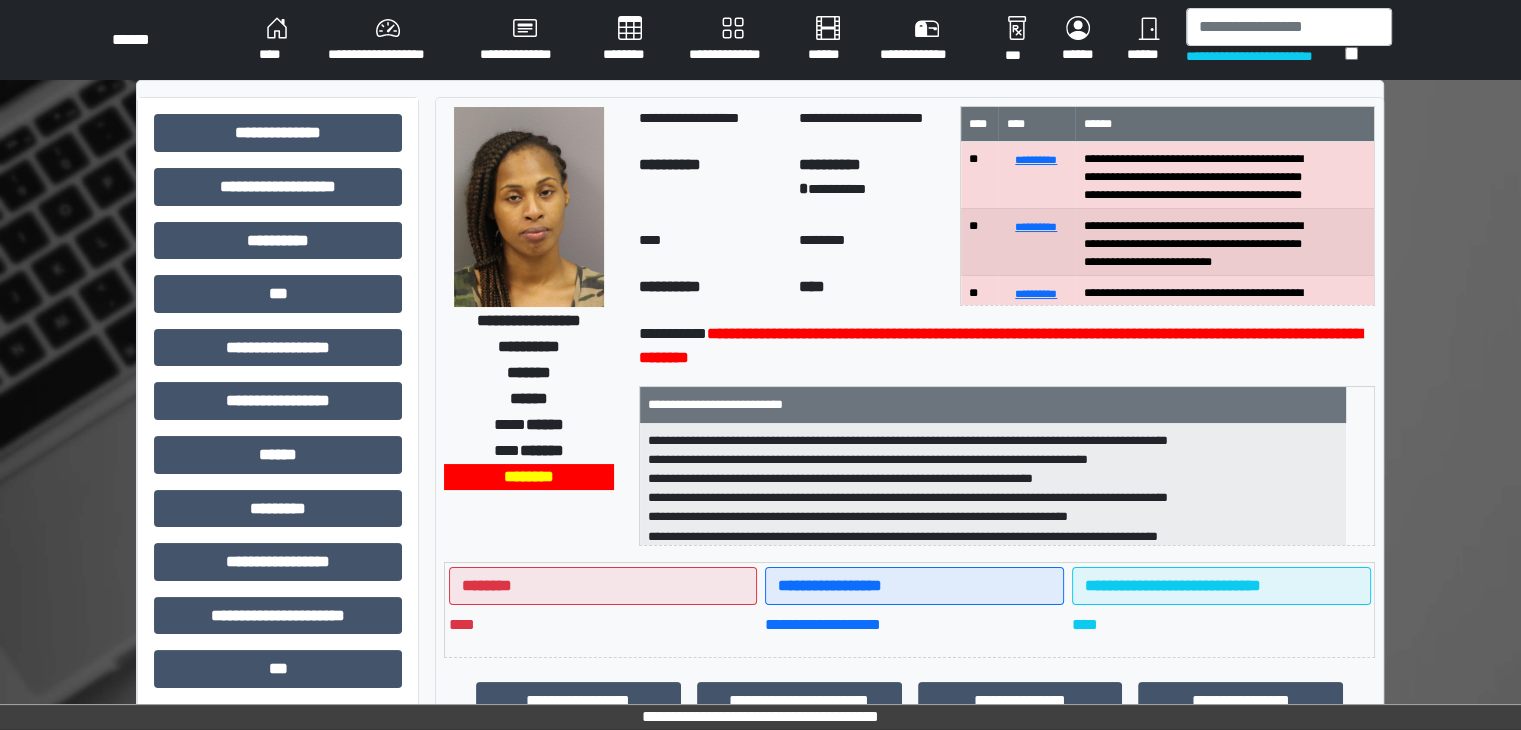 click on "****" at bounding box center [277, 40] 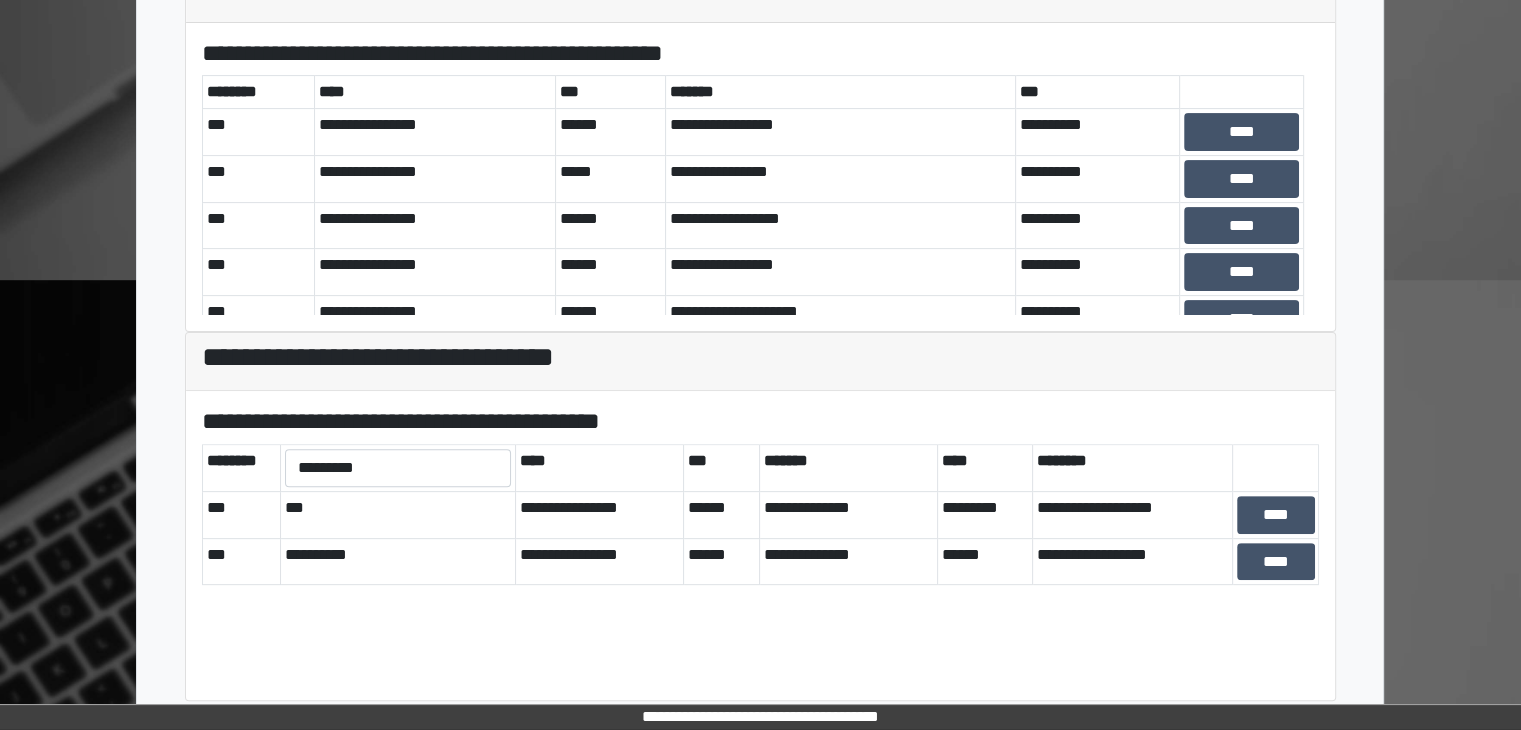 scroll, scrollTop: 581, scrollLeft: 0, axis: vertical 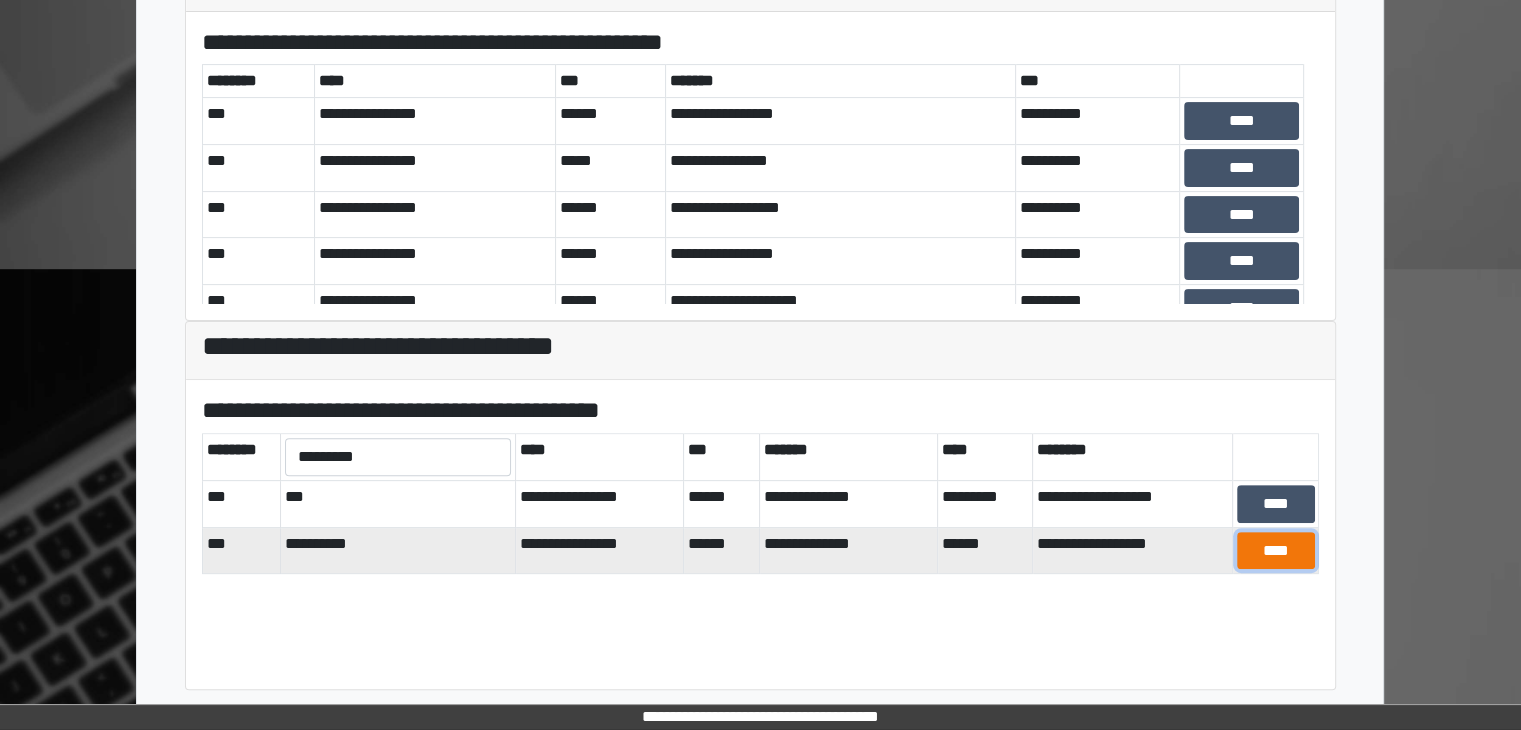 click on "****" at bounding box center [1275, 551] 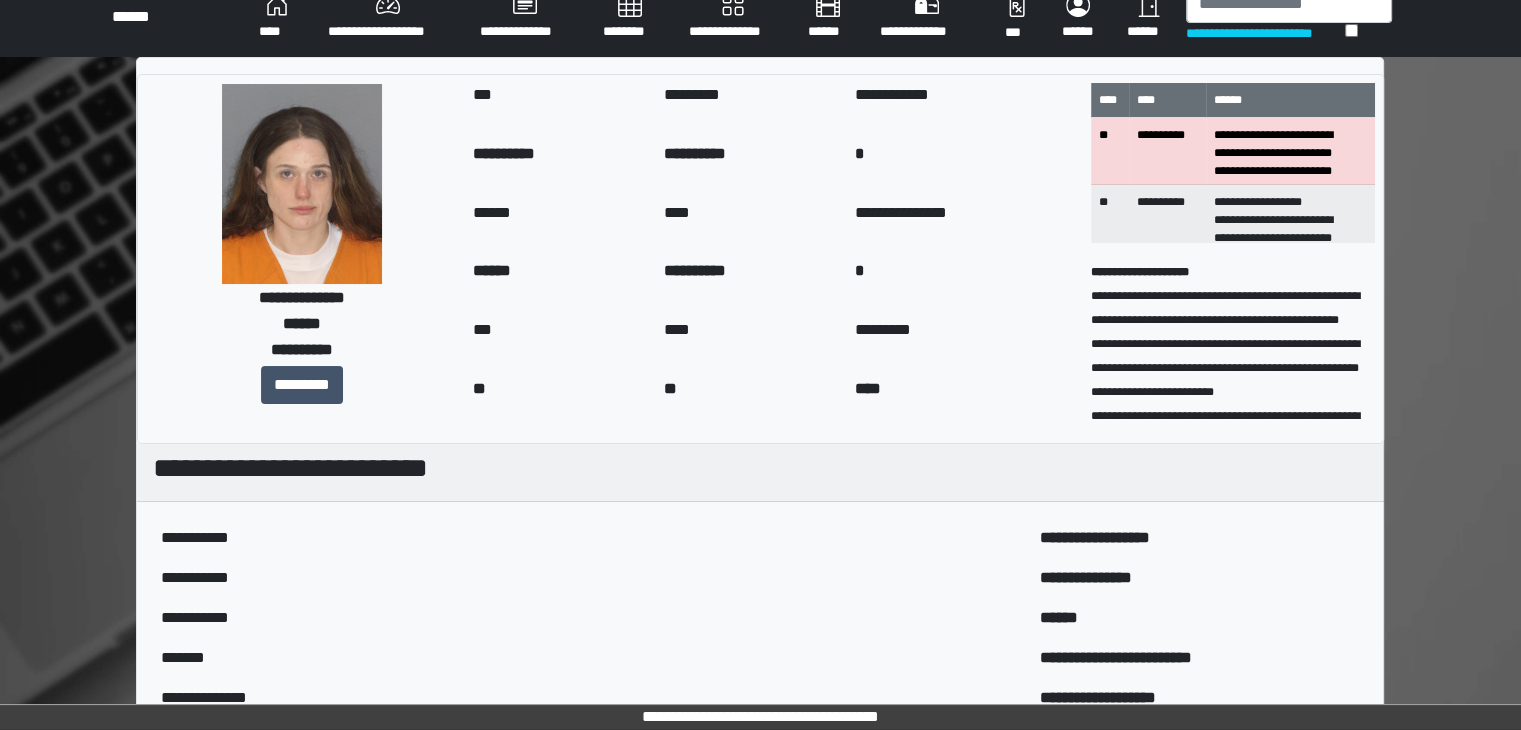 scroll, scrollTop: 0, scrollLeft: 0, axis: both 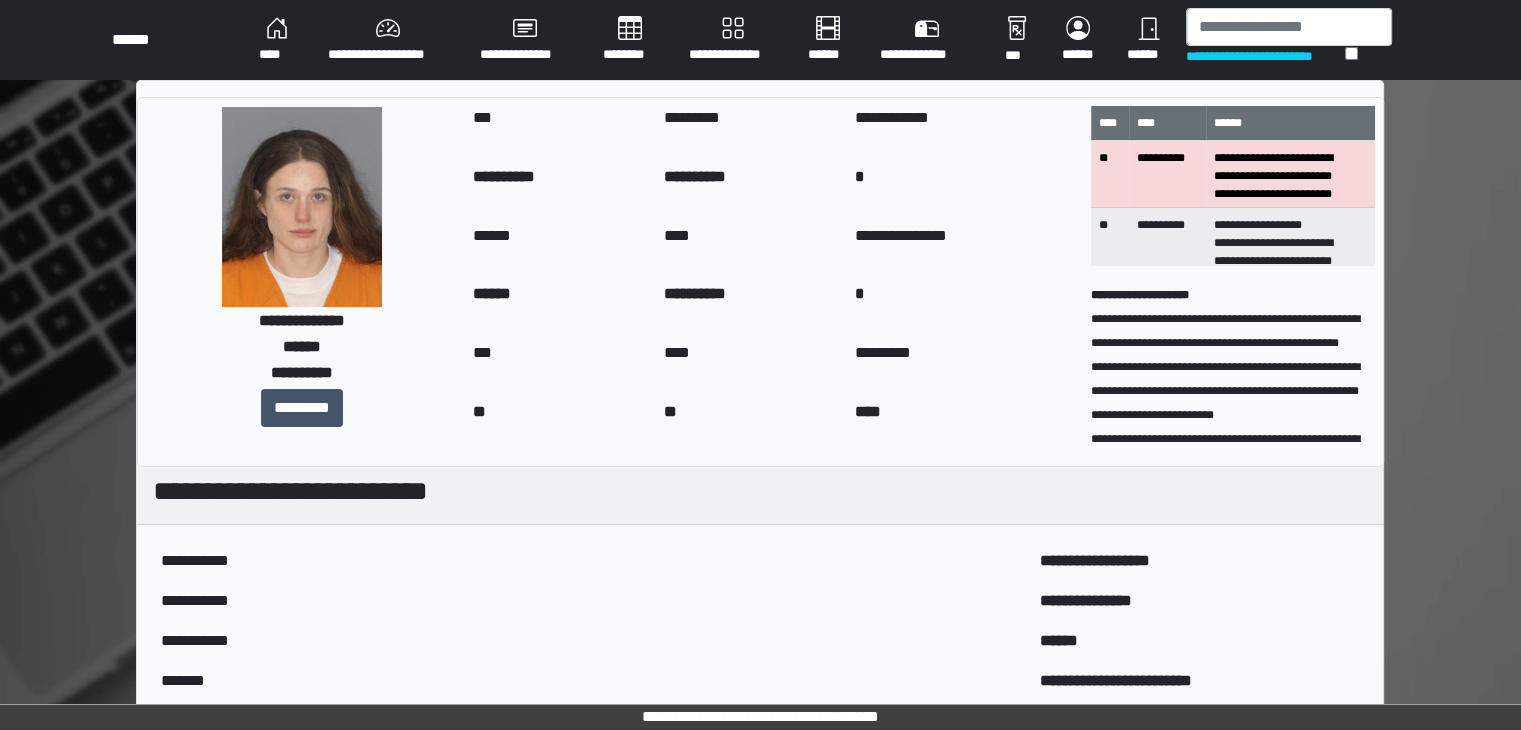 click on "****" at bounding box center (277, 40) 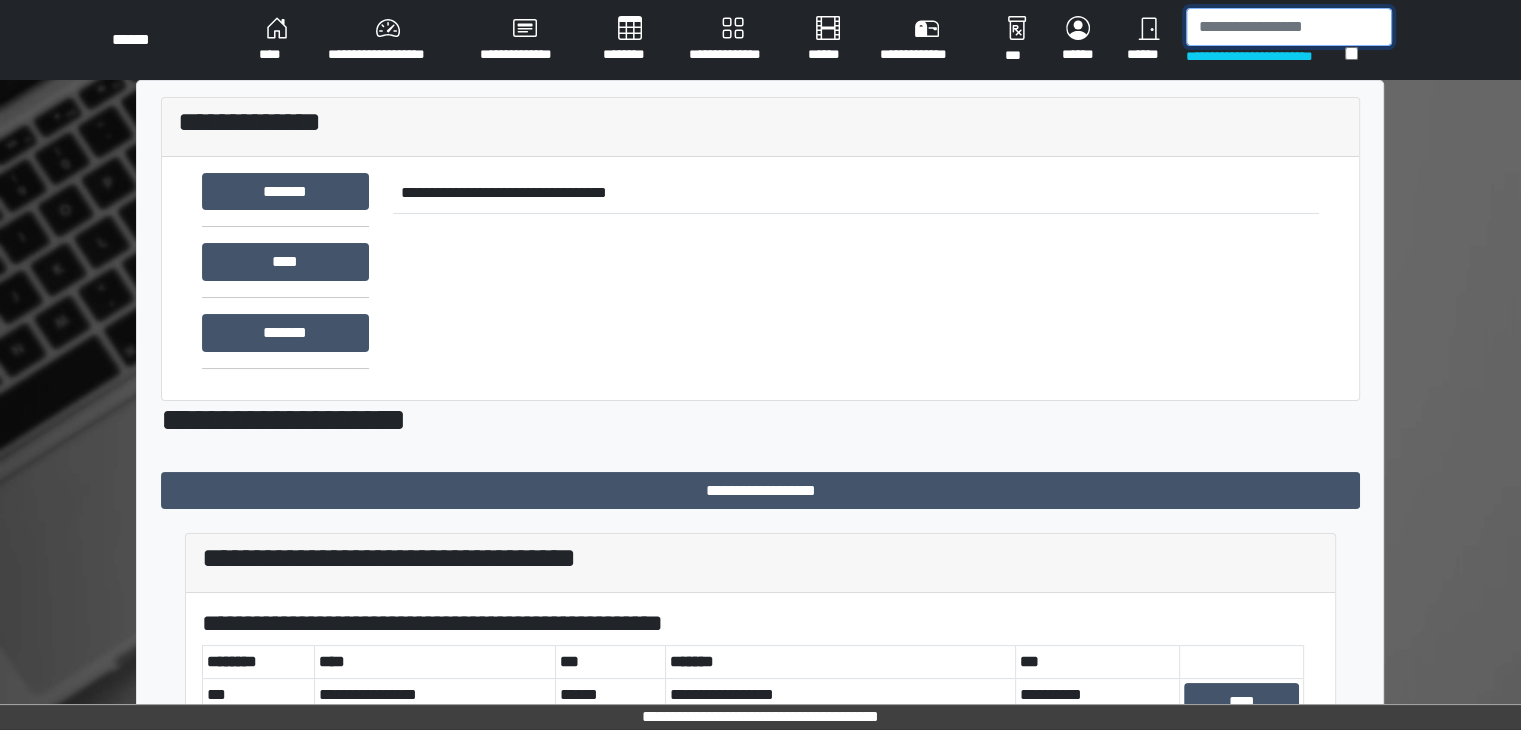 click at bounding box center (1289, 27) 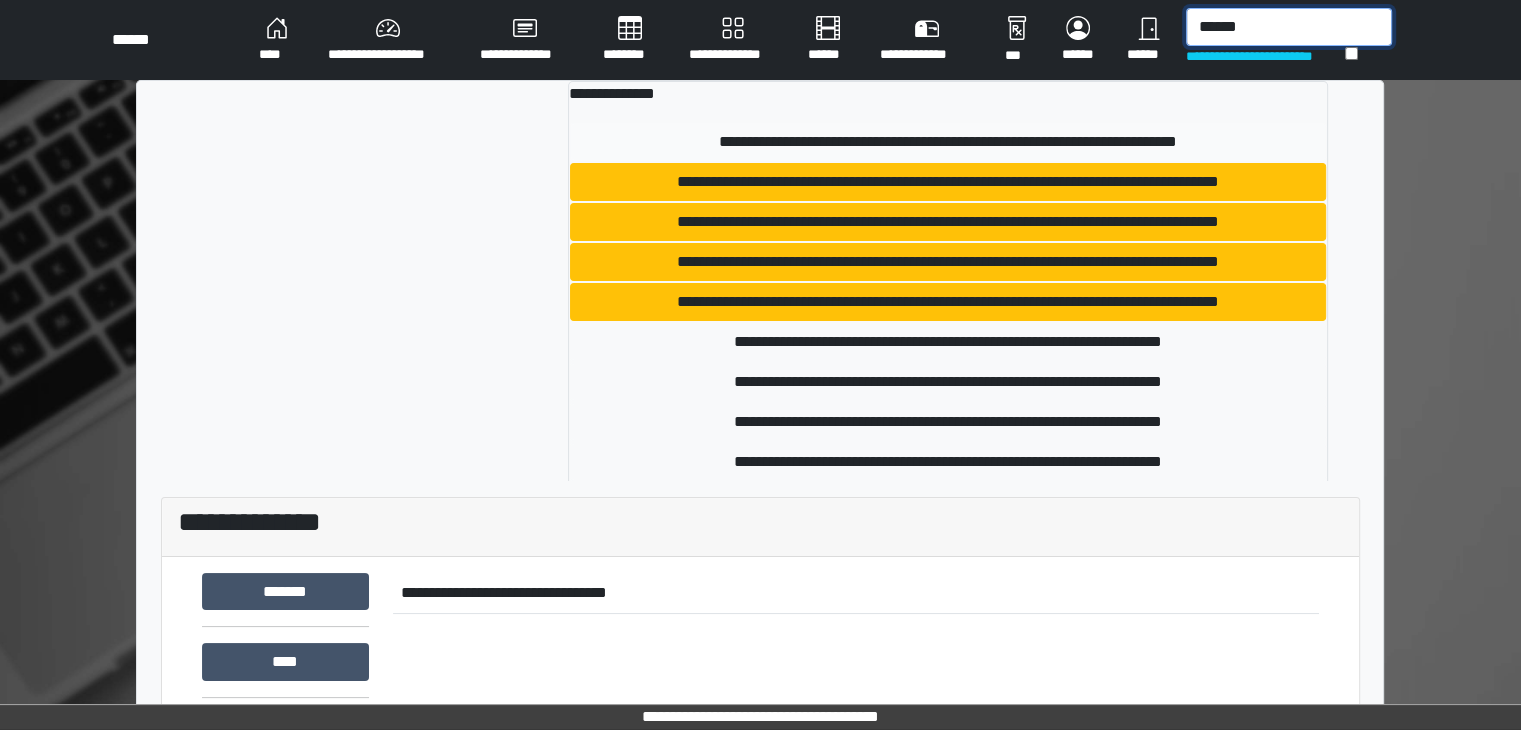 type on "******" 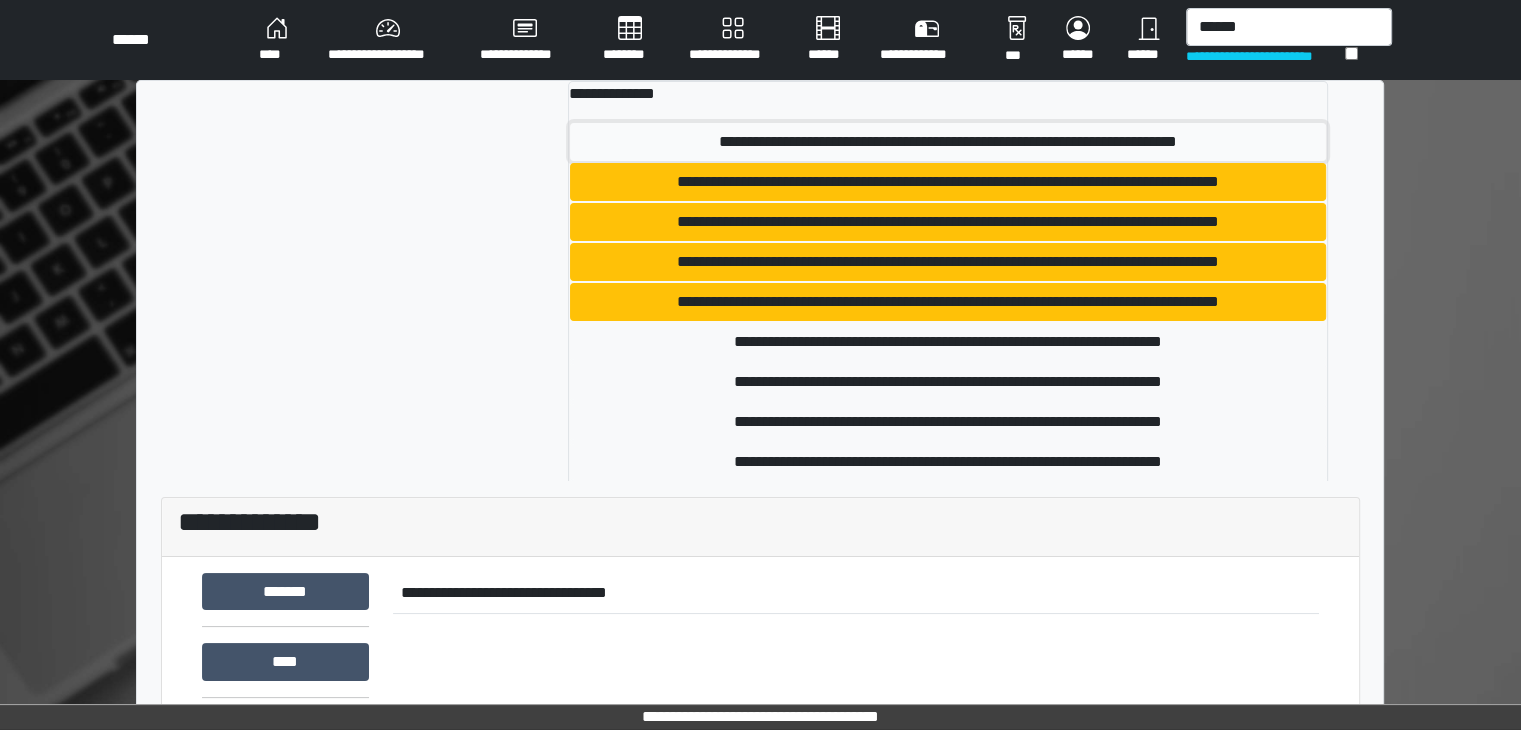 click on "**********" at bounding box center [948, 142] 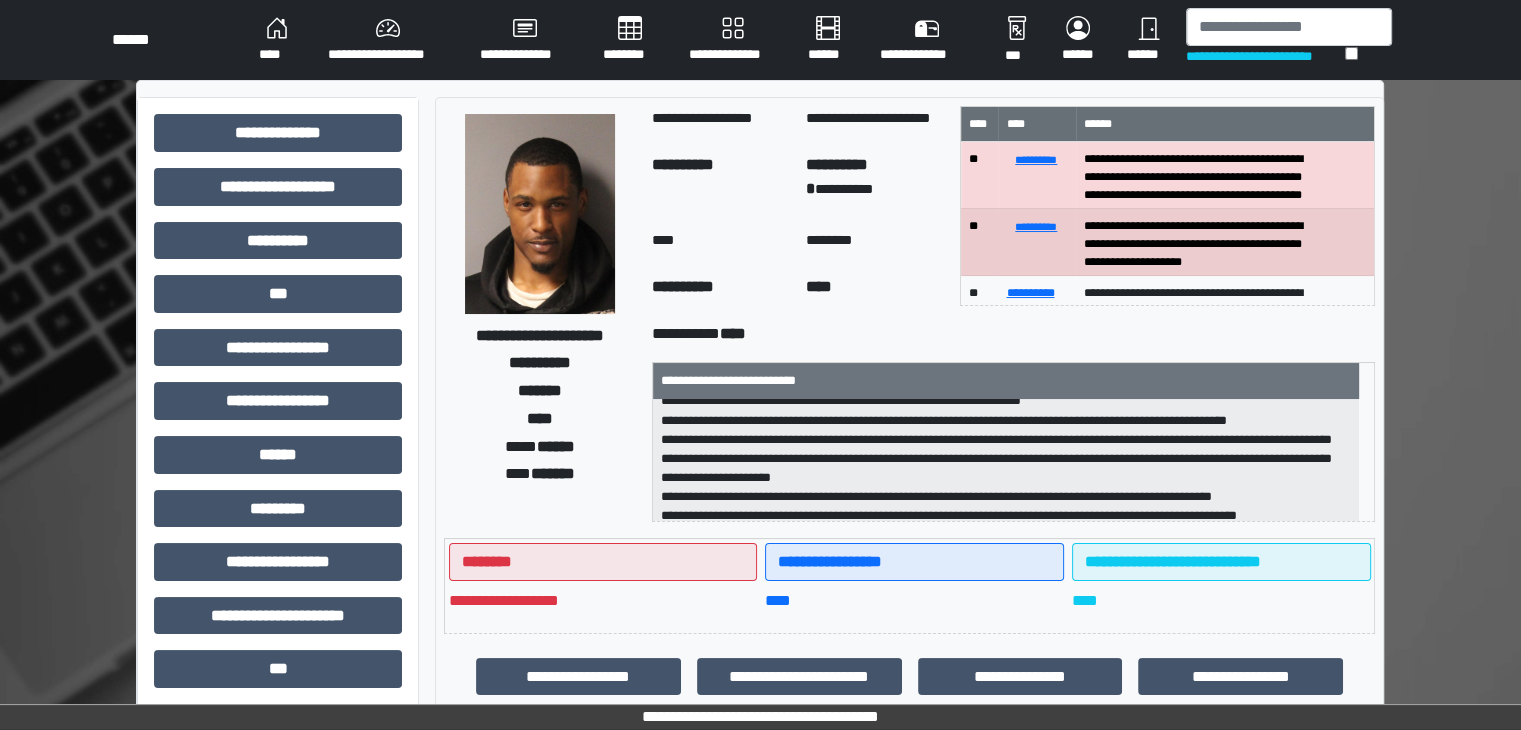 scroll, scrollTop: 100, scrollLeft: 0, axis: vertical 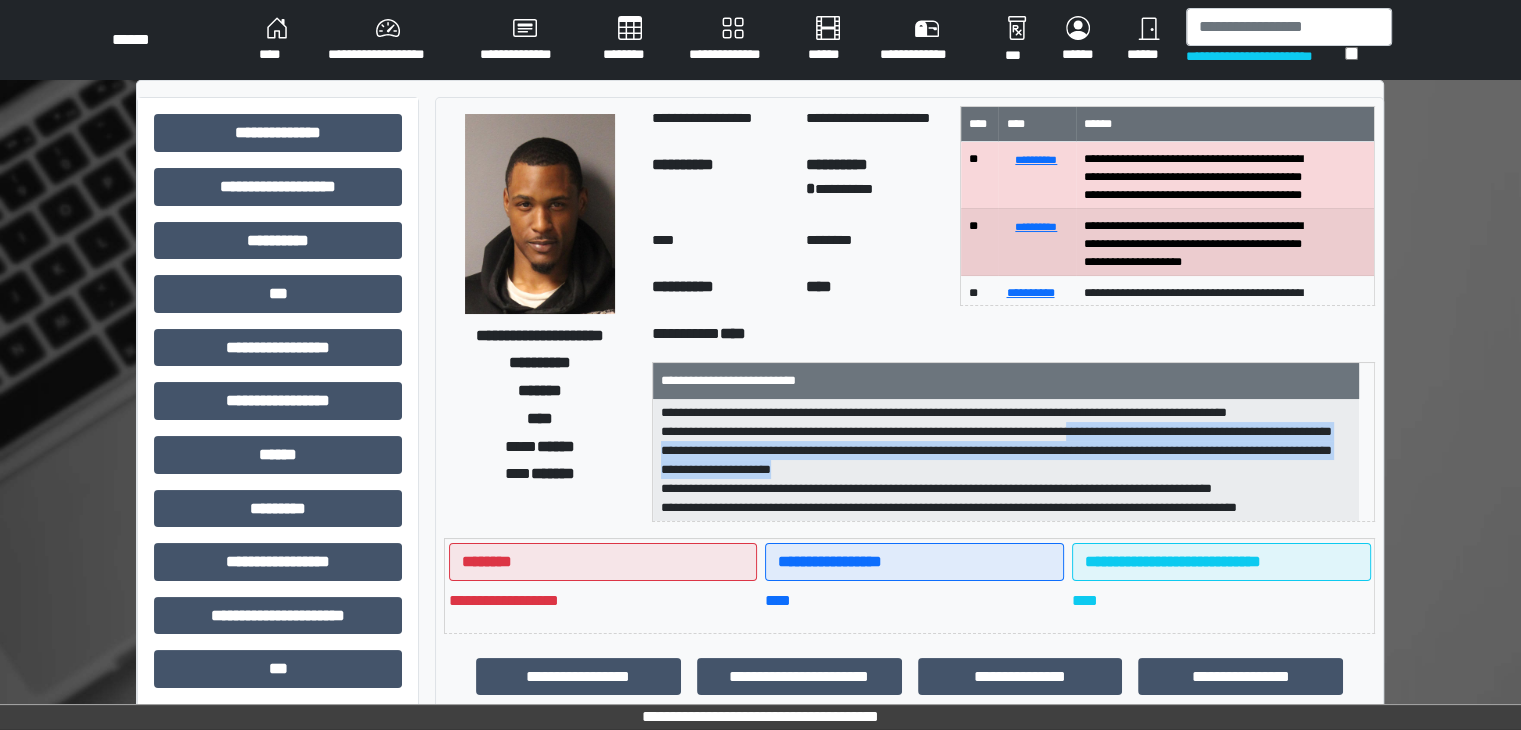 drag, startPoint x: 1139, startPoint y: 437, endPoint x: 1324, endPoint y: 464, distance: 186.95988 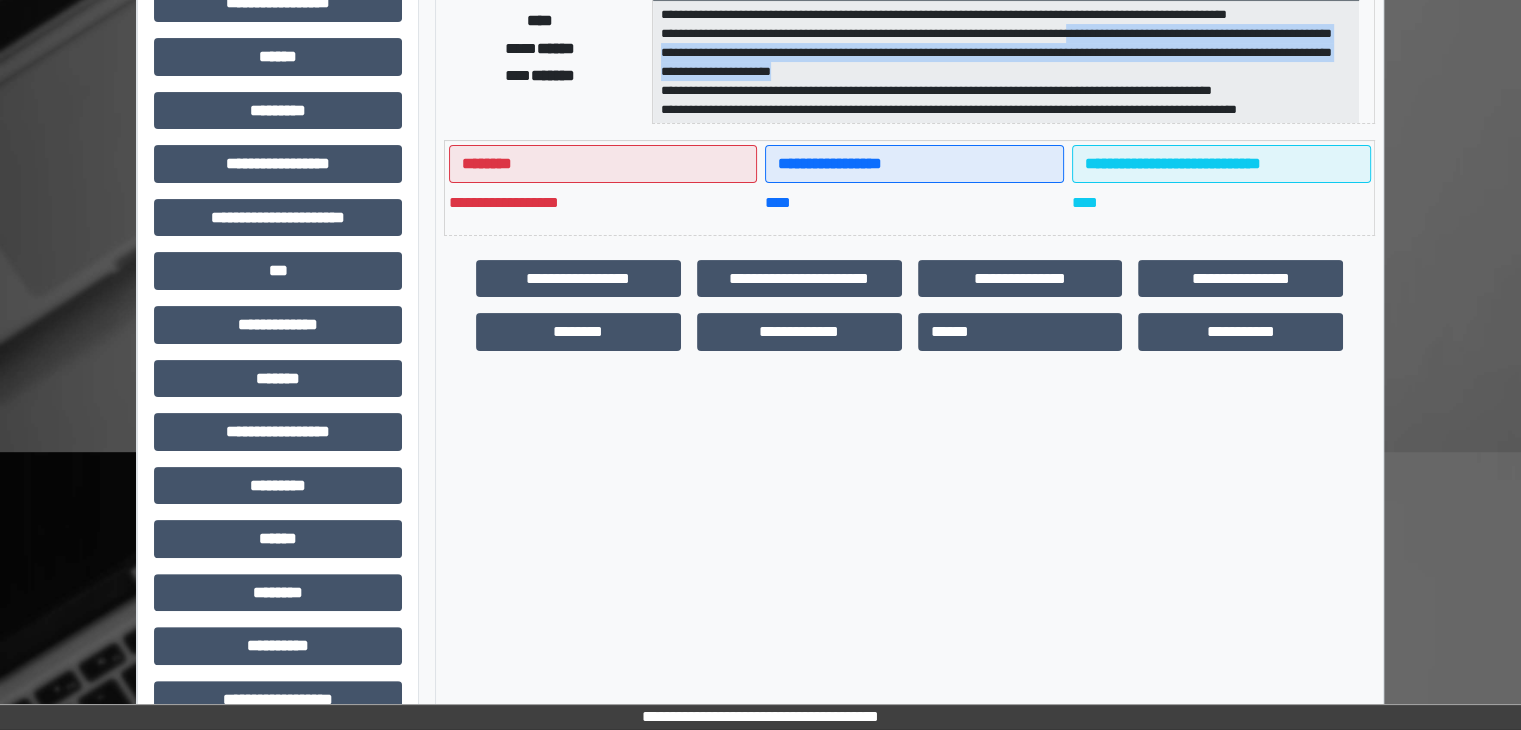 scroll, scrollTop: 400, scrollLeft: 0, axis: vertical 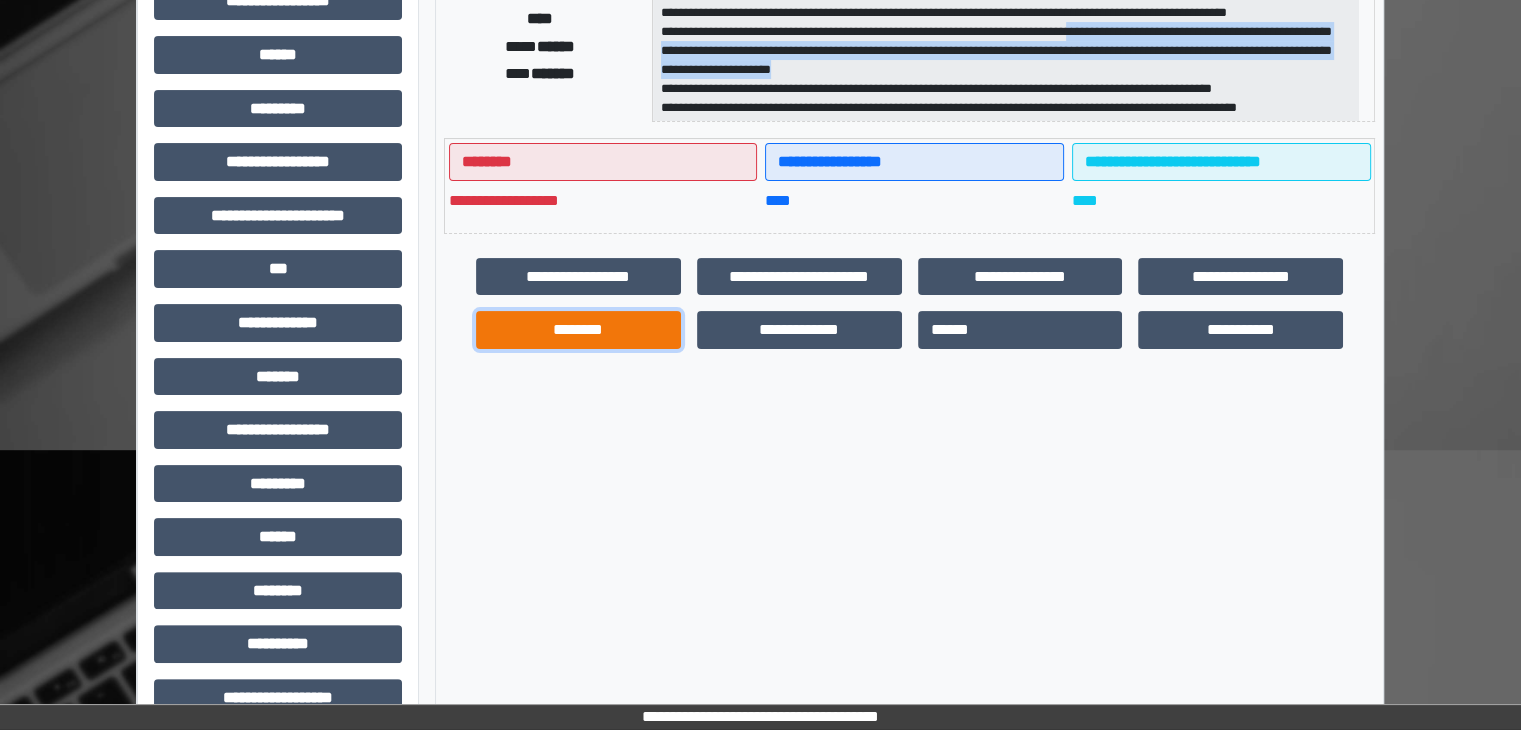 click on "********" at bounding box center (578, 330) 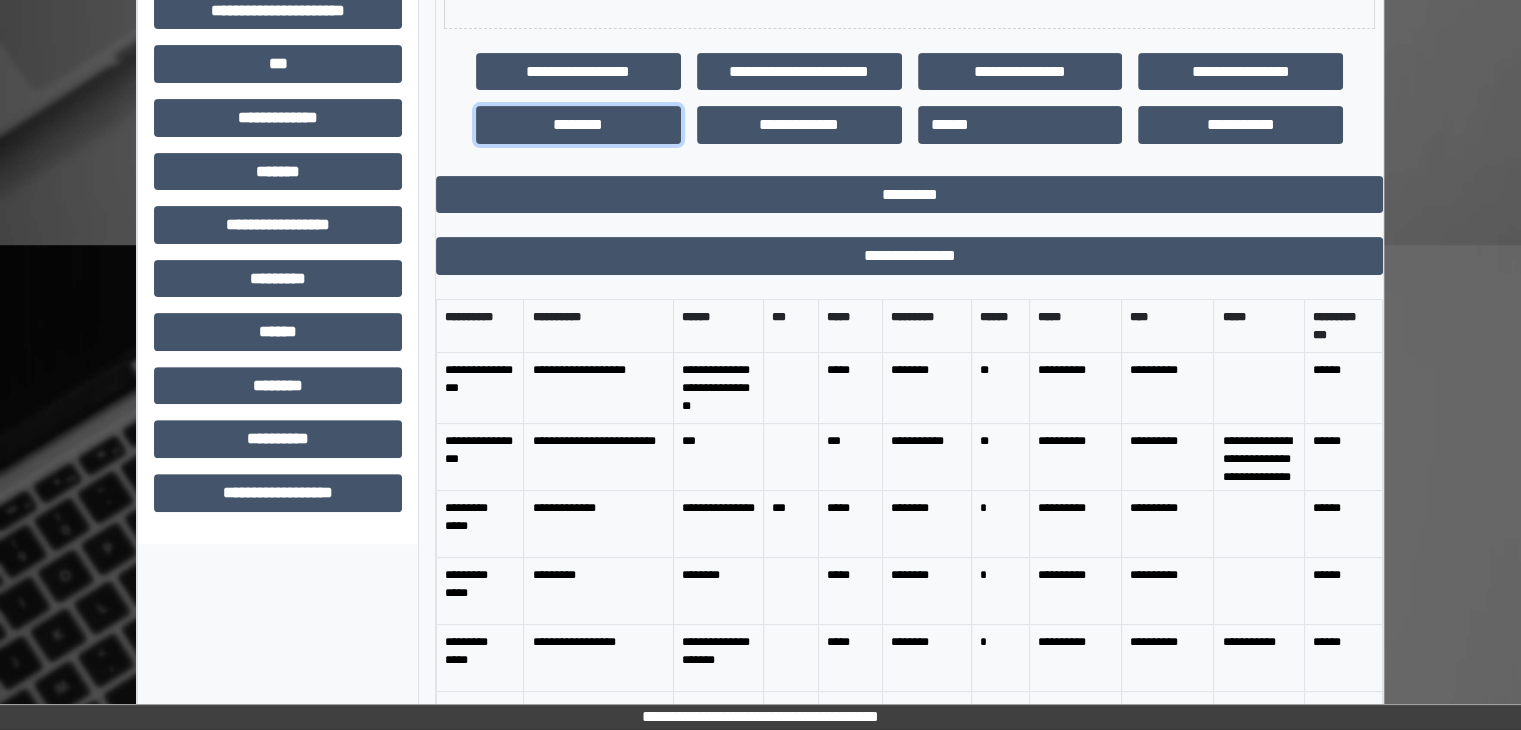 scroll, scrollTop: 672, scrollLeft: 0, axis: vertical 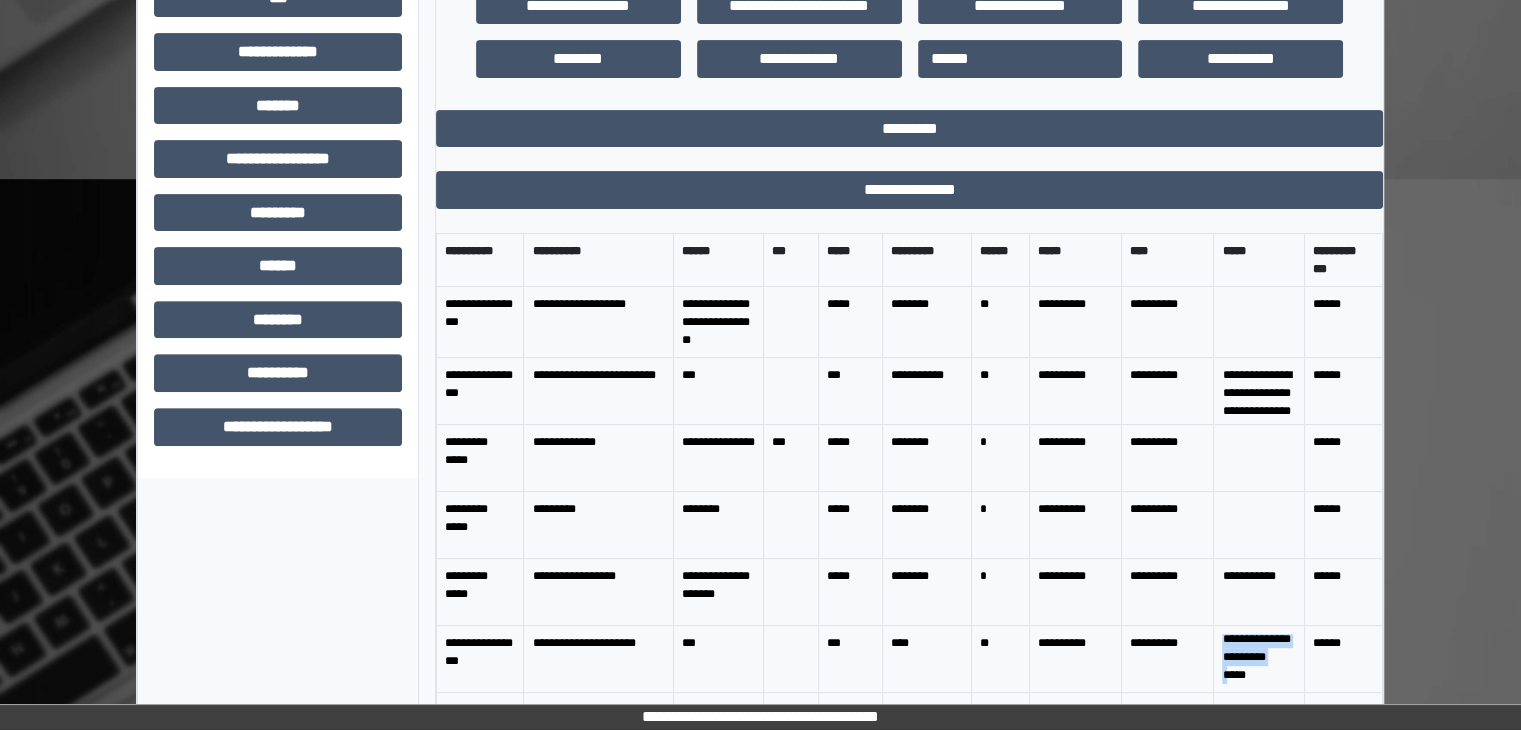 drag, startPoint x: 1209, startPoint y: 638, endPoint x: 1214, endPoint y: 683, distance: 45.276924 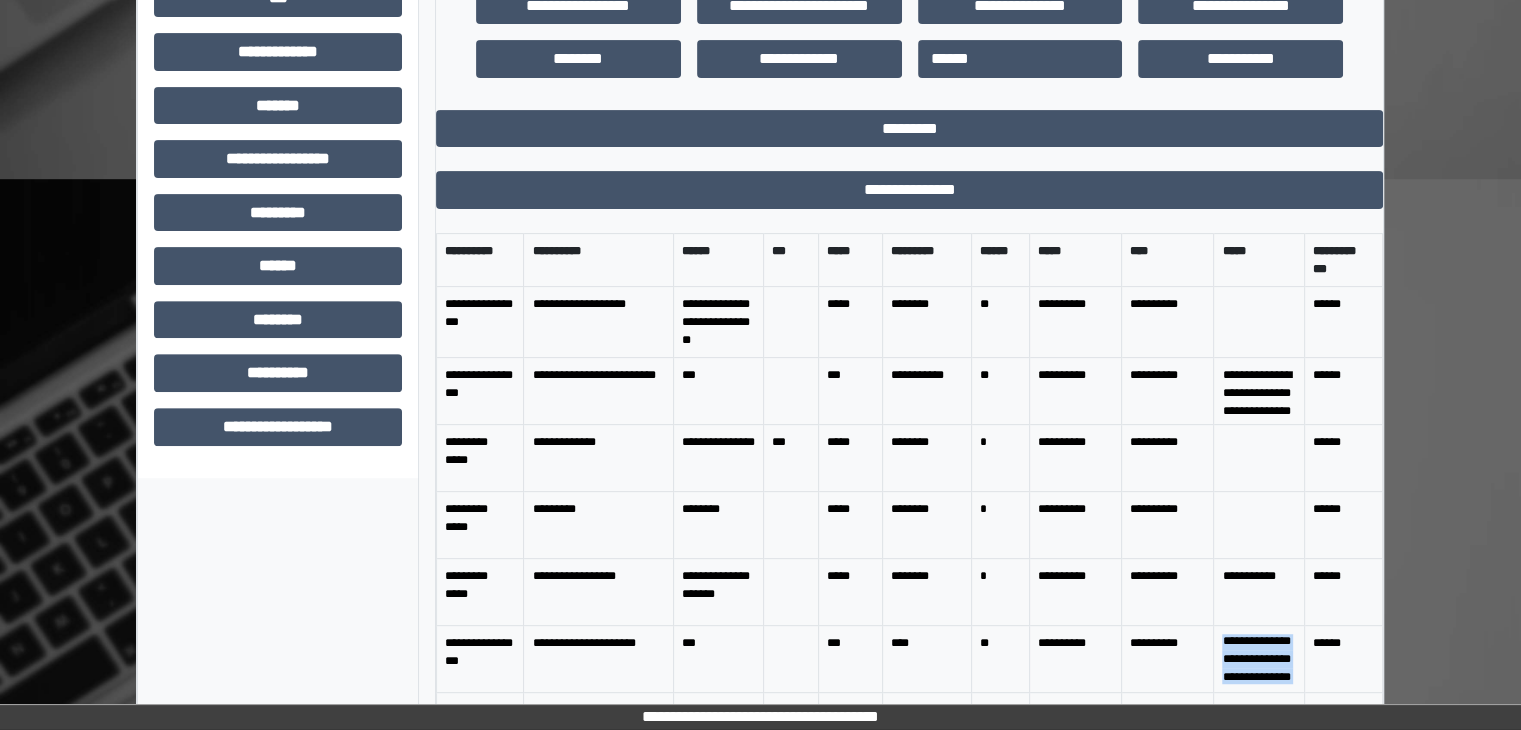 scroll, scrollTop: 100, scrollLeft: 0, axis: vertical 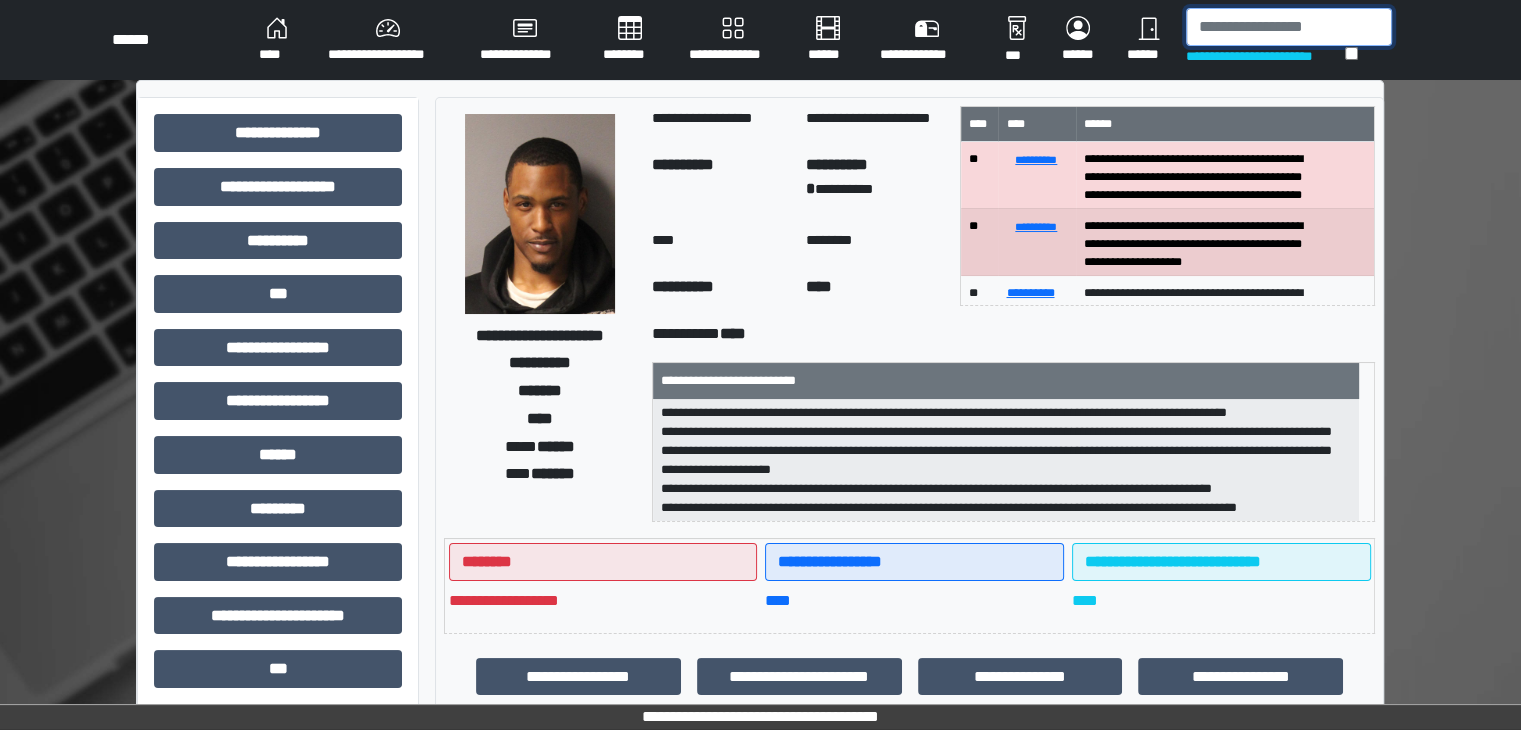 click at bounding box center [1289, 27] 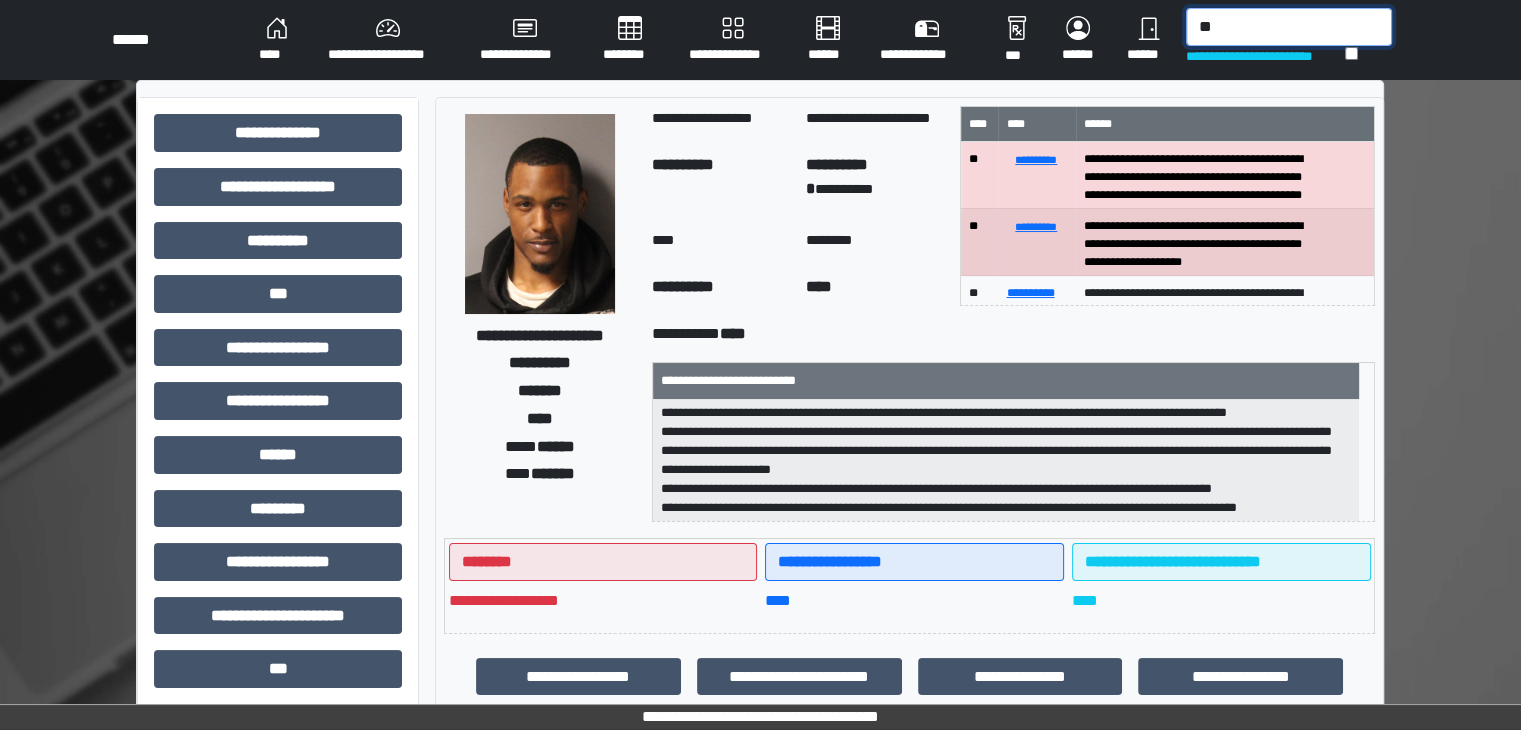 type on "*" 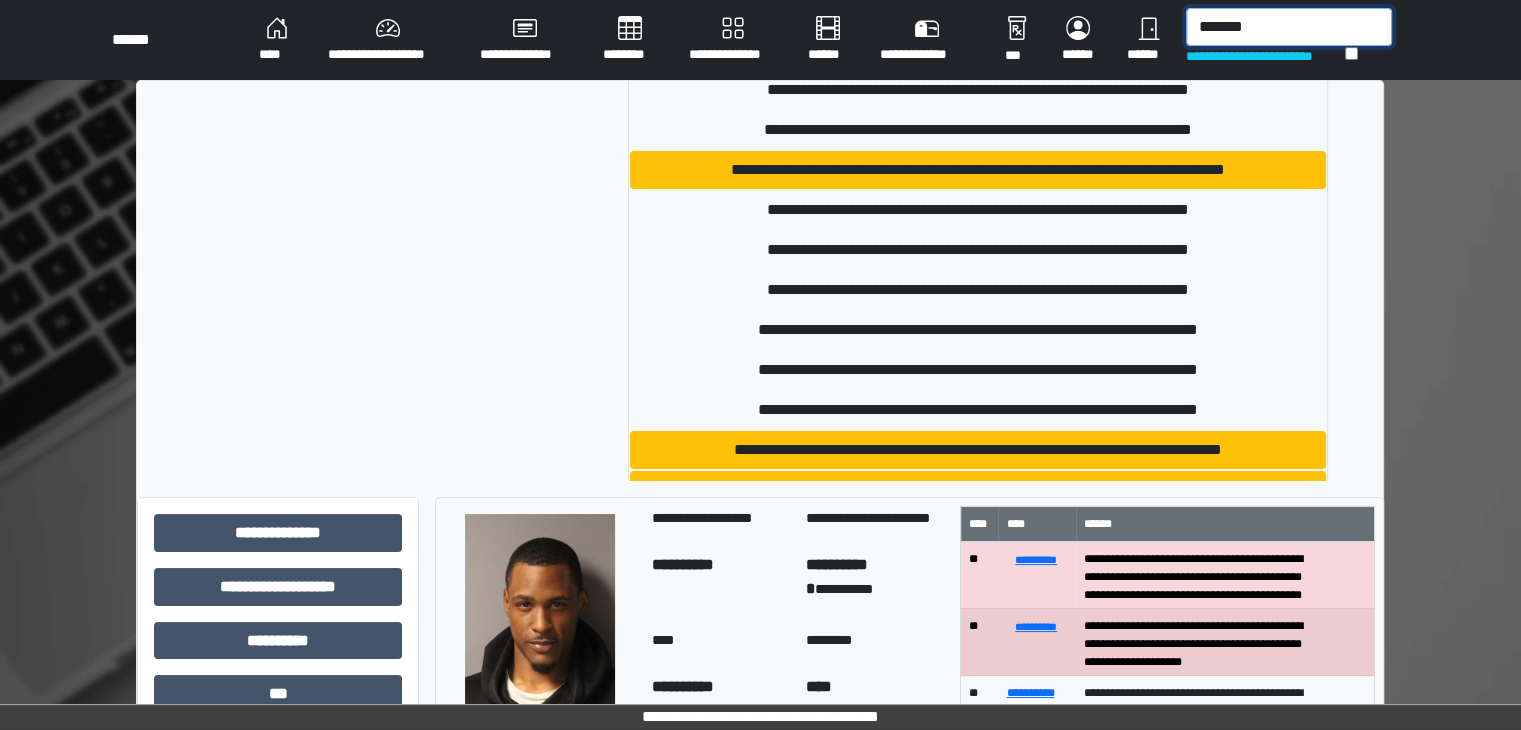 scroll, scrollTop: 2300, scrollLeft: 0, axis: vertical 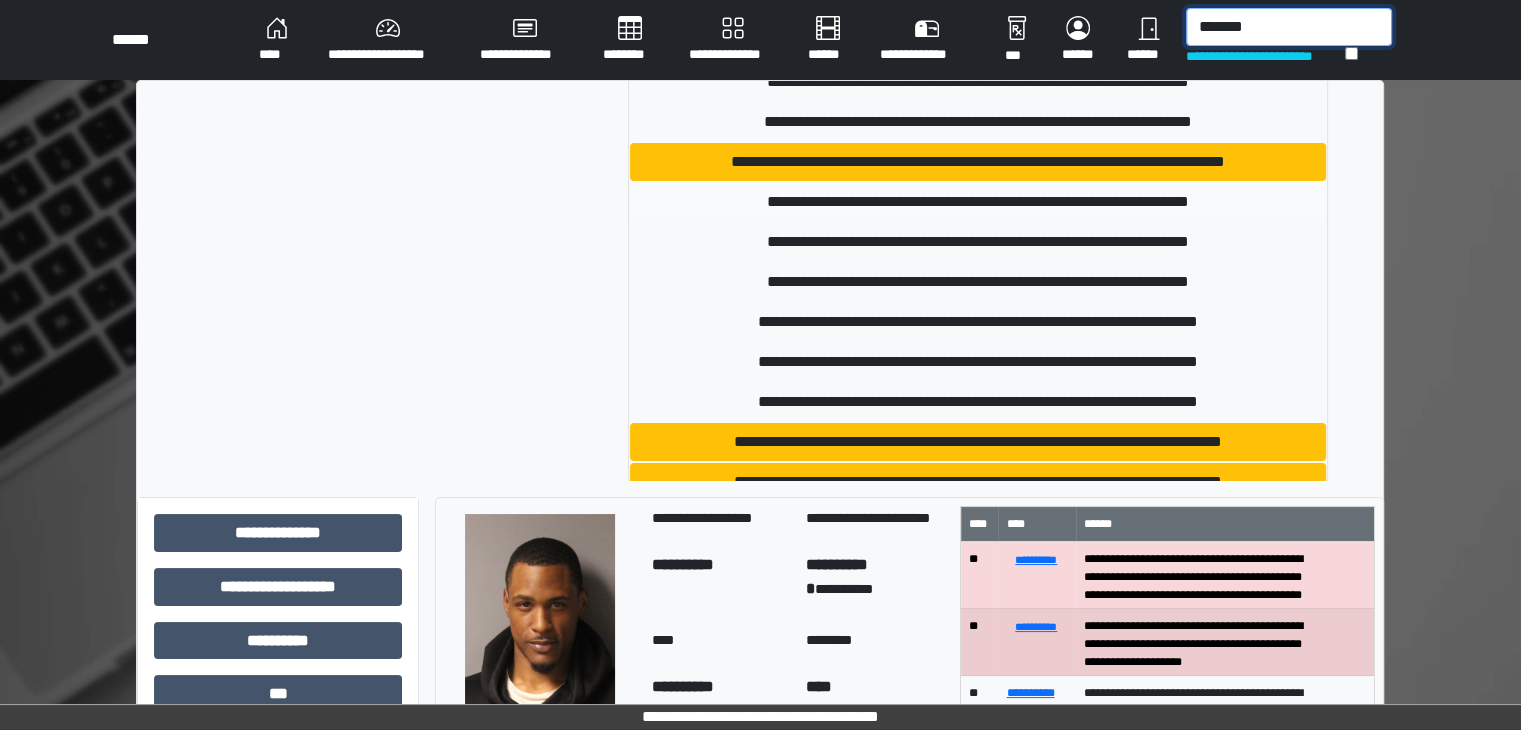 type on "*******" 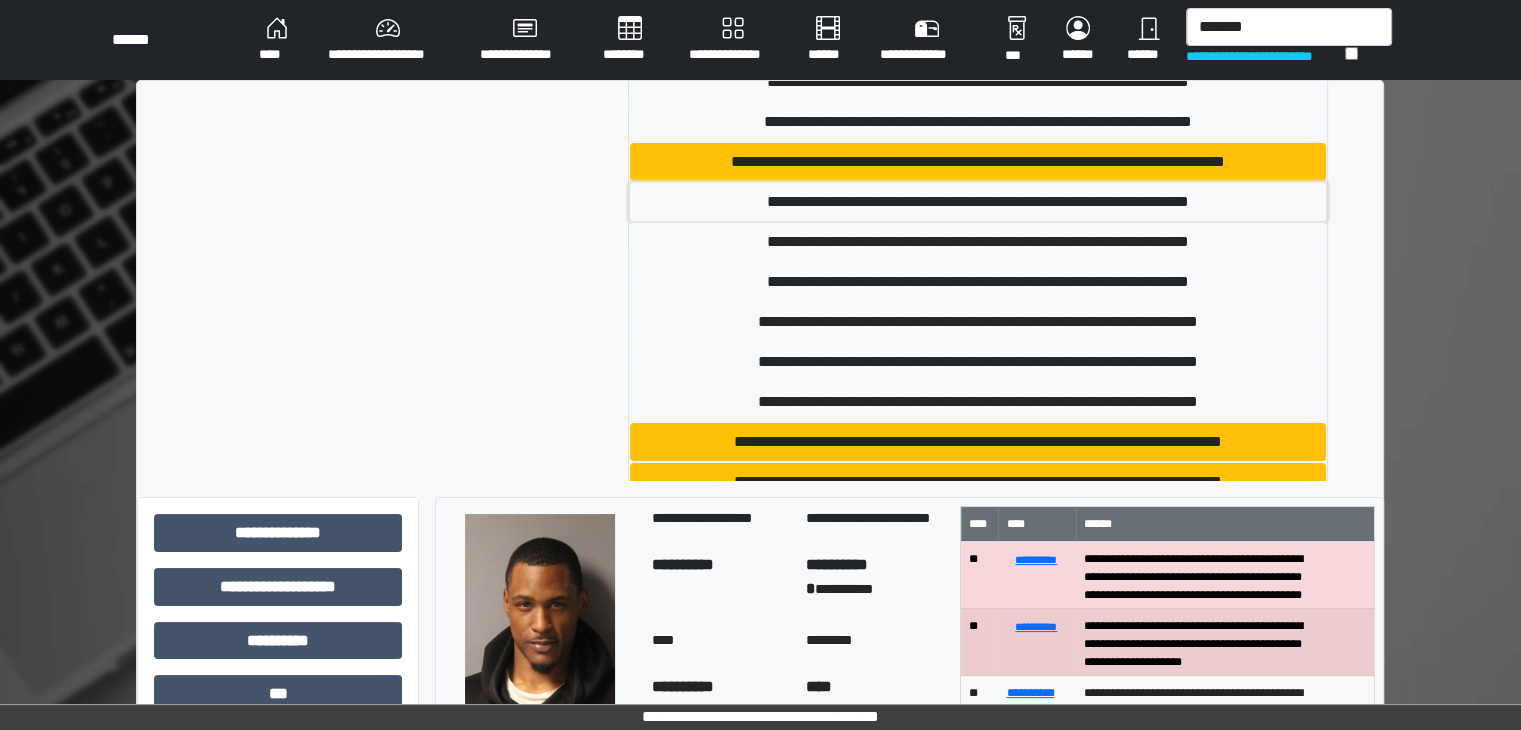 click on "**********" at bounding box center (978, 202) 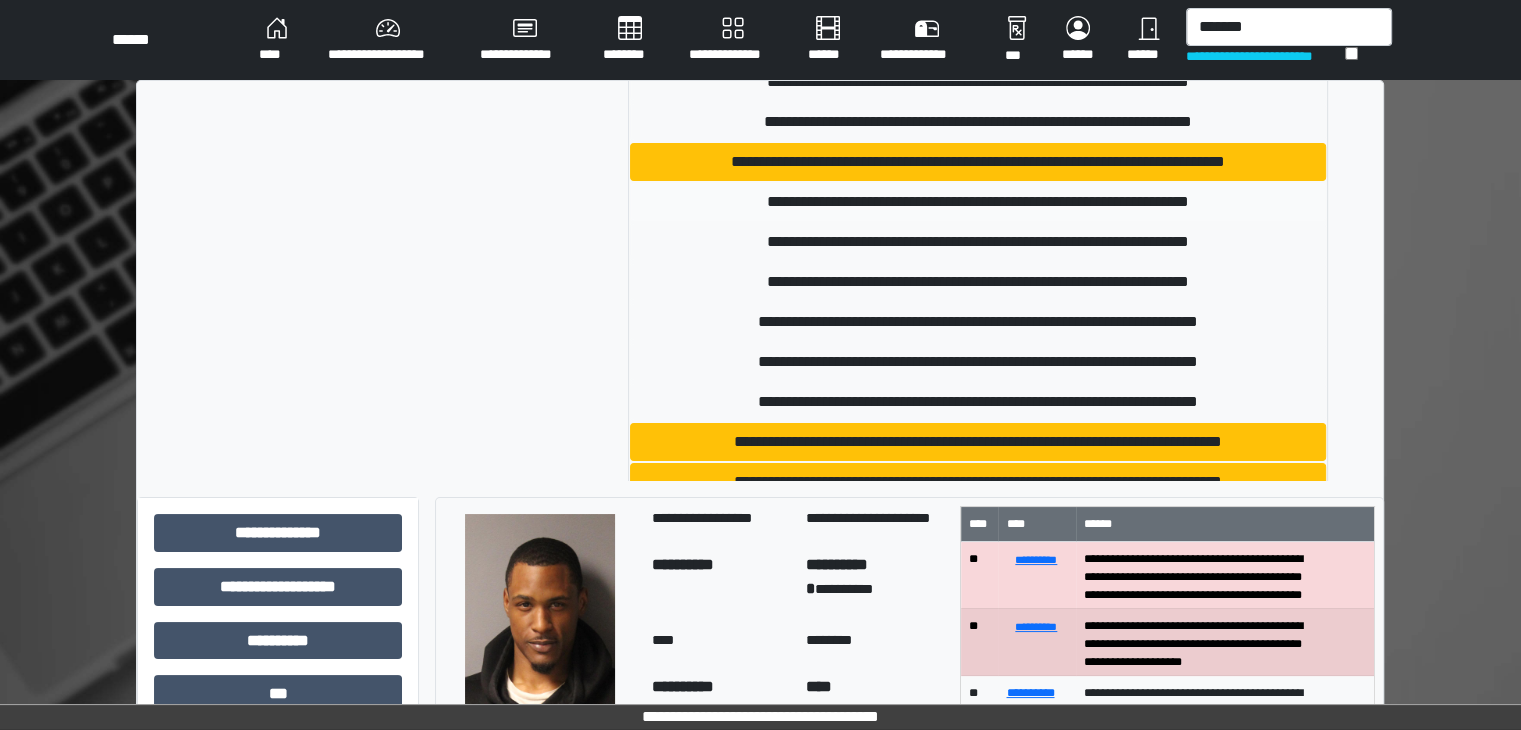 type 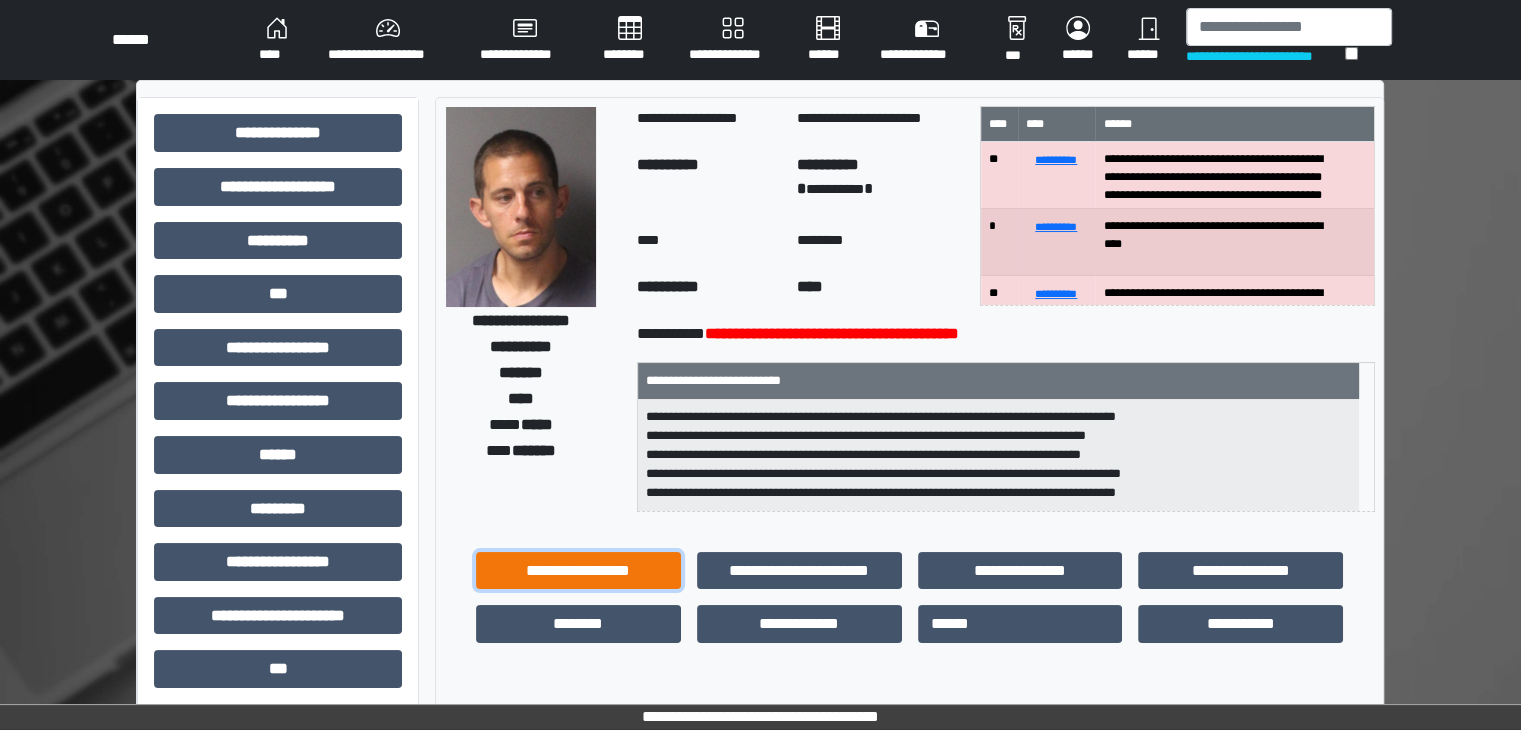click on "**********" at bounding box center [578, 571] 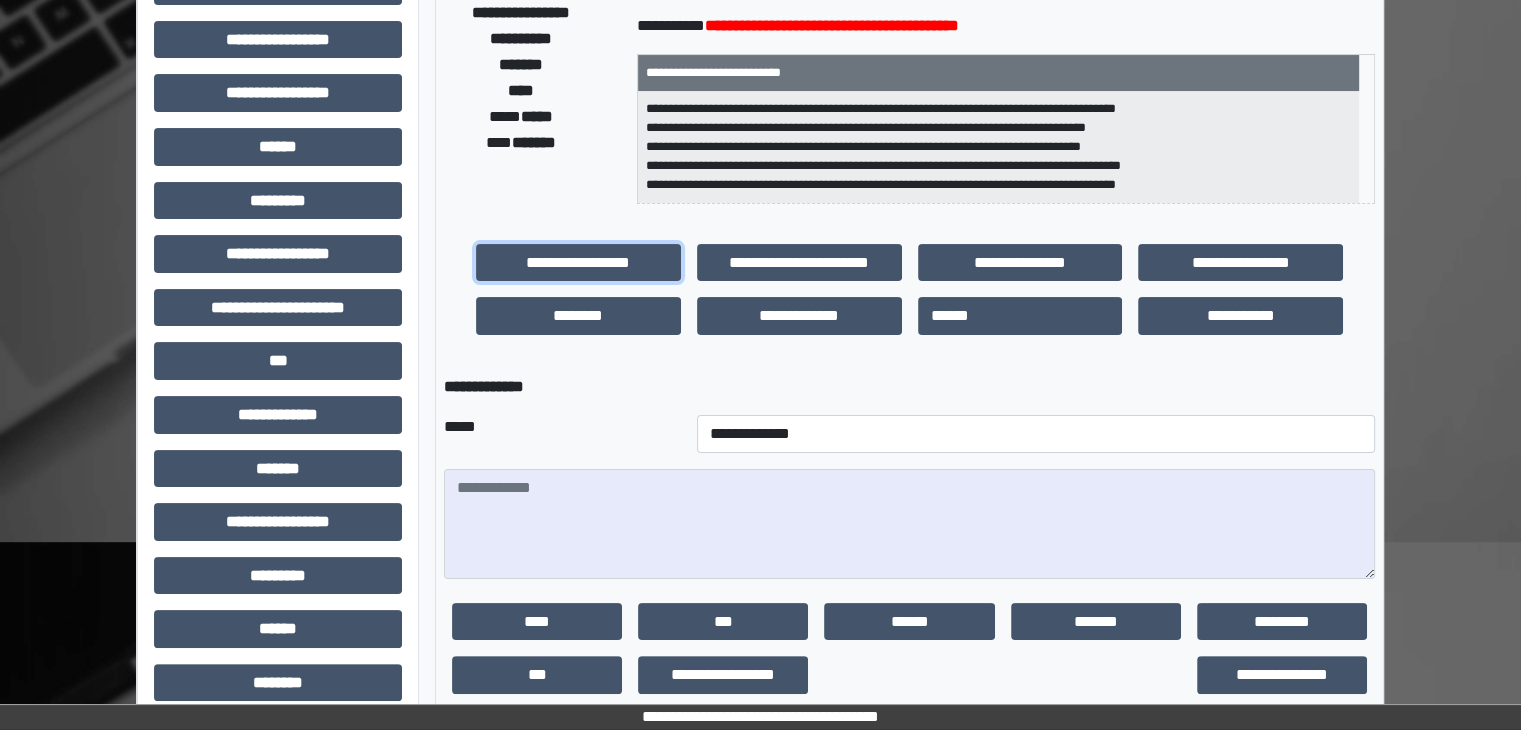 scroll, scrollTop: 400, scrollLeft: 0, axis: vertical 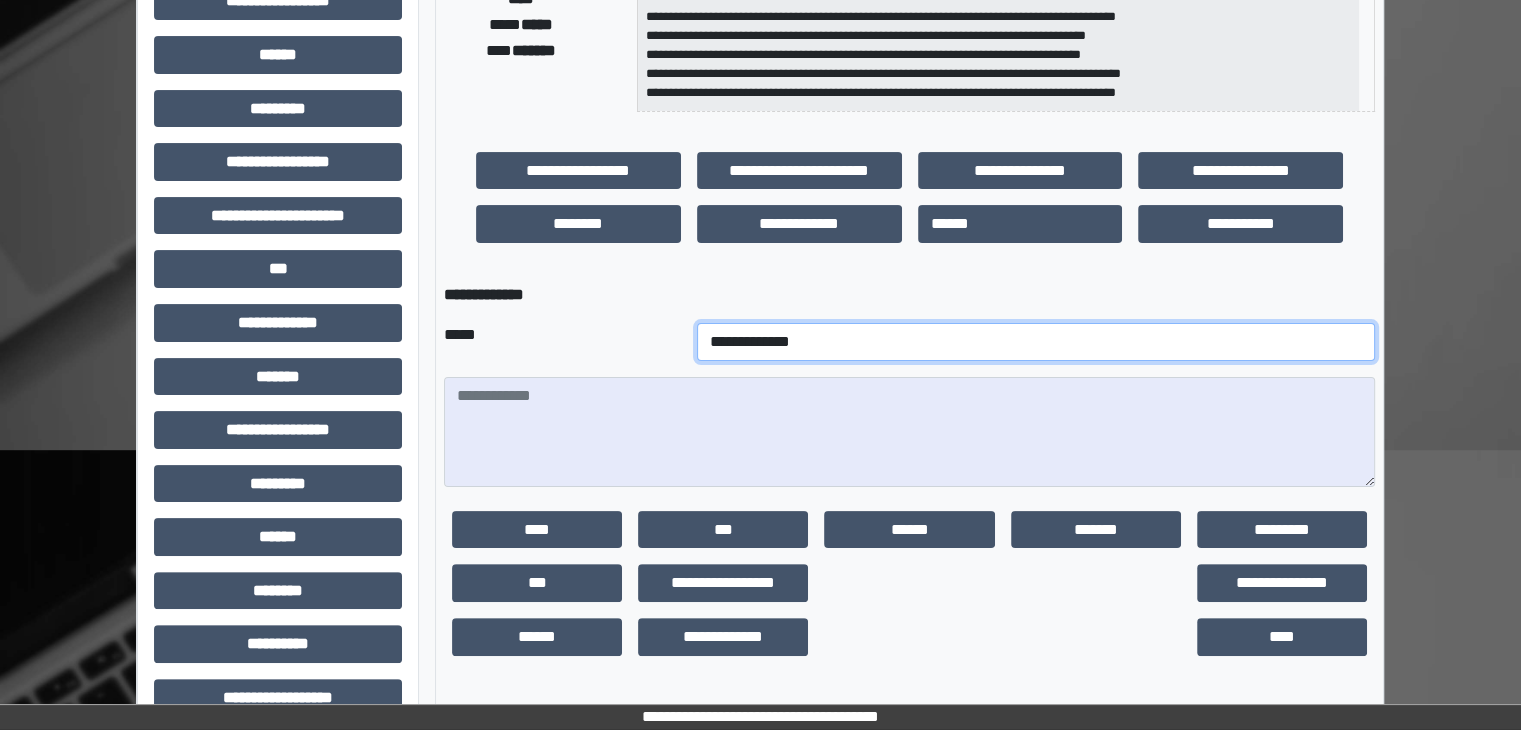 click on "**********" at bounding box center [1036, 342] 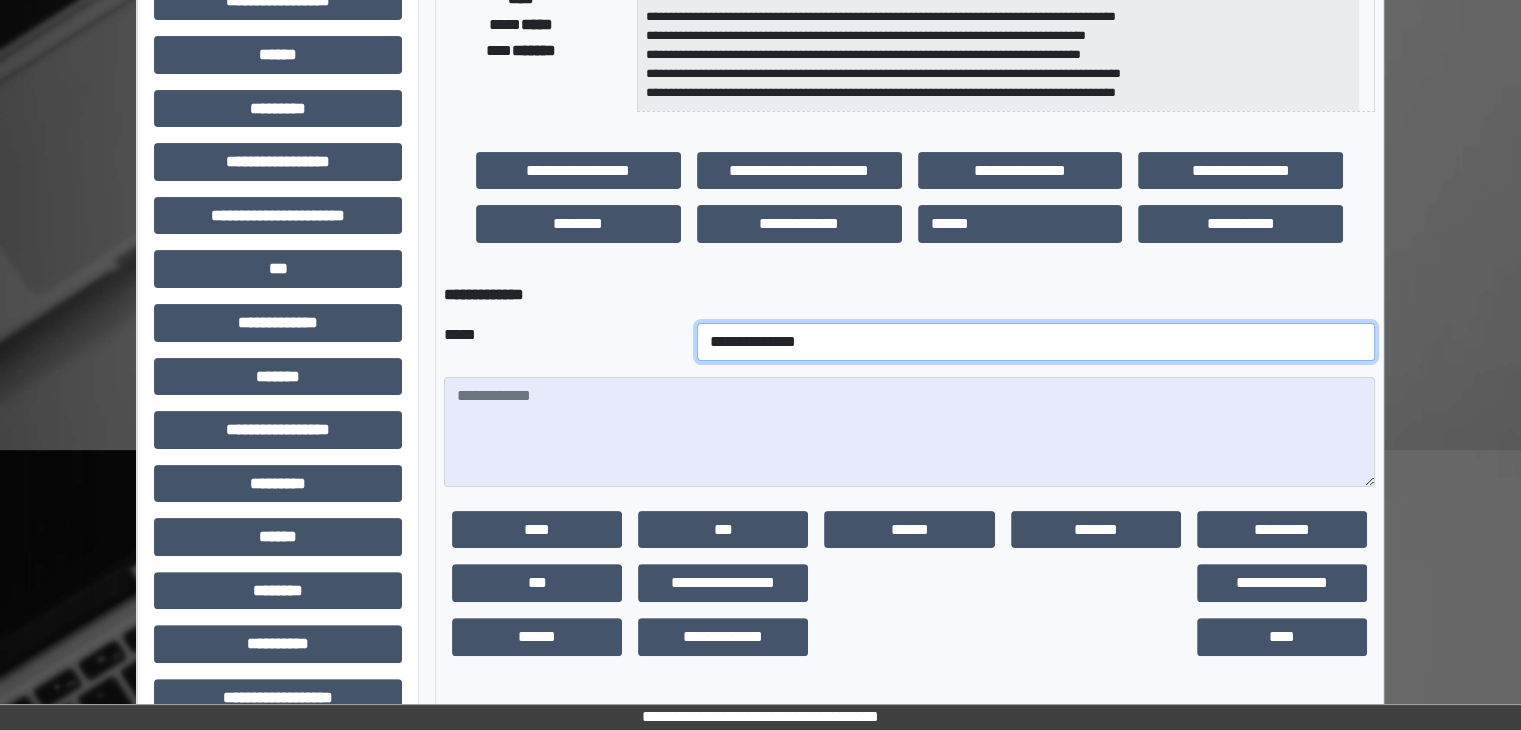 click on "**********" at bounding box center [1036, 342] 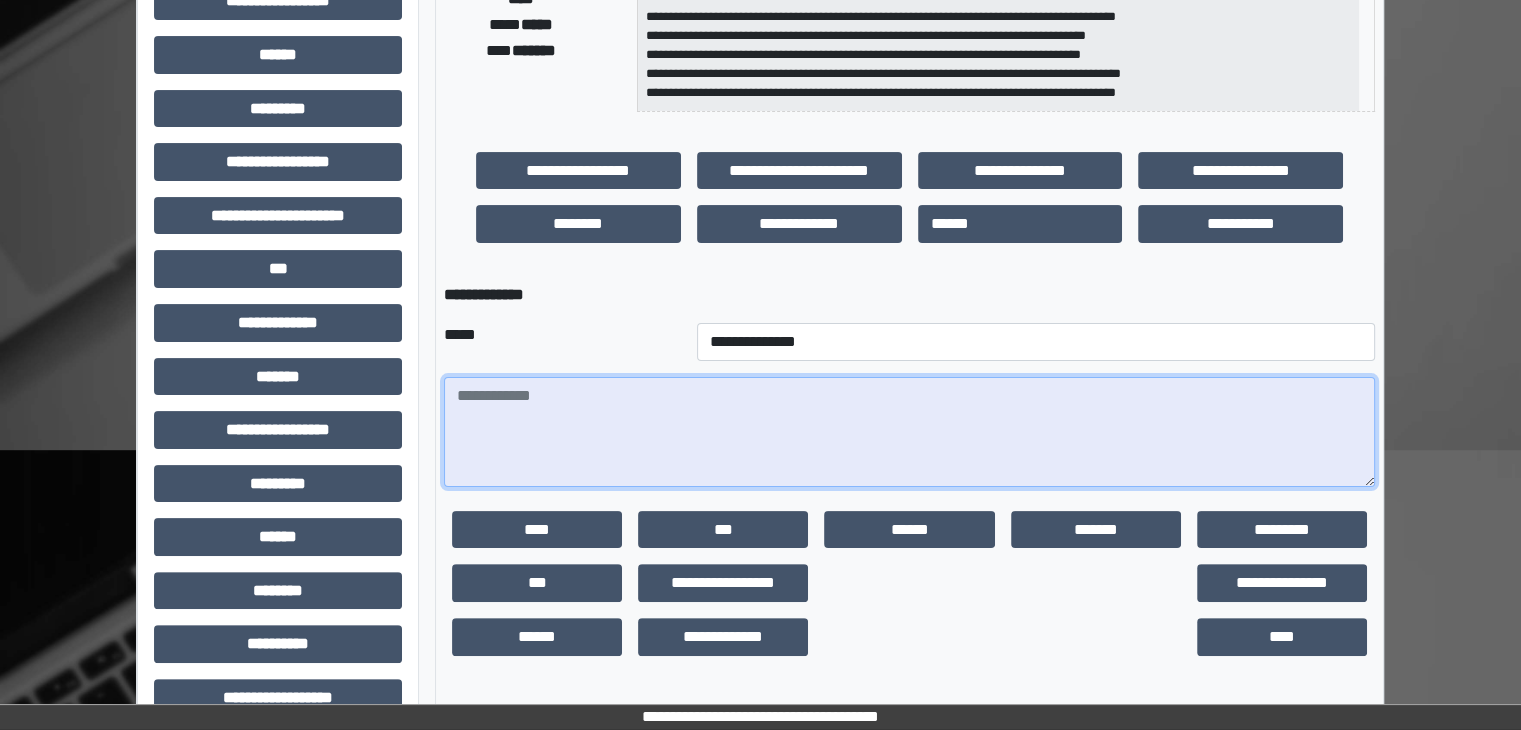 click at bounding box center (909, 432) 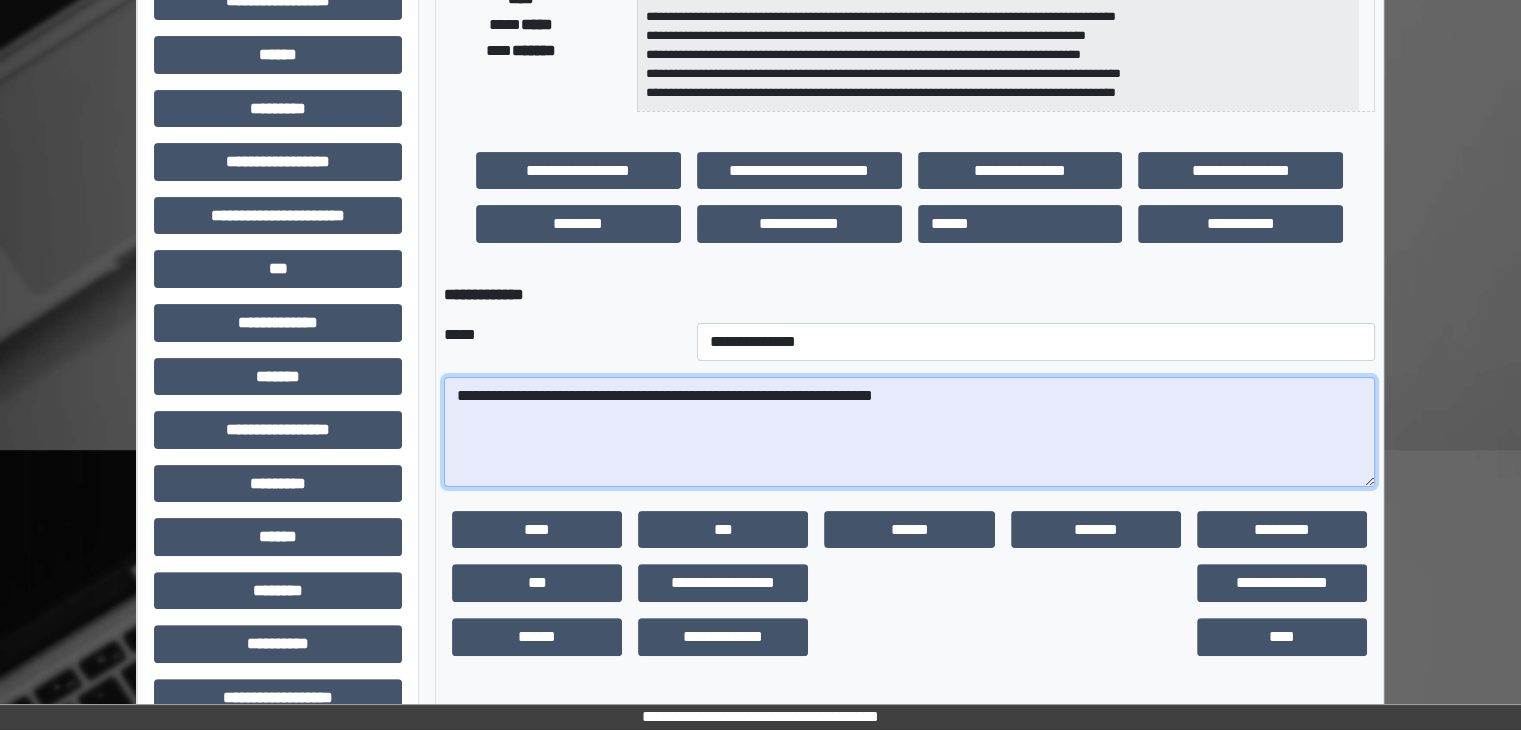 click on "**********" at bounding box center [909, 432] 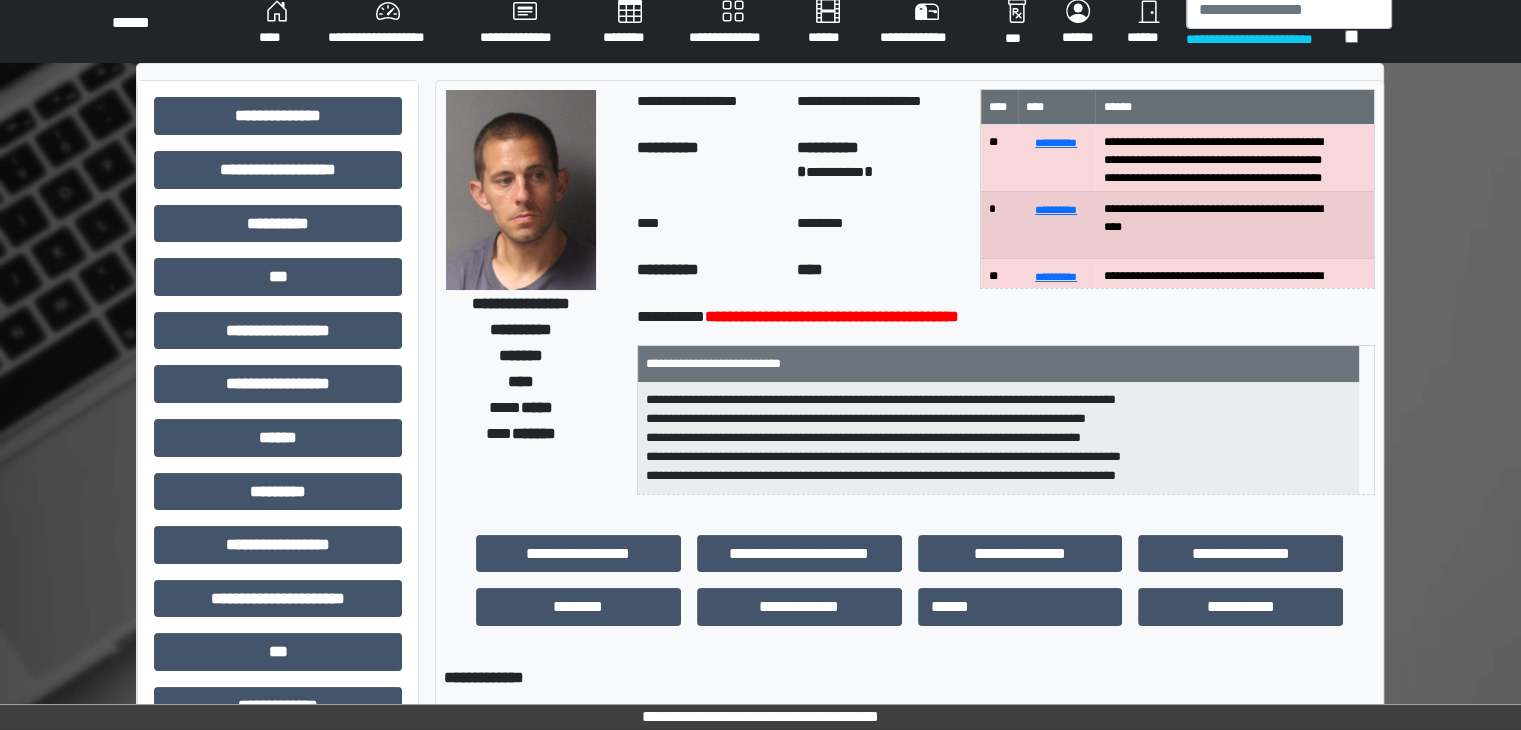 scroll, scrollTop: 0, scrollLeft: 0, axis: both 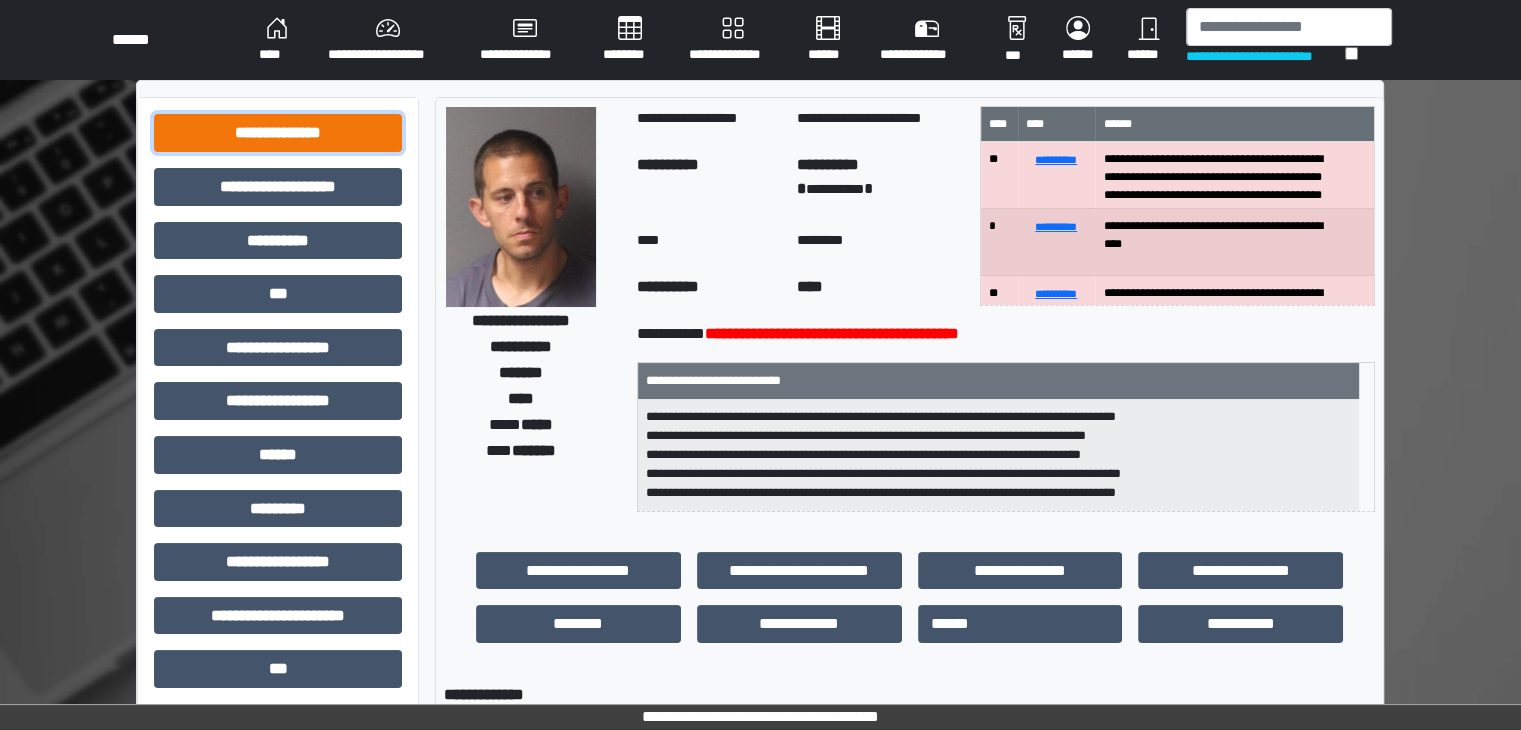 click on "**********" at bounding box center [278, 133] 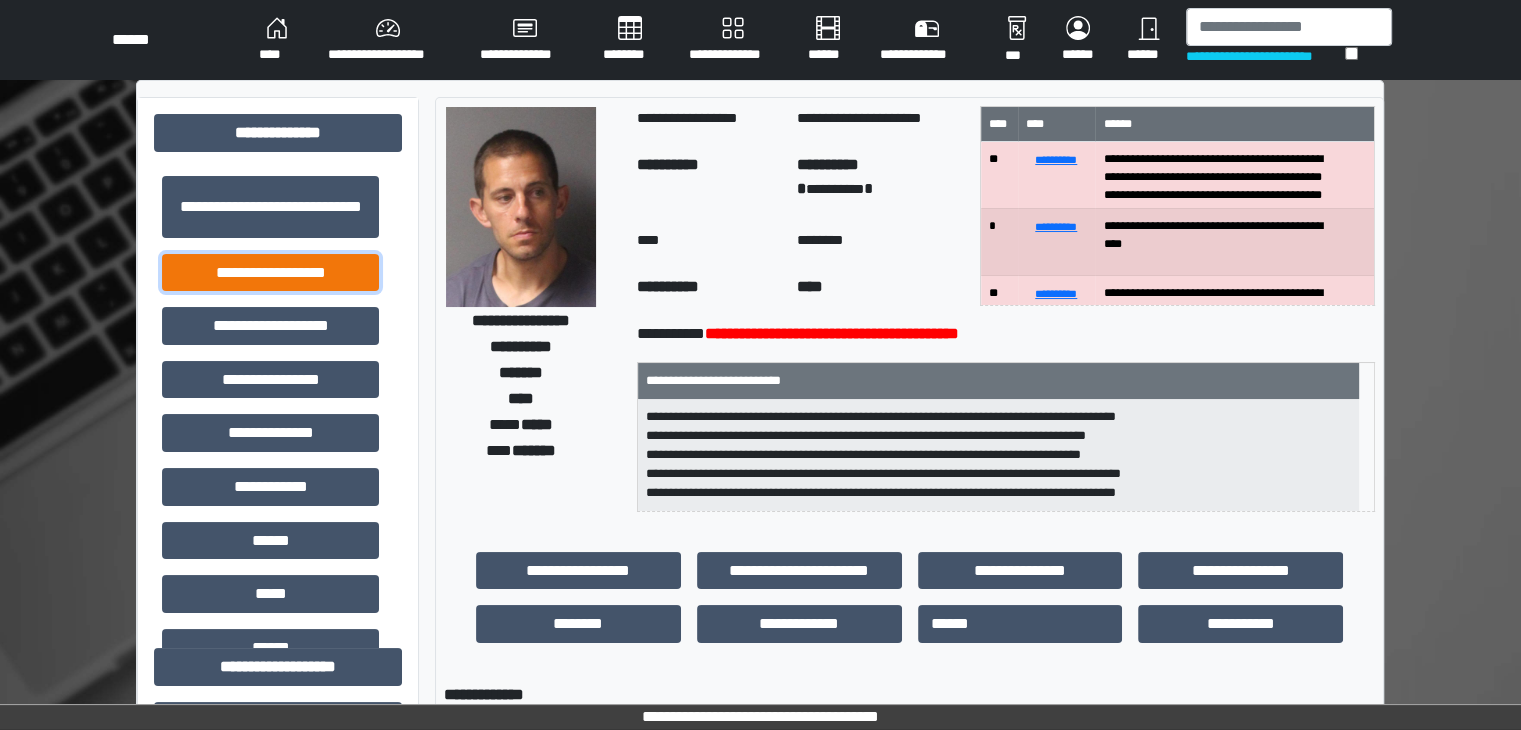 click on "**********" at bounding box center (270, 273) 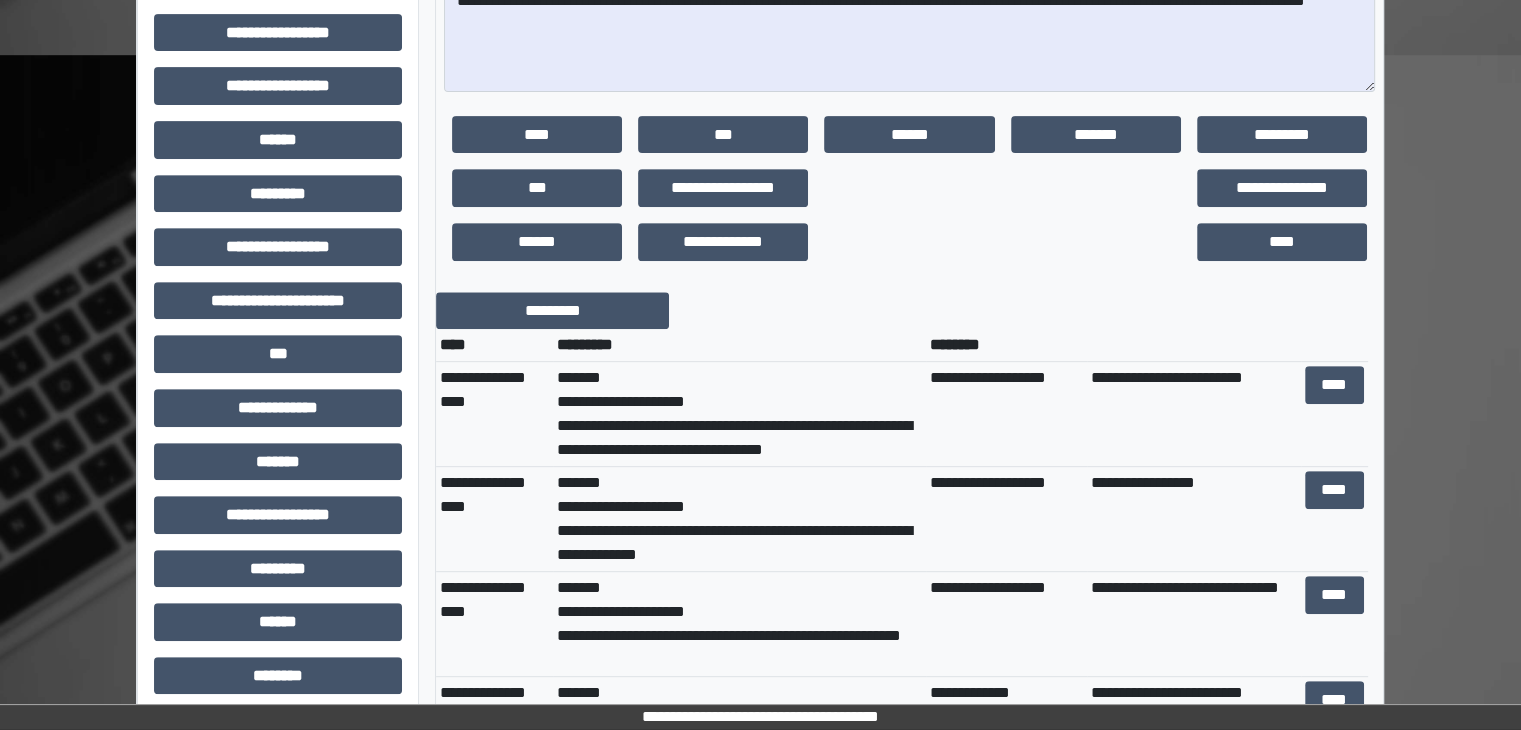 scroll, scrollTop: 800, scrollLeft: 0, axis: vertical 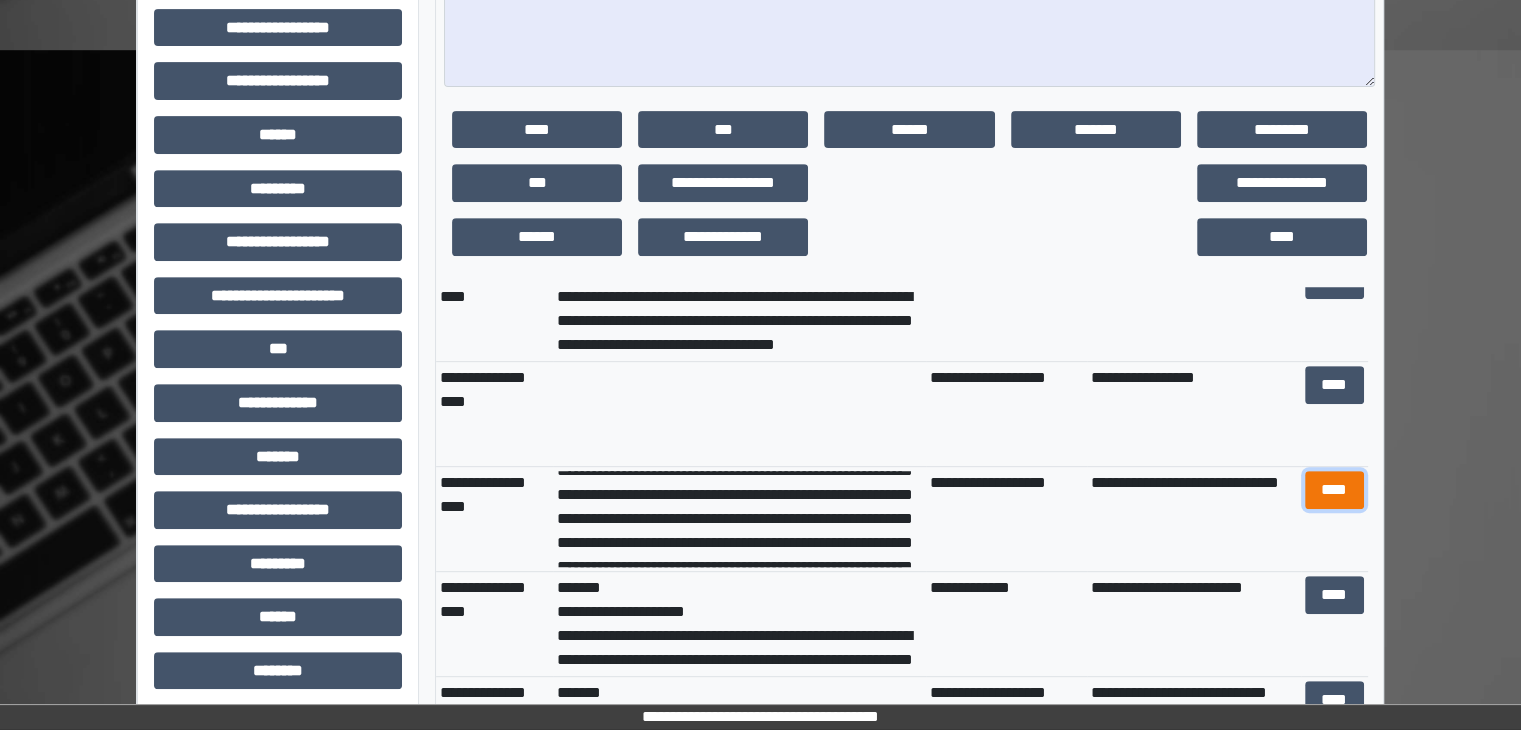 click on "****" at bounding box center [1334, 490] 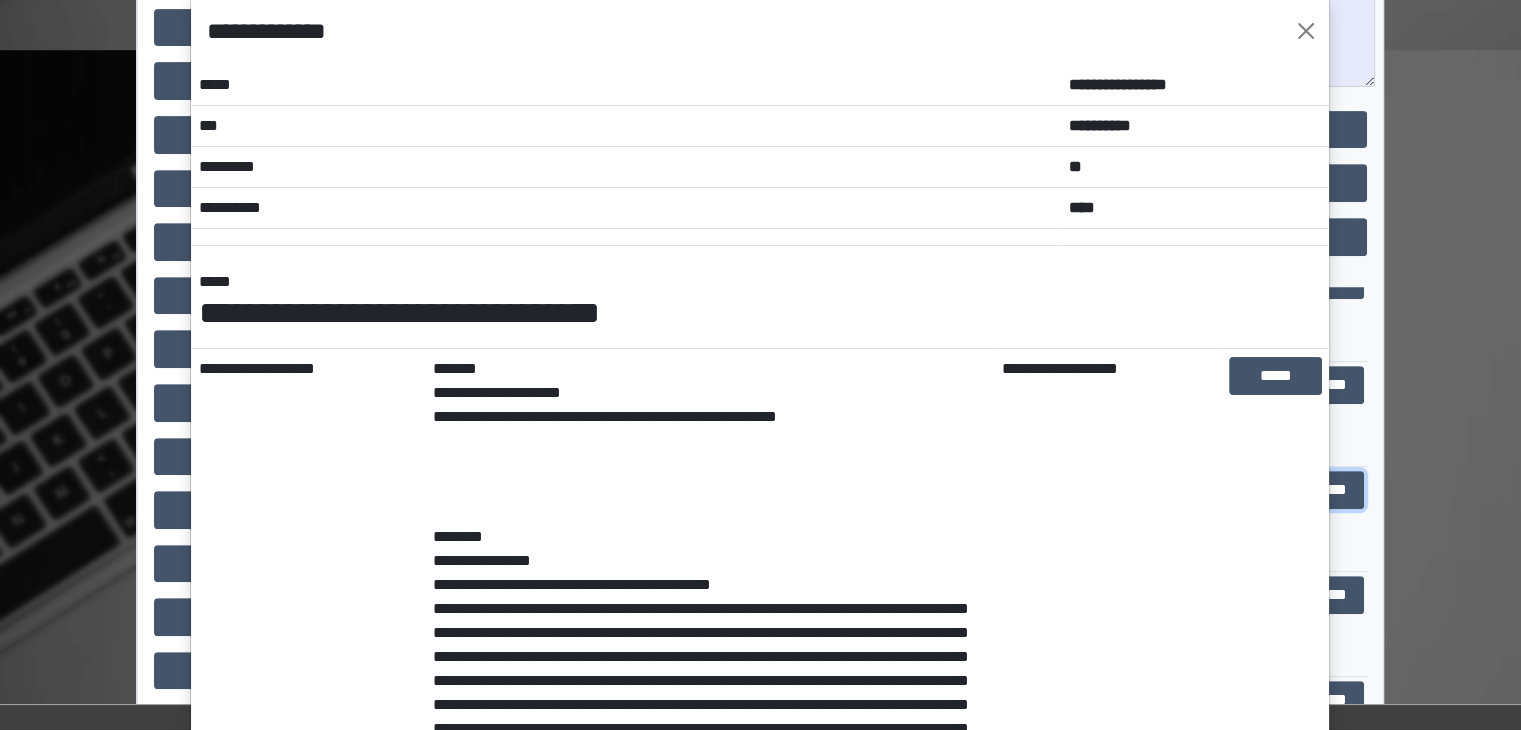 scroll, scrollTop: 0, scrollLeft: 0, axis: both 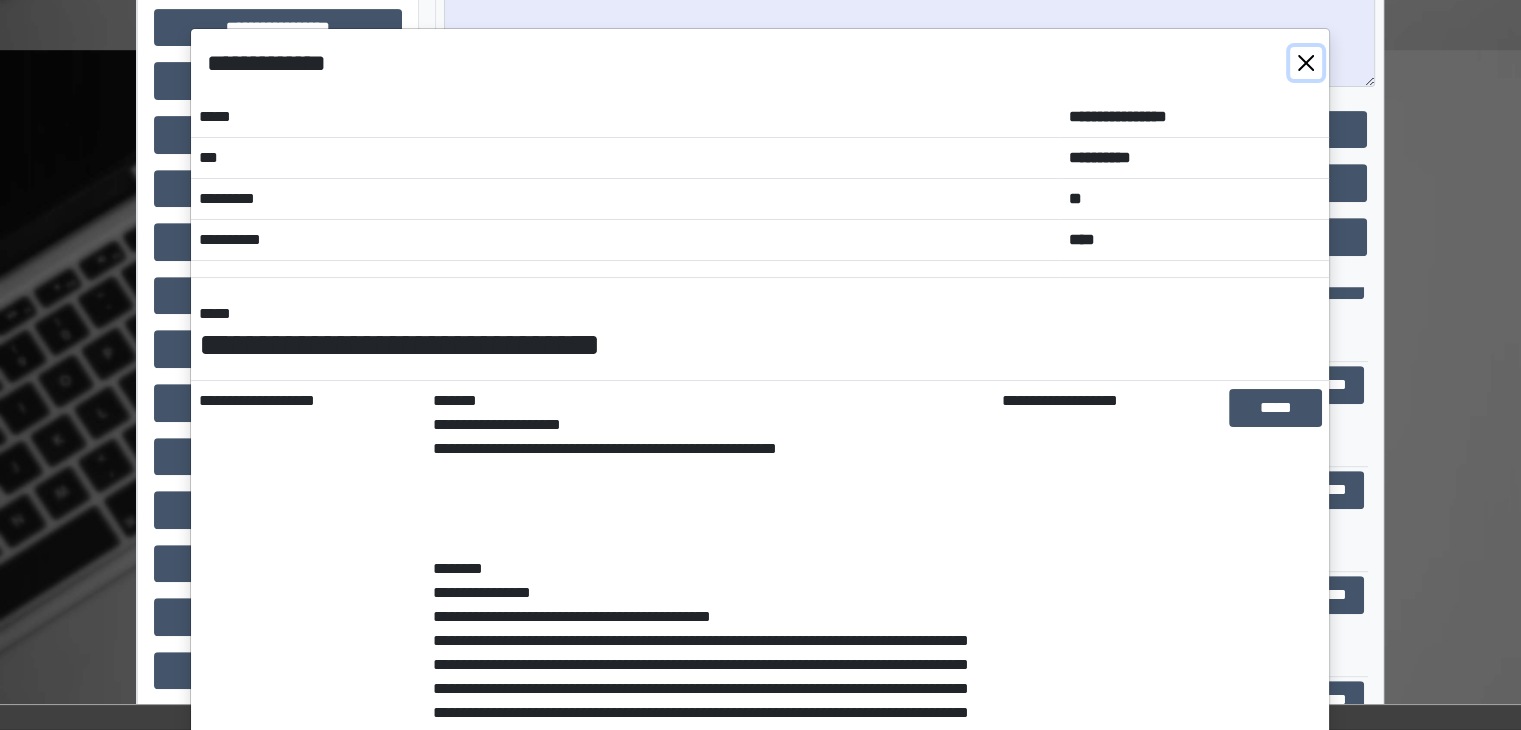 click at bounding box center (1306, 63) 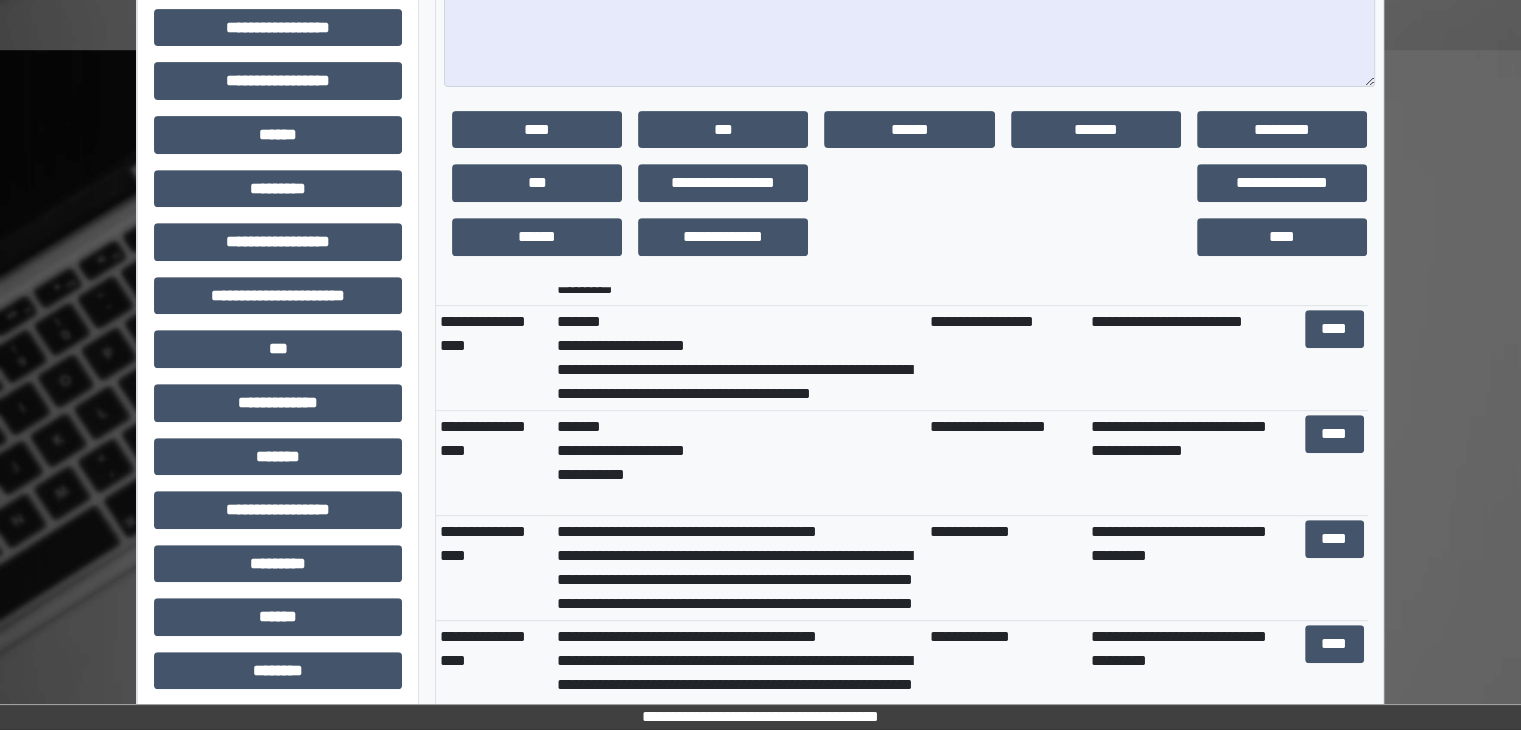 scroll, scrollTop: 700, scrollLeft: 0, axis: vertical 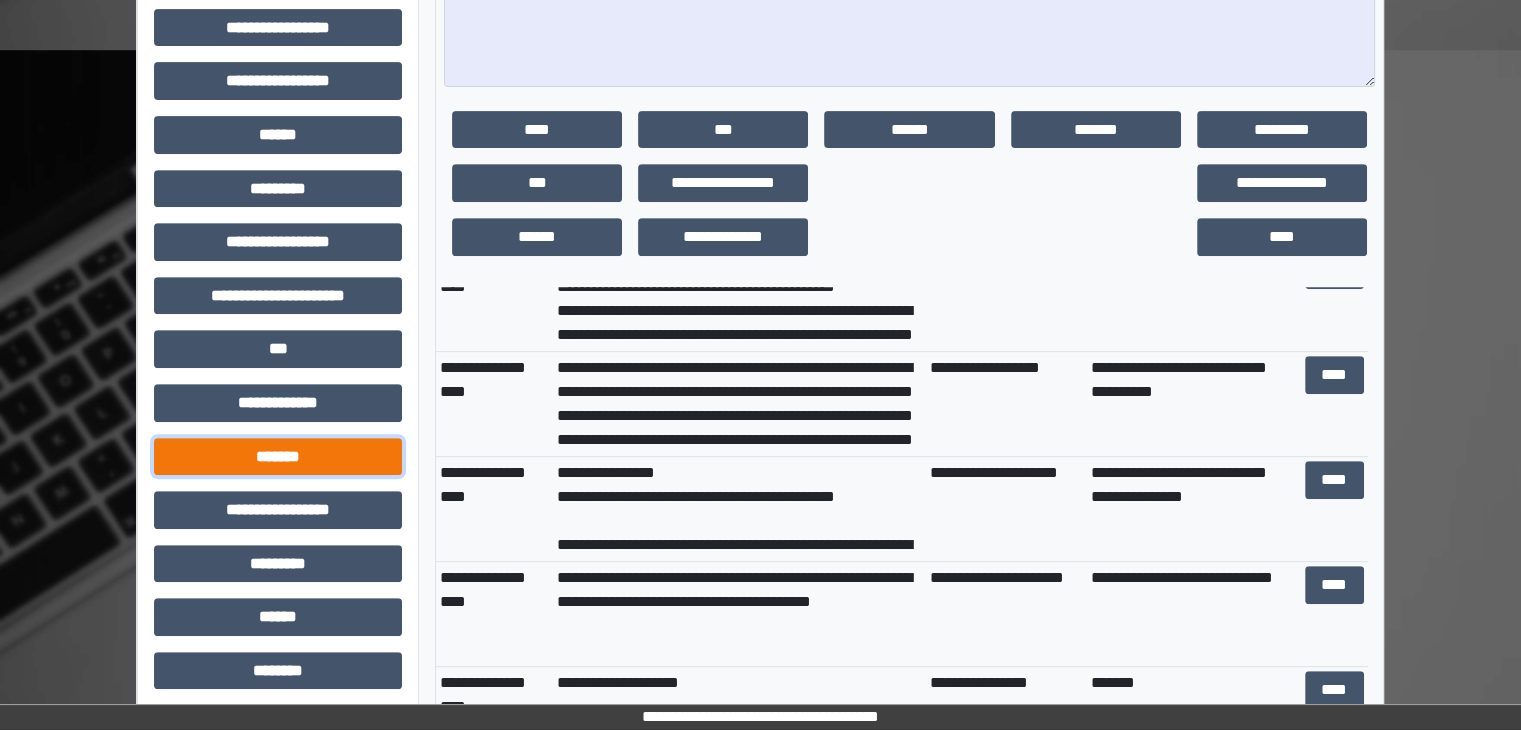 click on "*******" at bounding box center [278, 457] 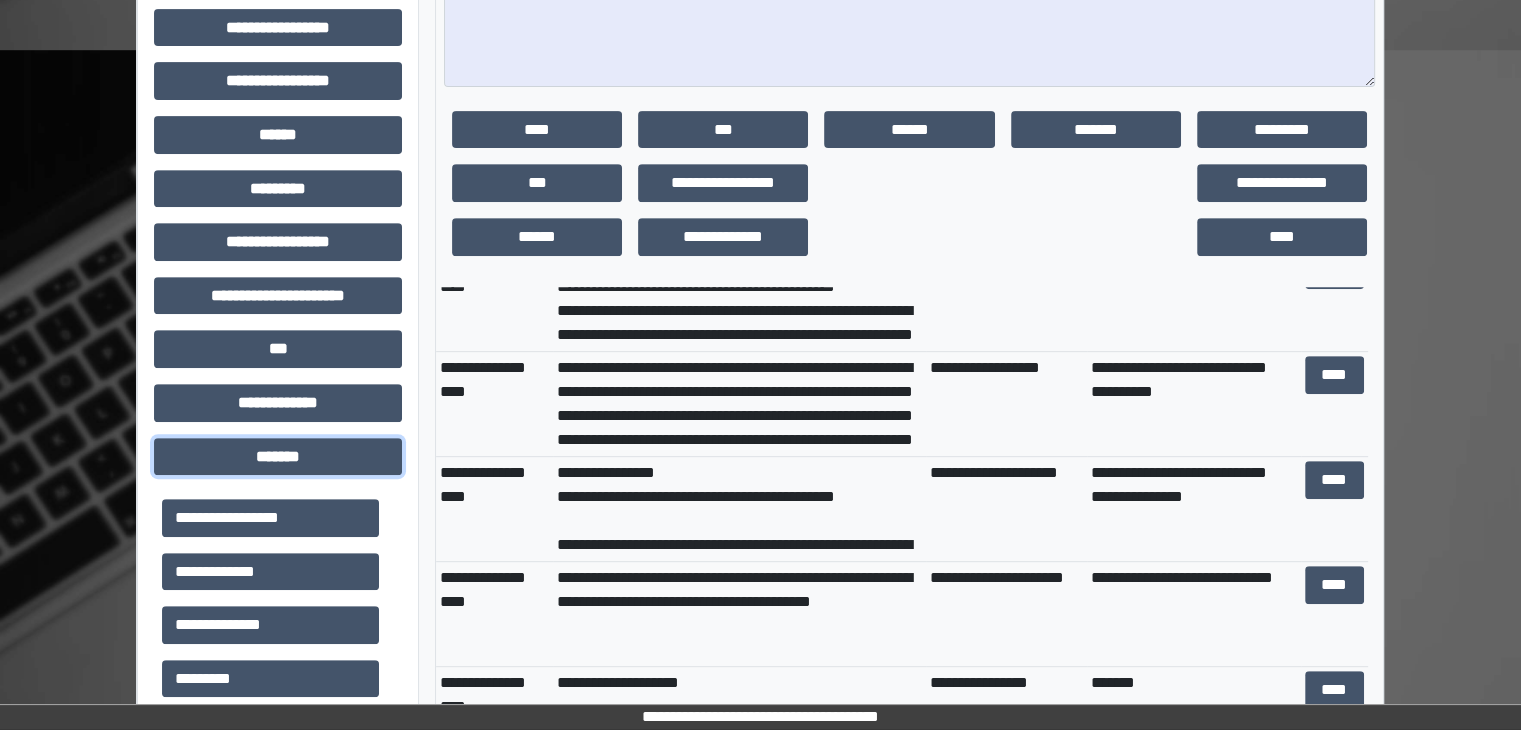 scroll, scrollTop: 4112, scrollLeft: 0, axis: vertical 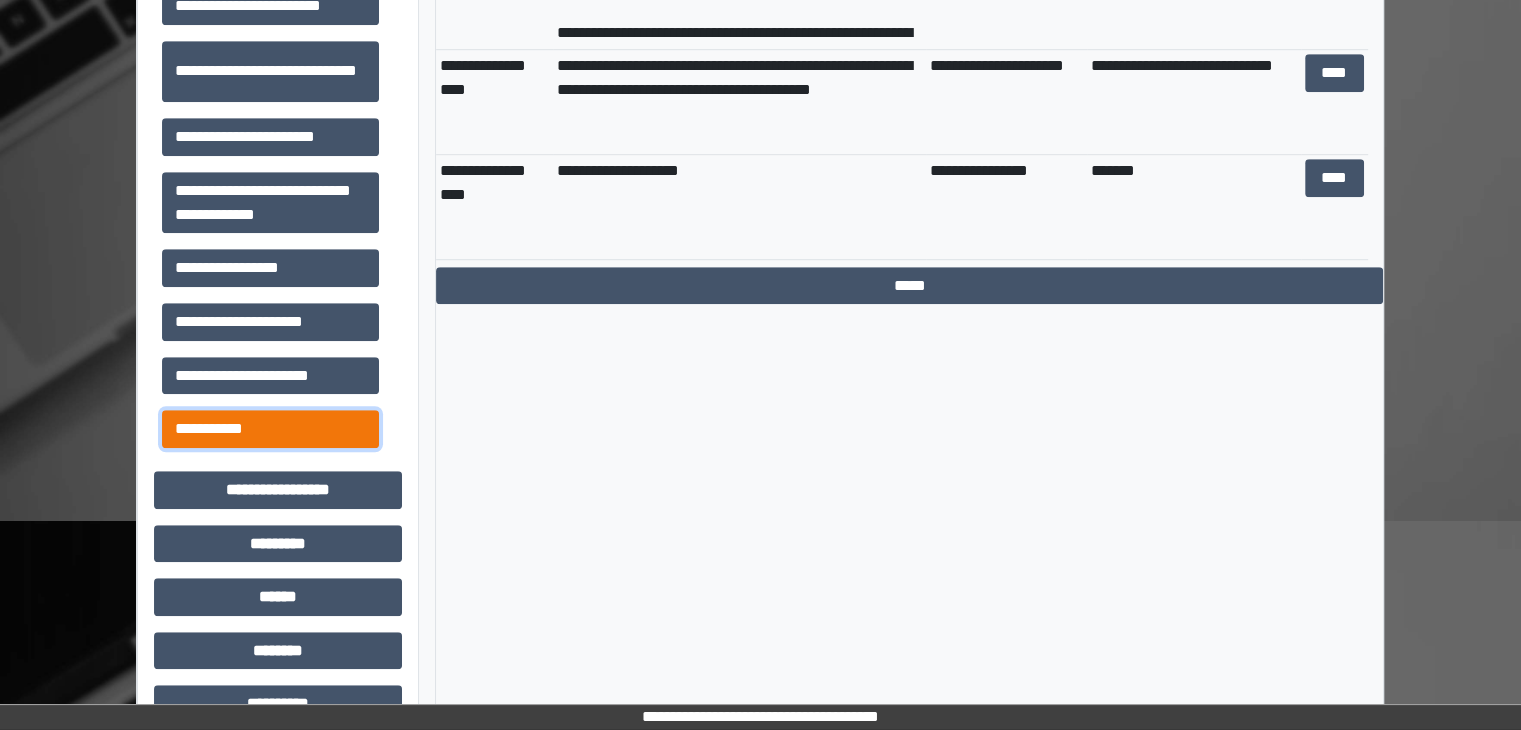 click on "**********" at bounding box center (270, 429) 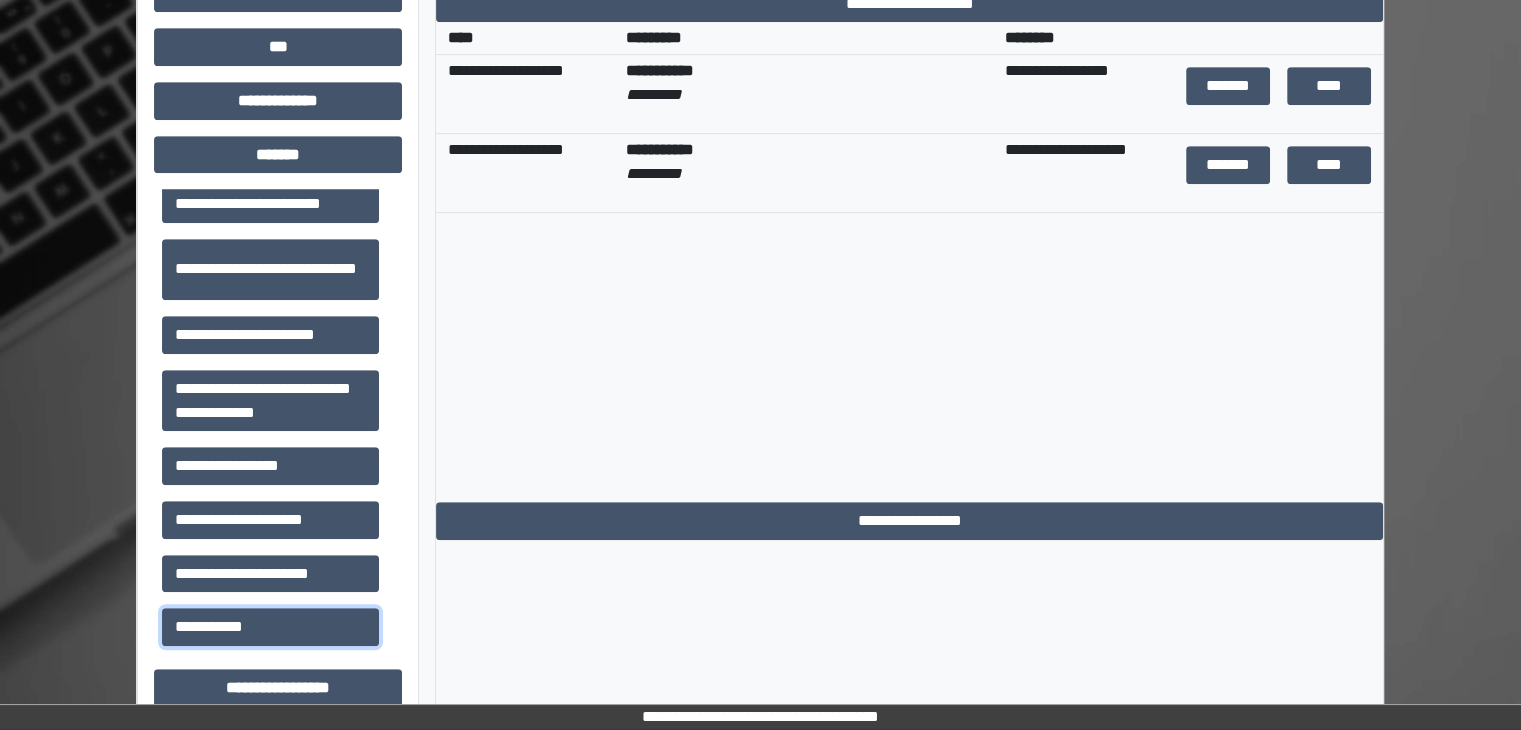 scroll, scrollTop: 1100, scrollLeft: 0, axis: vertical 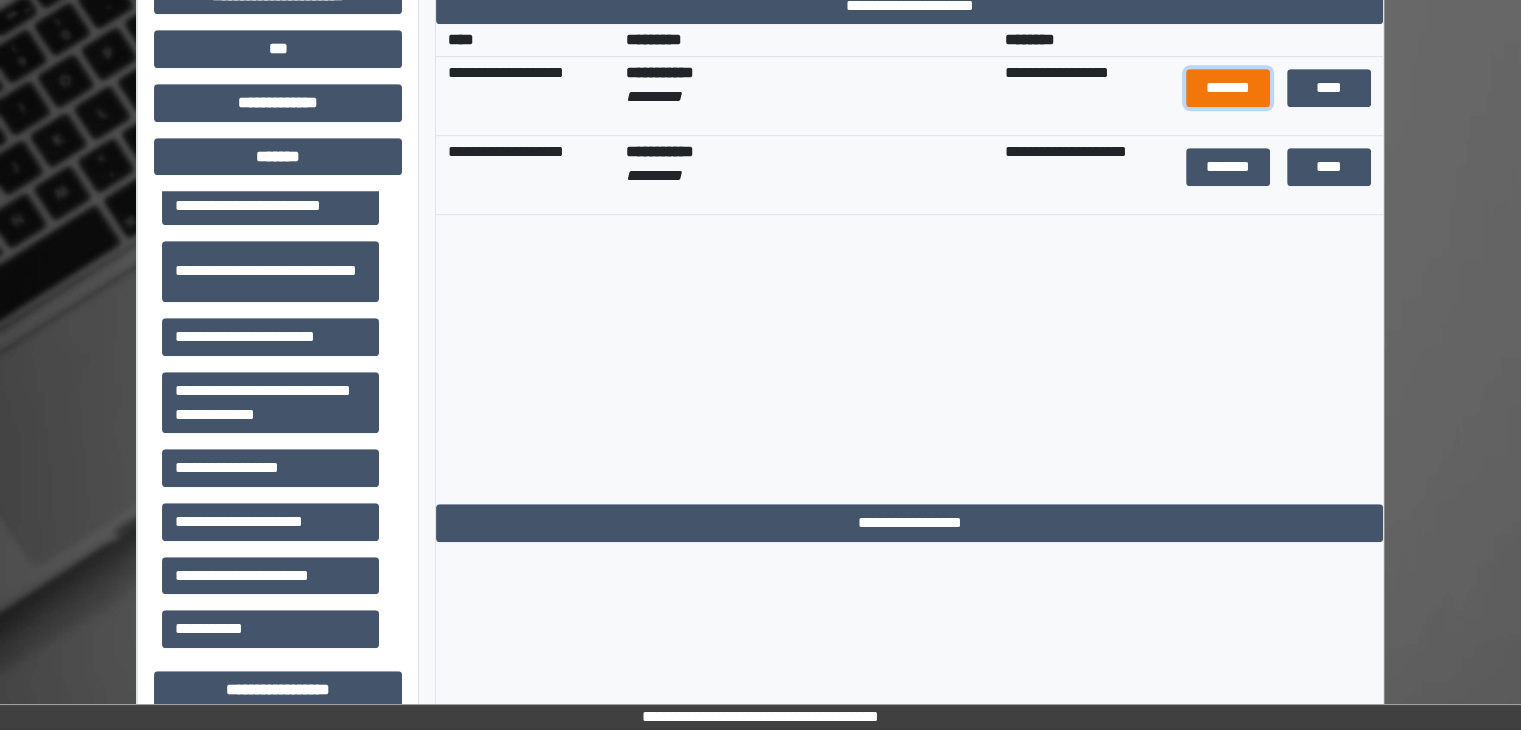 click on "*******" at bounding box center (1228, 88) 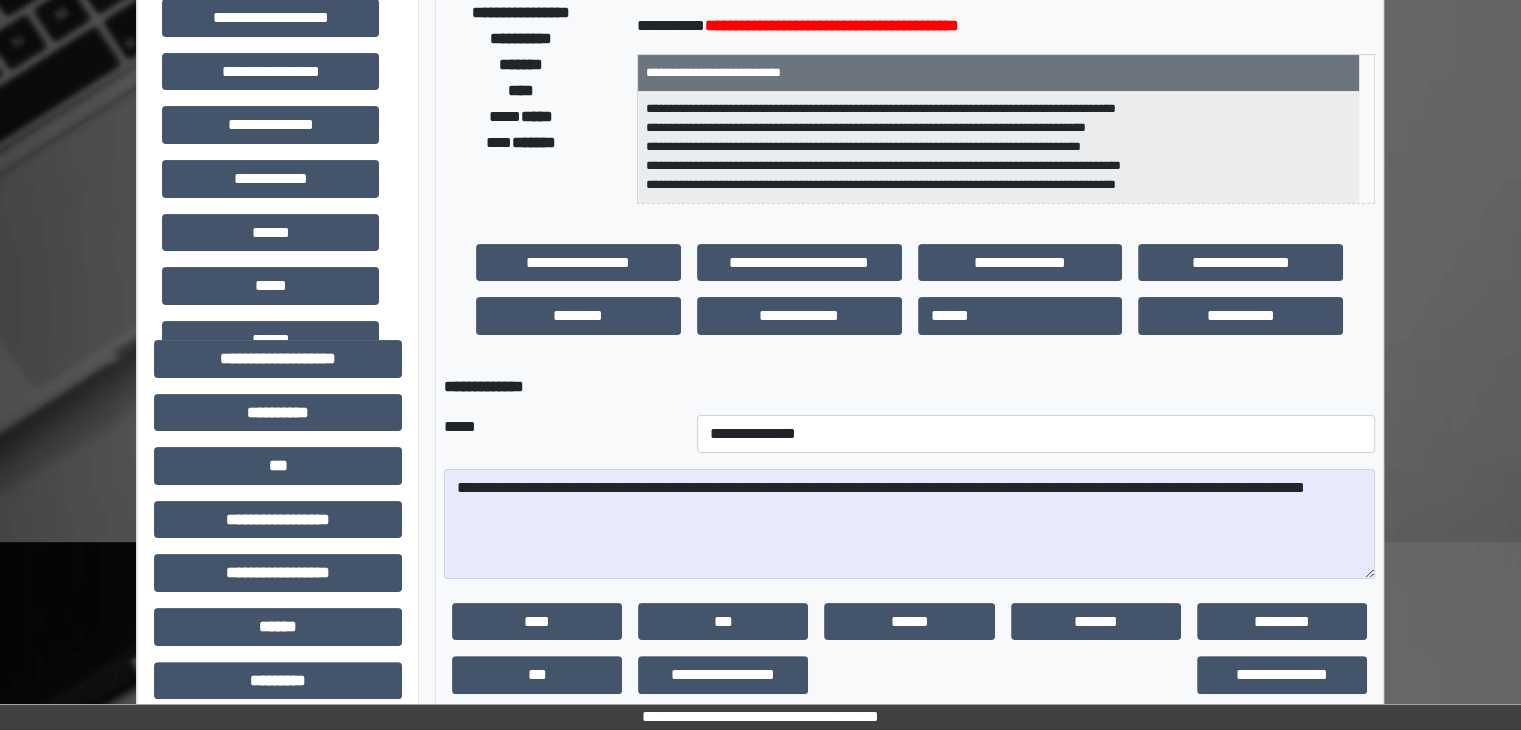 scroll, scrollTop: 0, scrollLeft: 0, axis: both 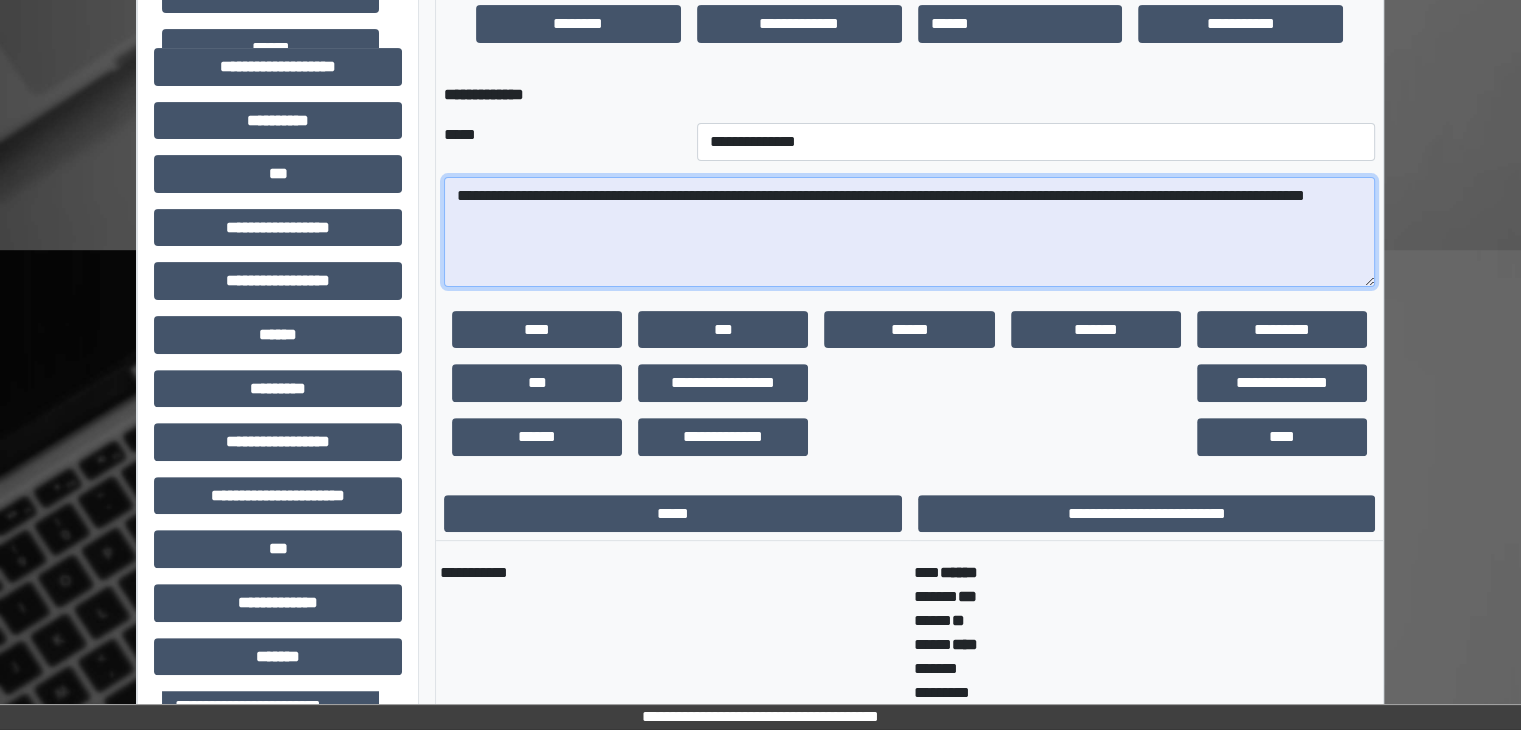 click on "**********" at bounding box center [909, 232] 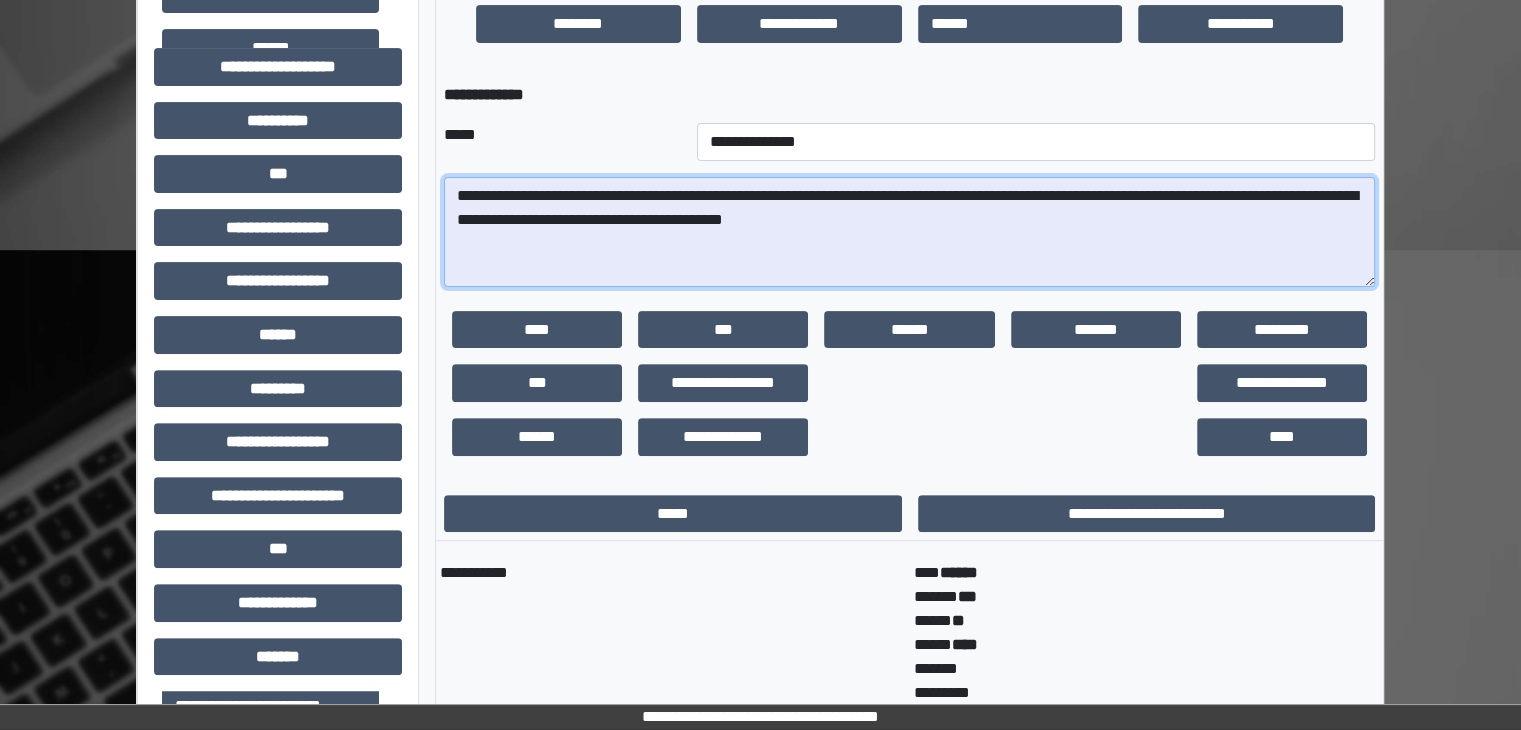 click on "**********" at bounding box center [909, 232] 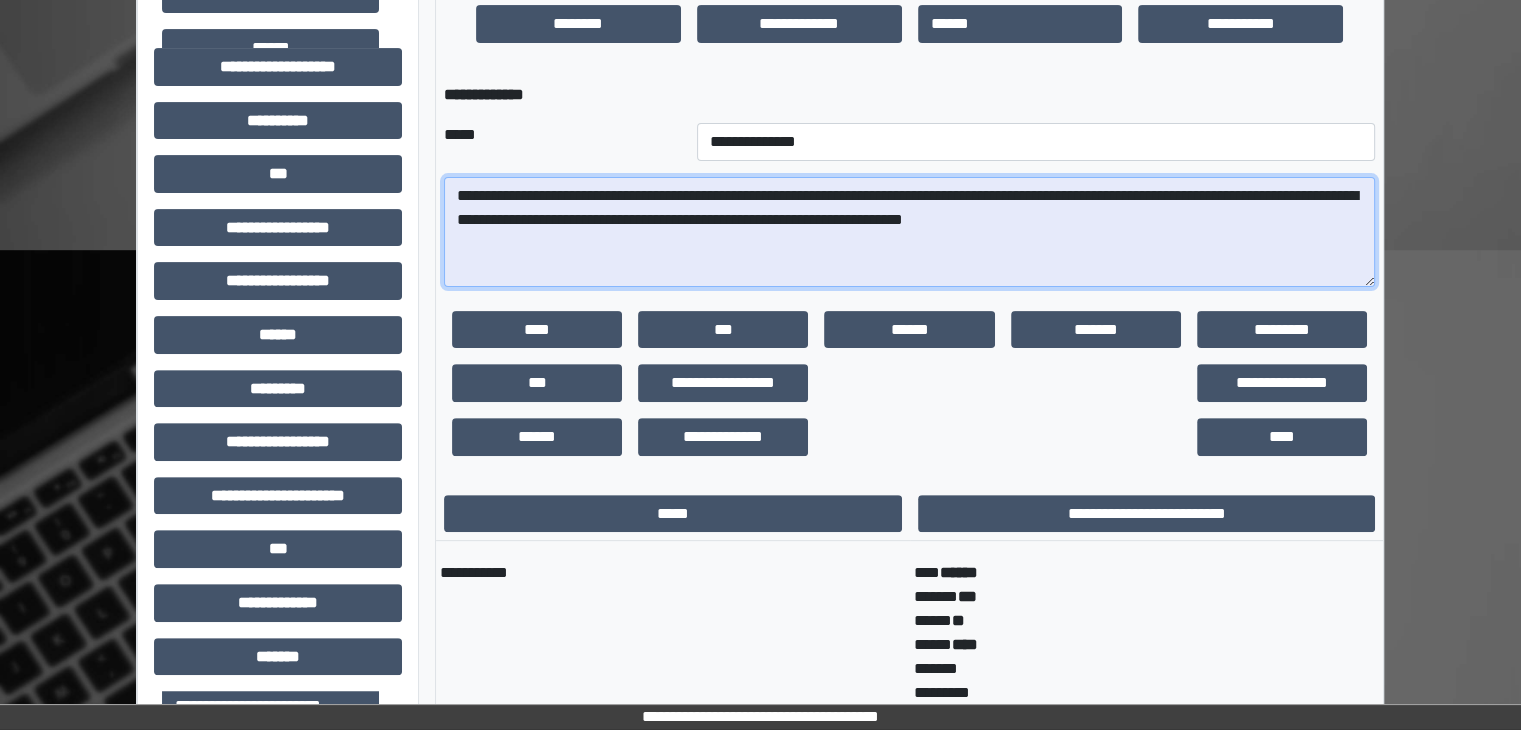 click on "**********" at bounding box center [909, 232] 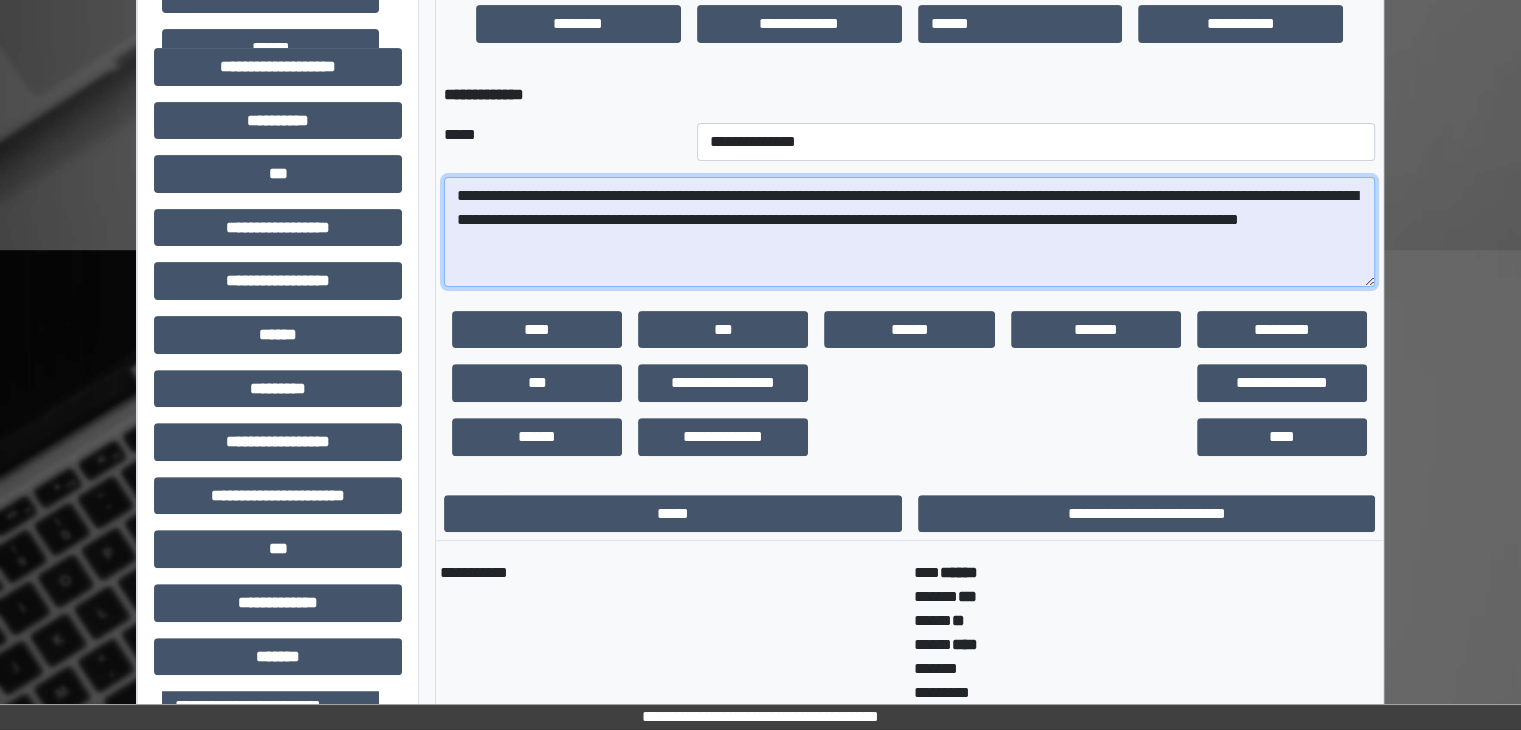 click on "**********" at bounding box center [909, 232] 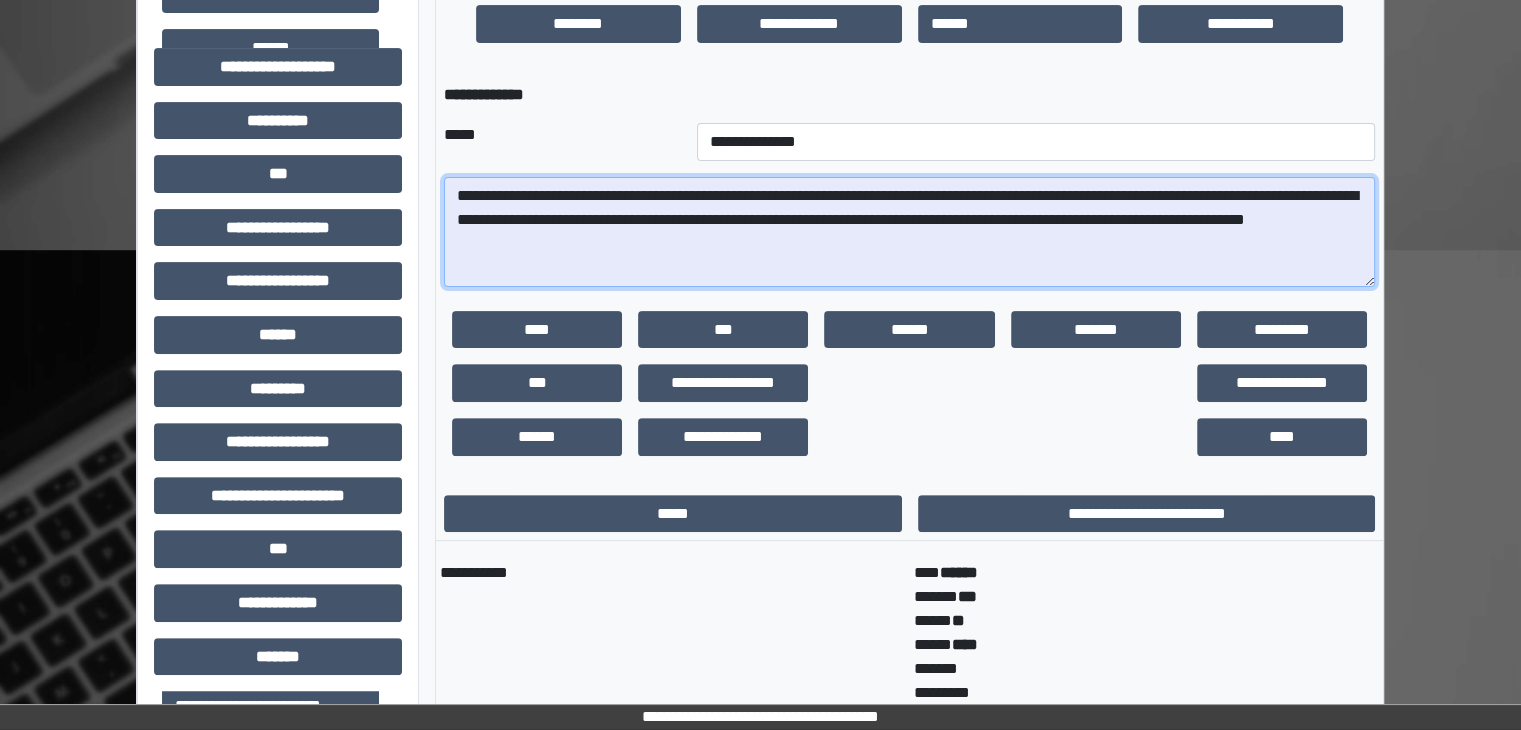 drag, startPoint x: 1213, startPoint y: 213, endPoint x: 1306, endPoint y: 241, distance: 97.123634 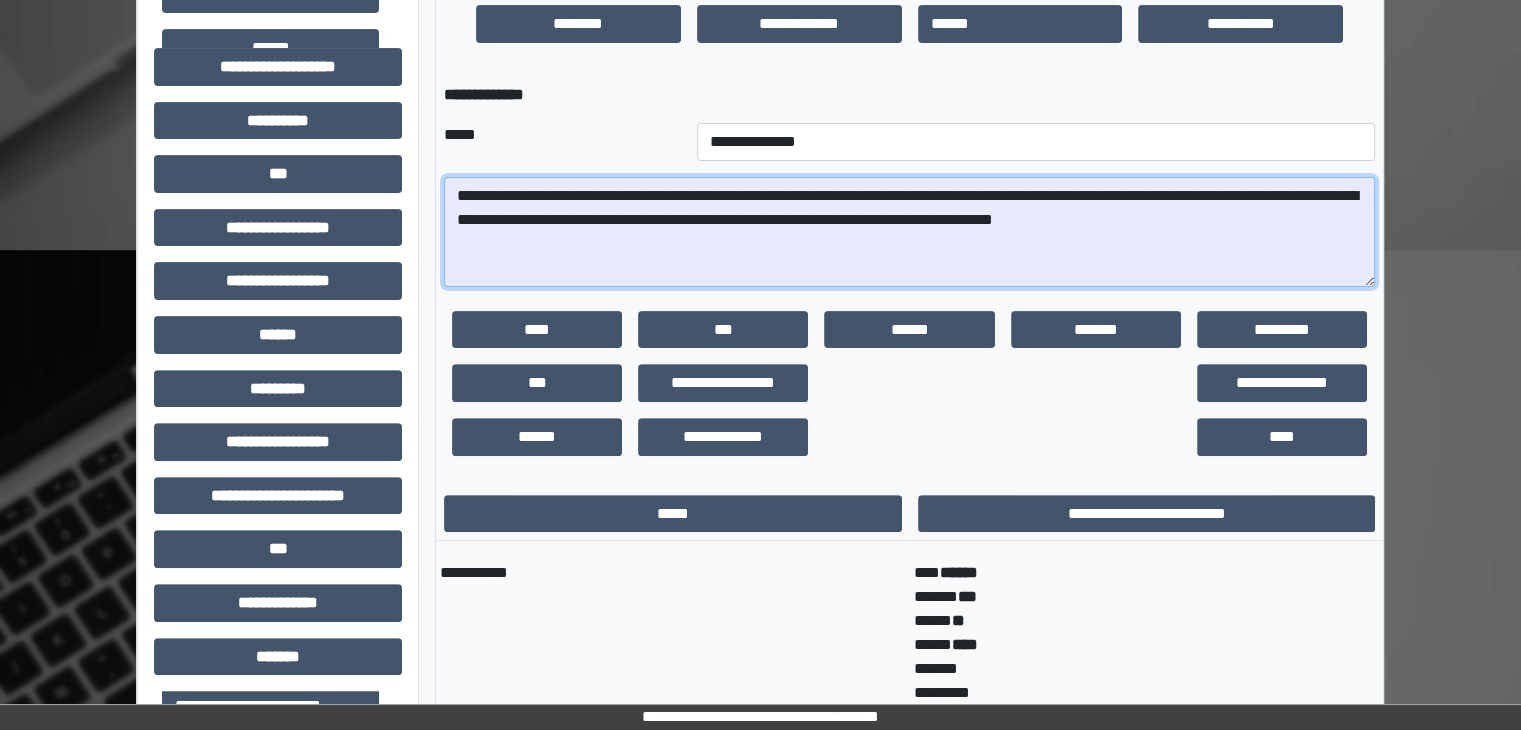 click on "**********" at bounding box center (909, 232) 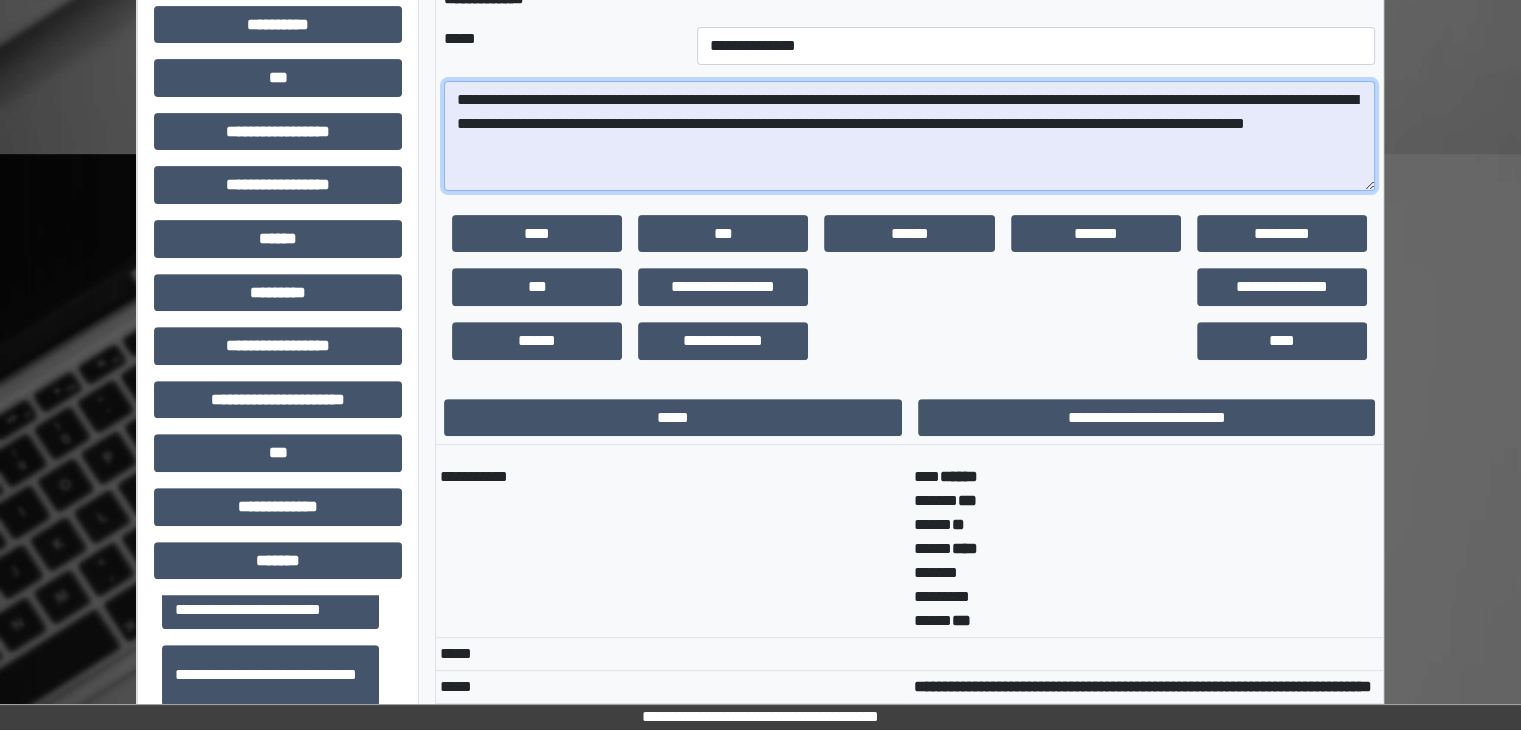 scroll, scrollTop: 700, scrollLeft: 0, axis: vertical 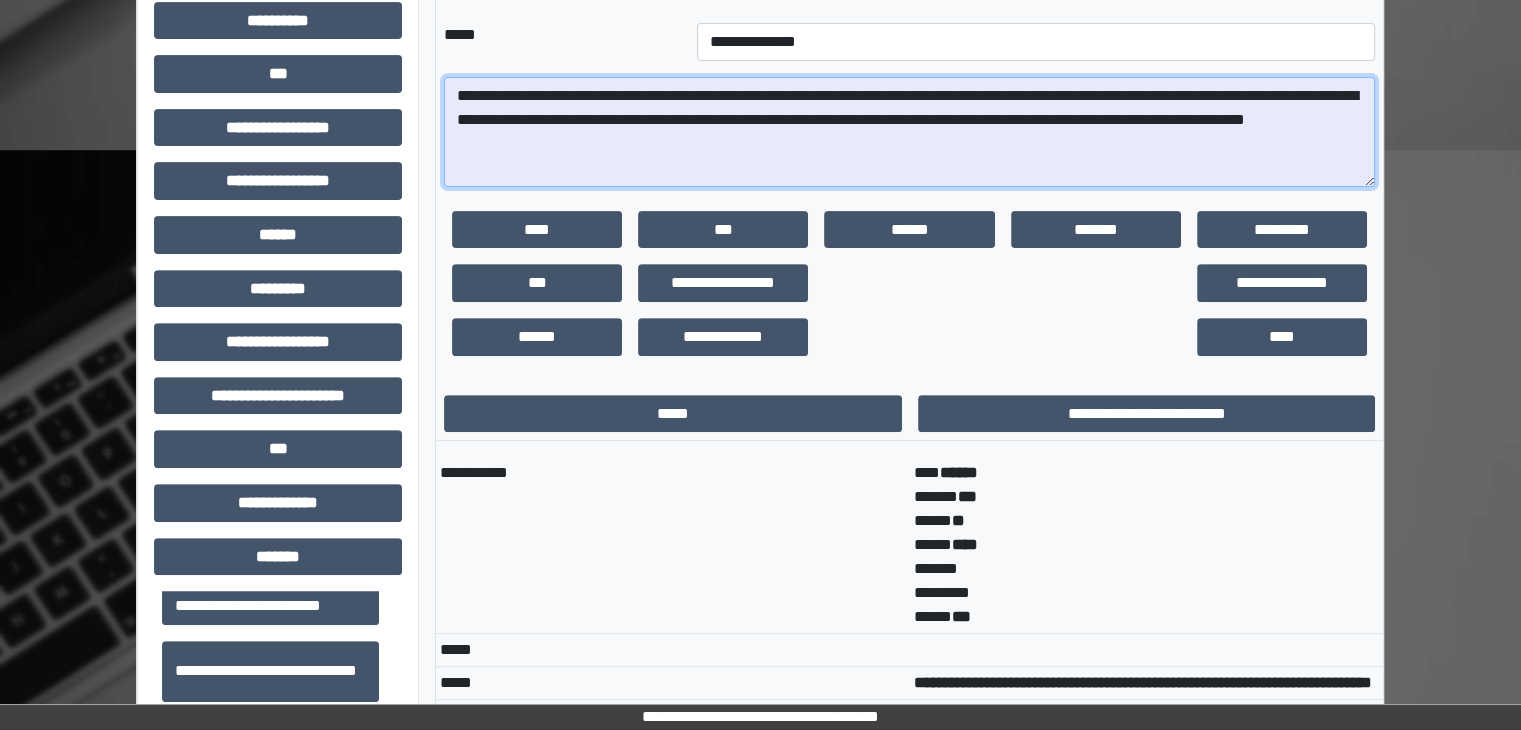 click on "**********" at bounding box center [909, 132] 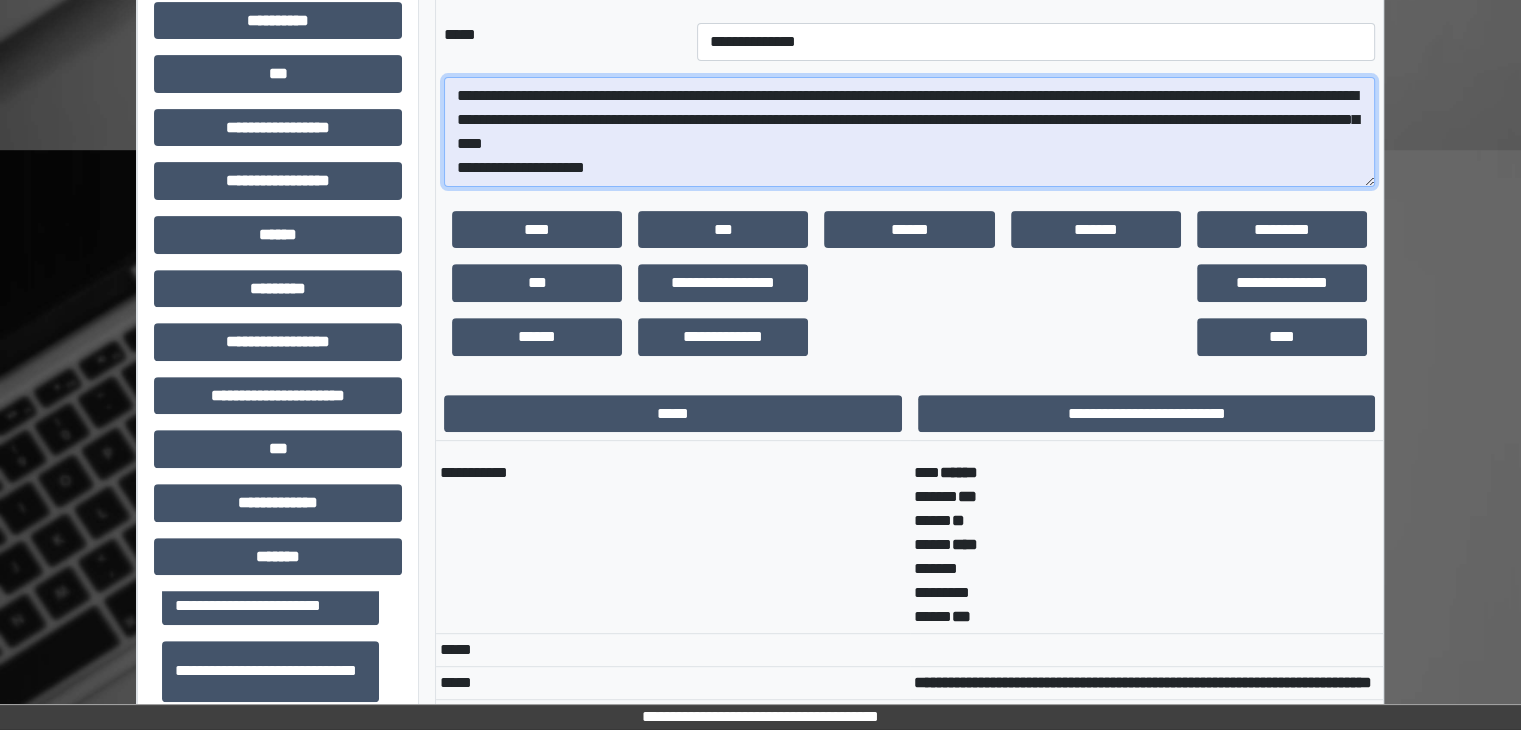 click on "**********" at bounding box center [909, 132] 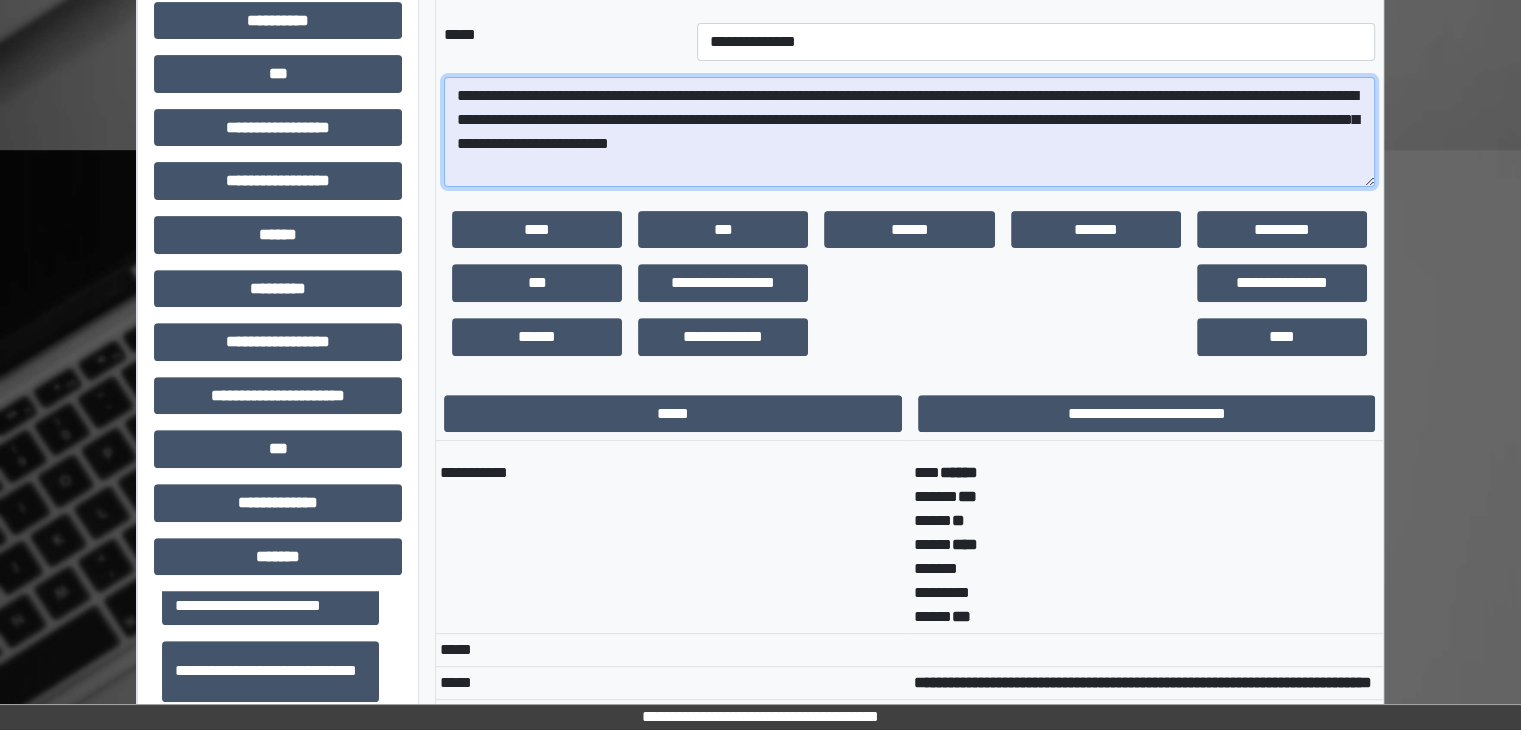click on "**********" at bounding box center (909, 132) 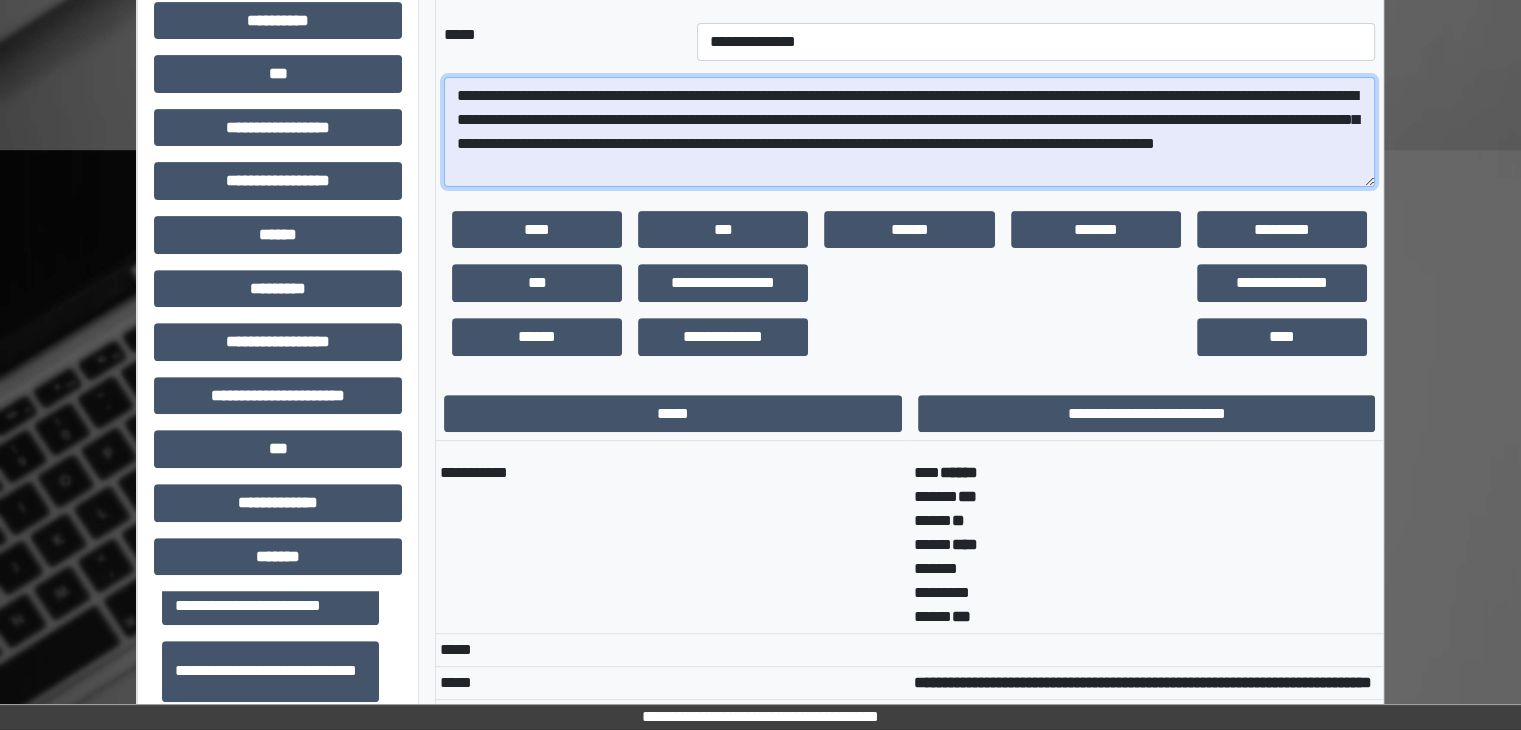 drag, startPoint x: 1338, startPoint y: 145, endPoint x: 1054, endPoint y: 143, distance: 284.00705 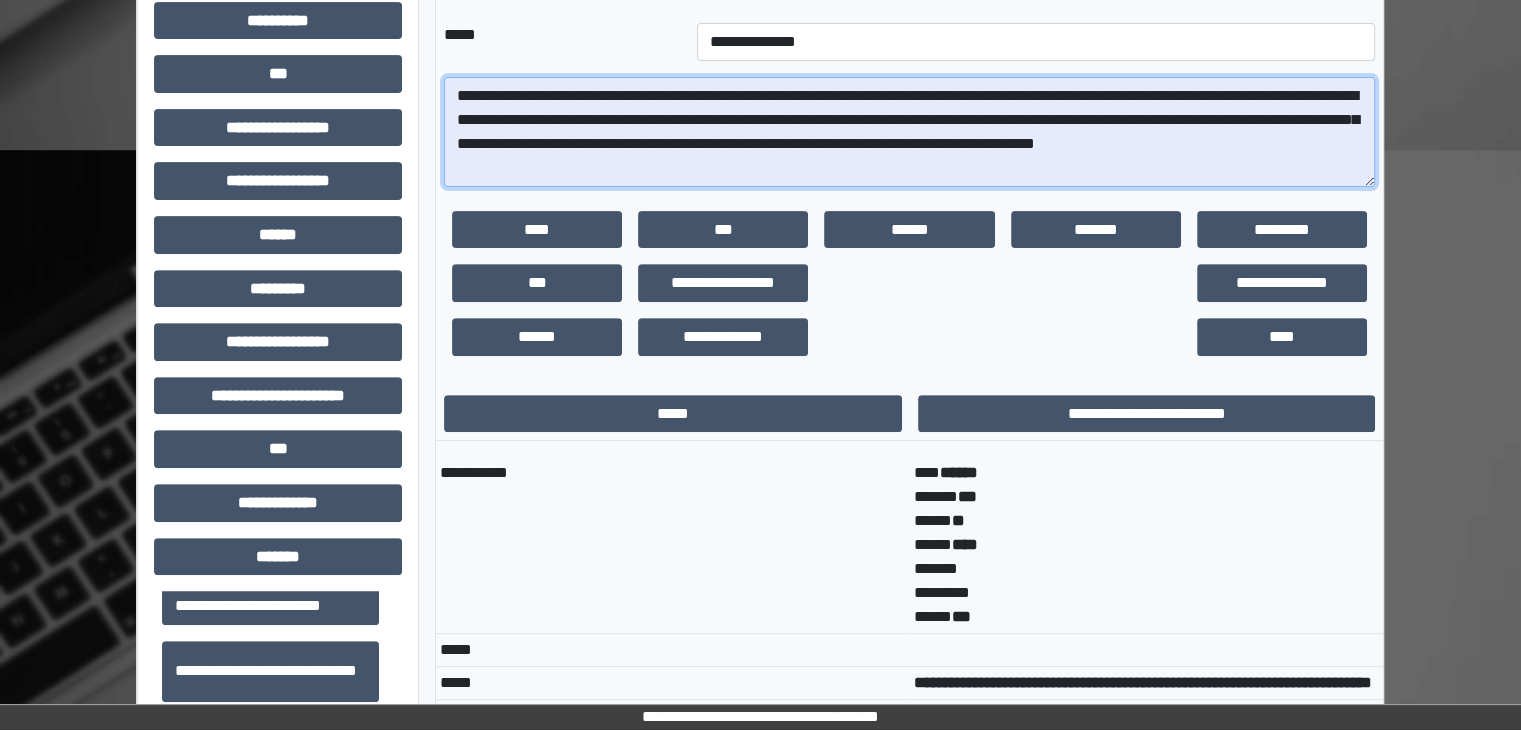 click on "**********" at bounding box center (909, 132) 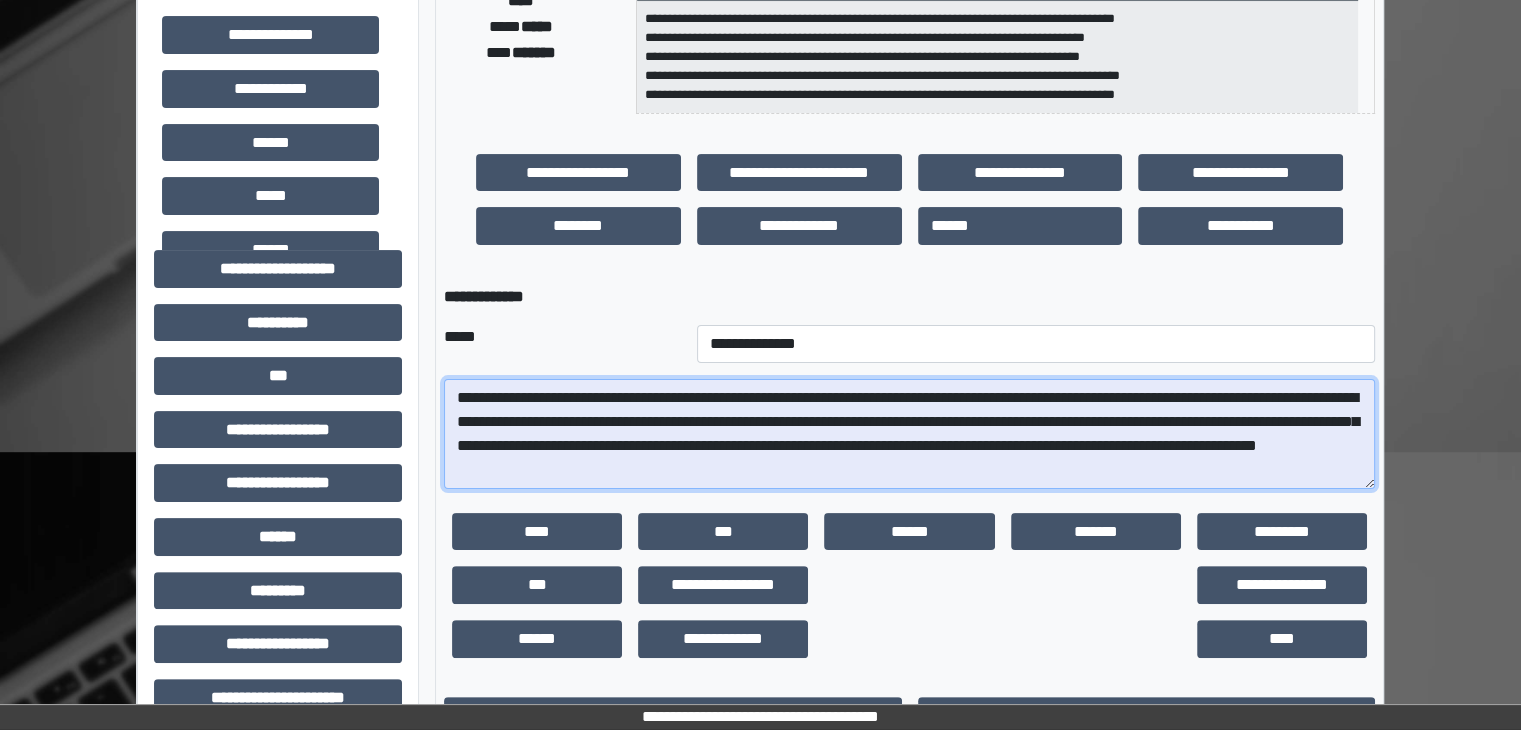 scroll, scrollTop: 400, scrollLeft: 0, axis: vertical 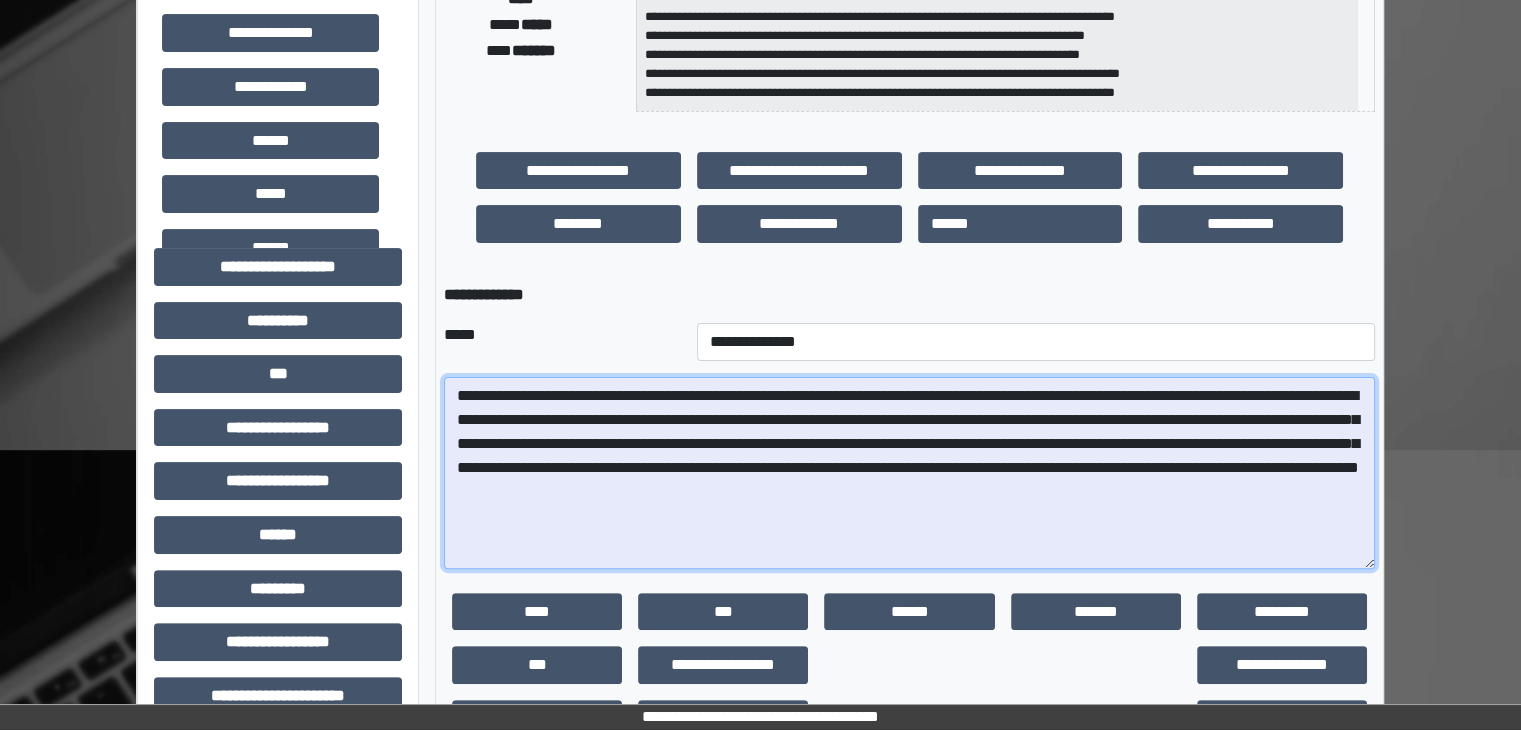 drag, startPoint x: 1371, startPoint y: 477, endPoint x: 1384, endPoint y: 561, distance: 85 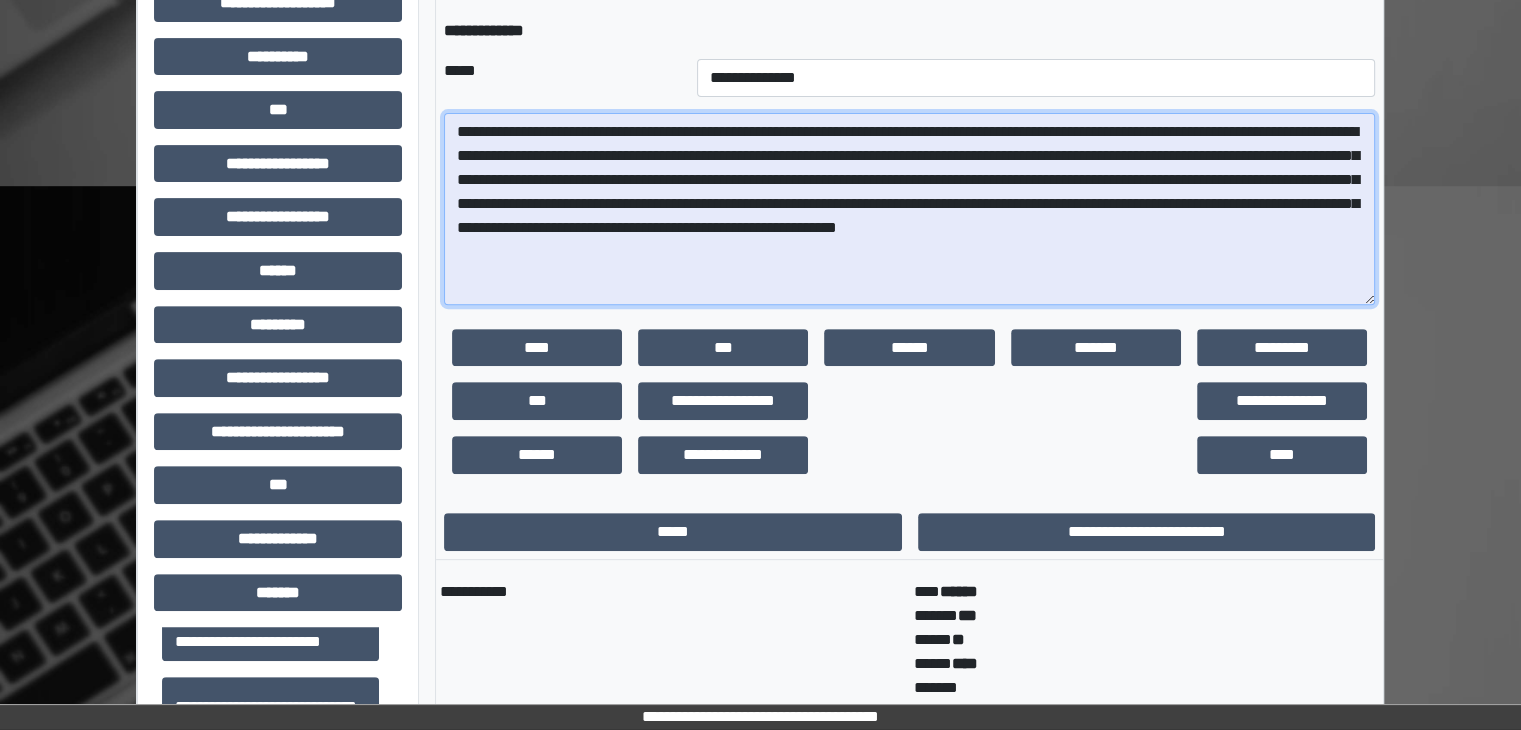scroll, scrollTop: 700, scrollLeft: 0, axis: vertical 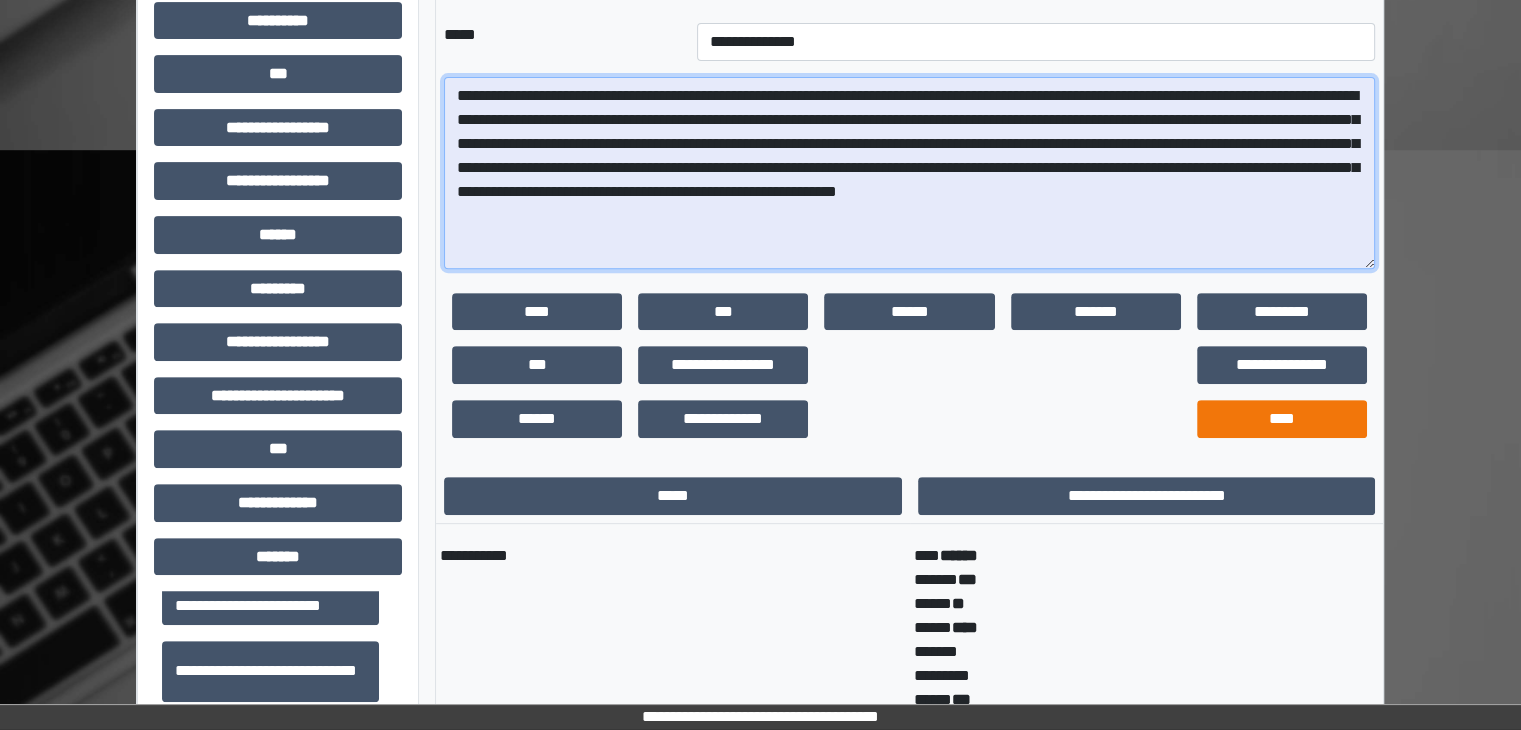 type on "**********" 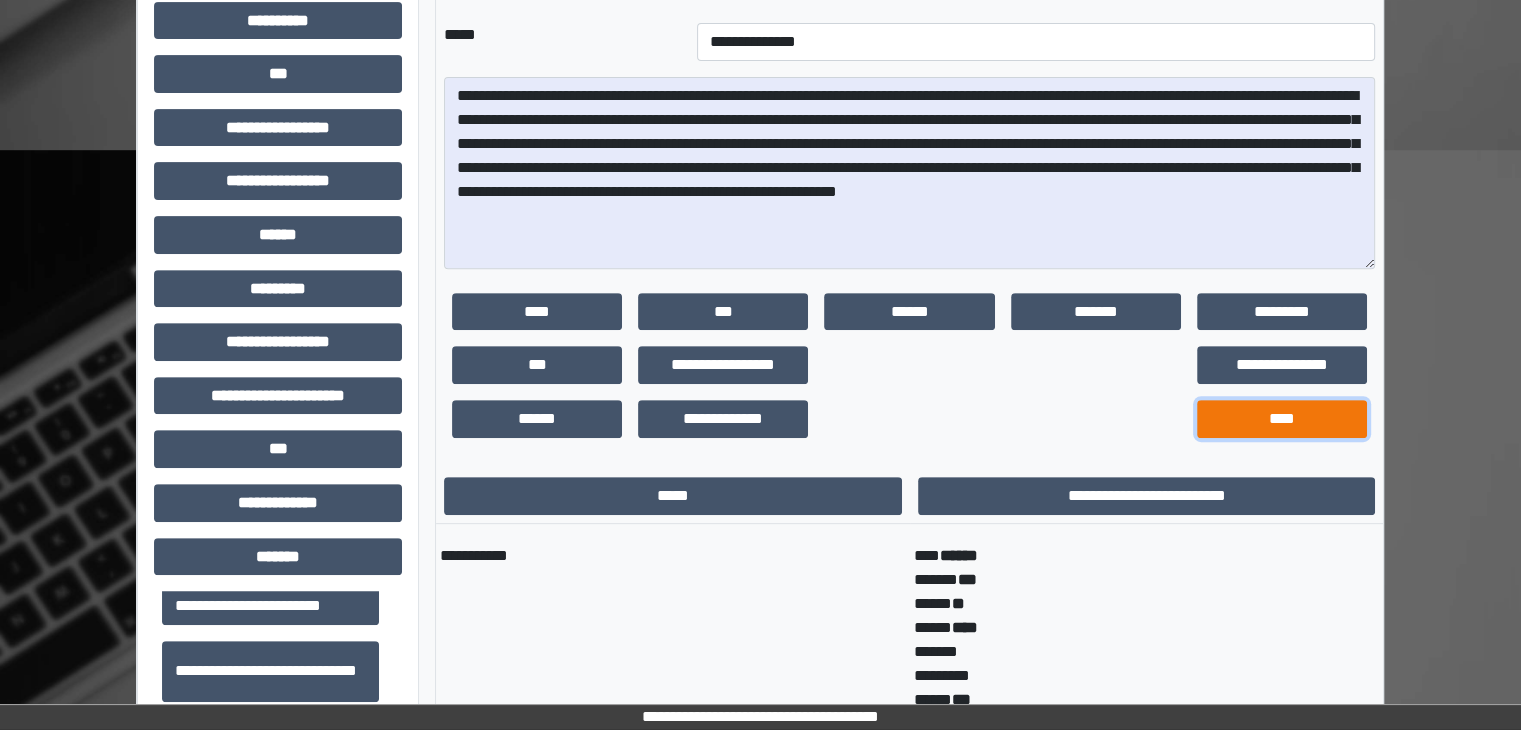 click on "****" at bounding box center (1282, 419) 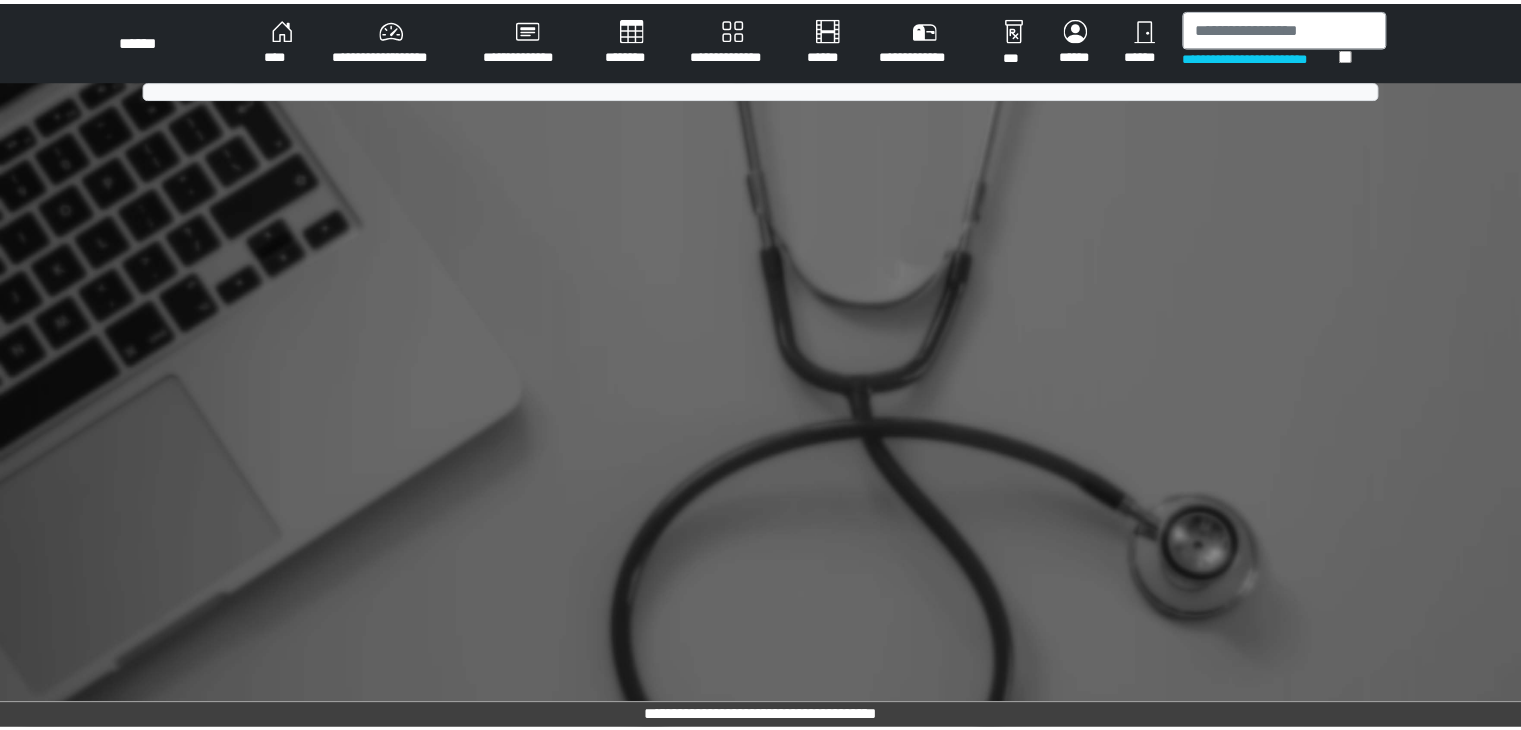 scroll, scrollTop: 0, scrollLeft: 0, axis: both 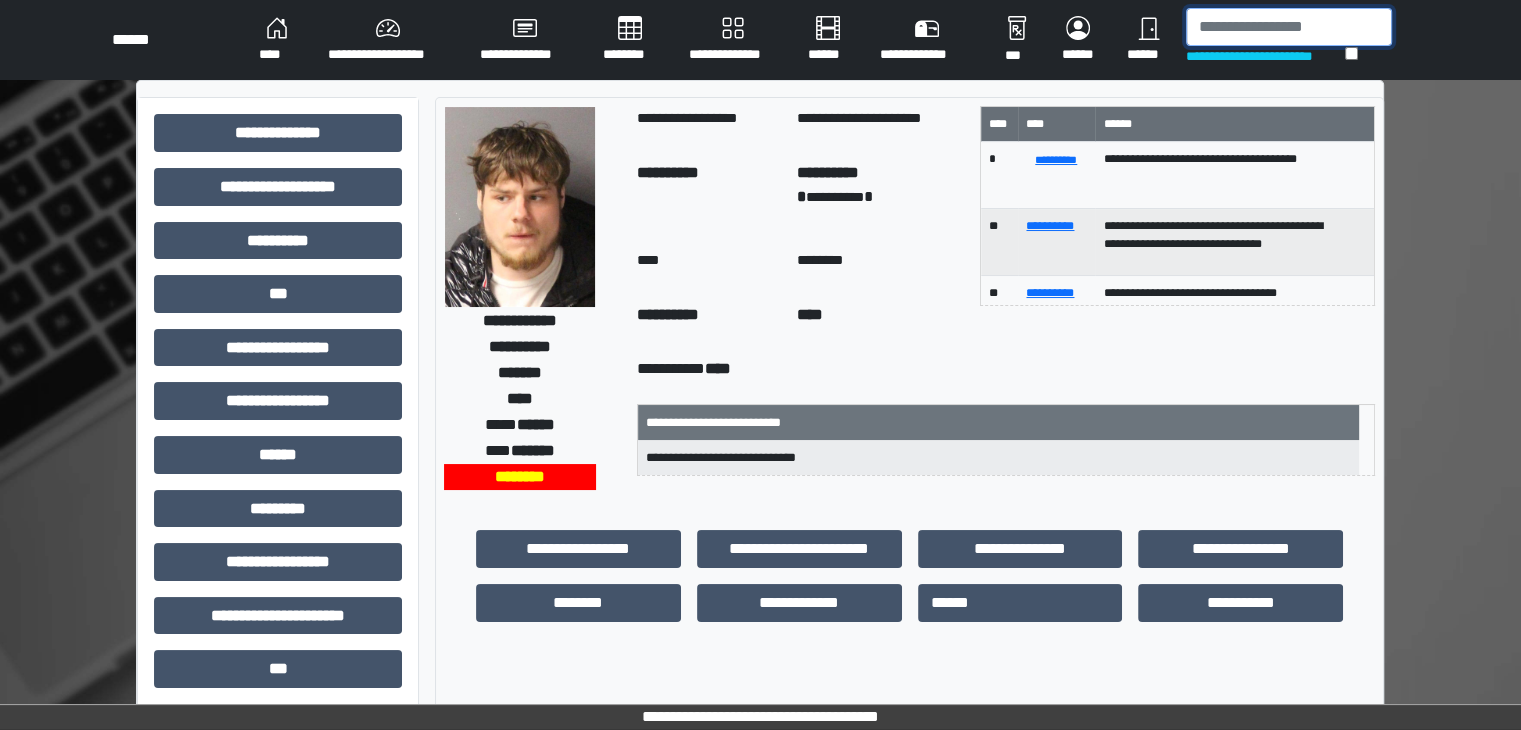 click at bounding box center [1289, 27] 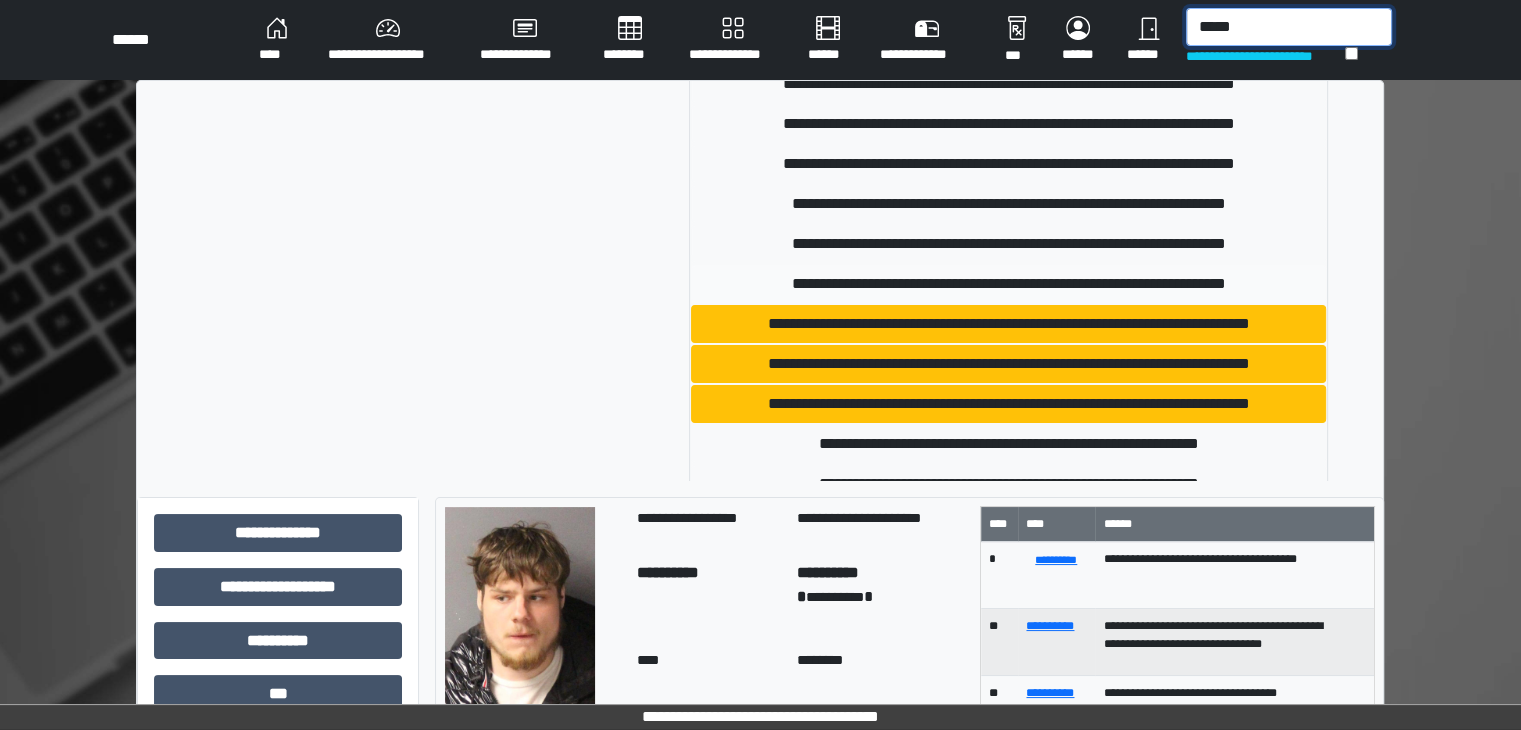 scroll, scrollTop: 100, scrollLeft: 0, axis: vertical 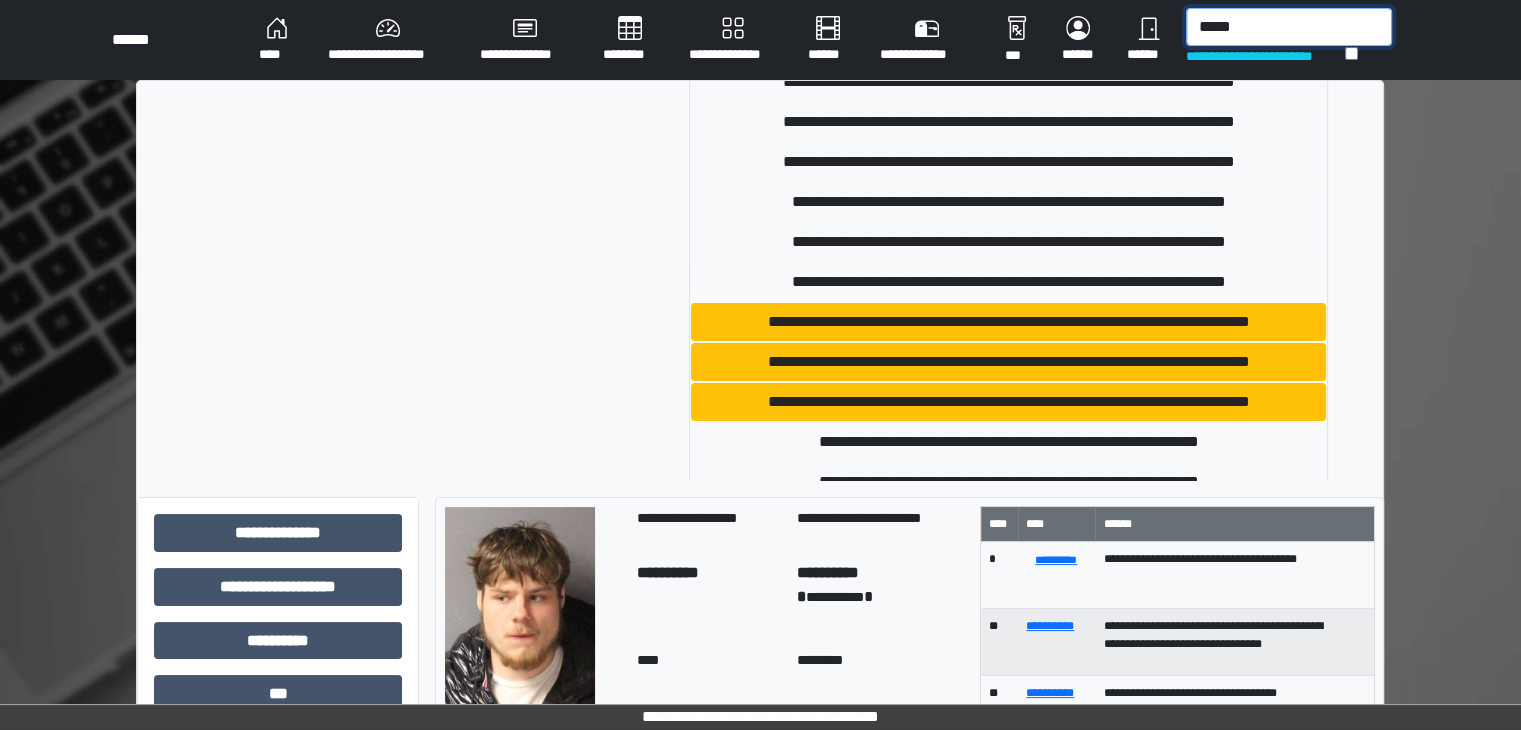 type on "*****" 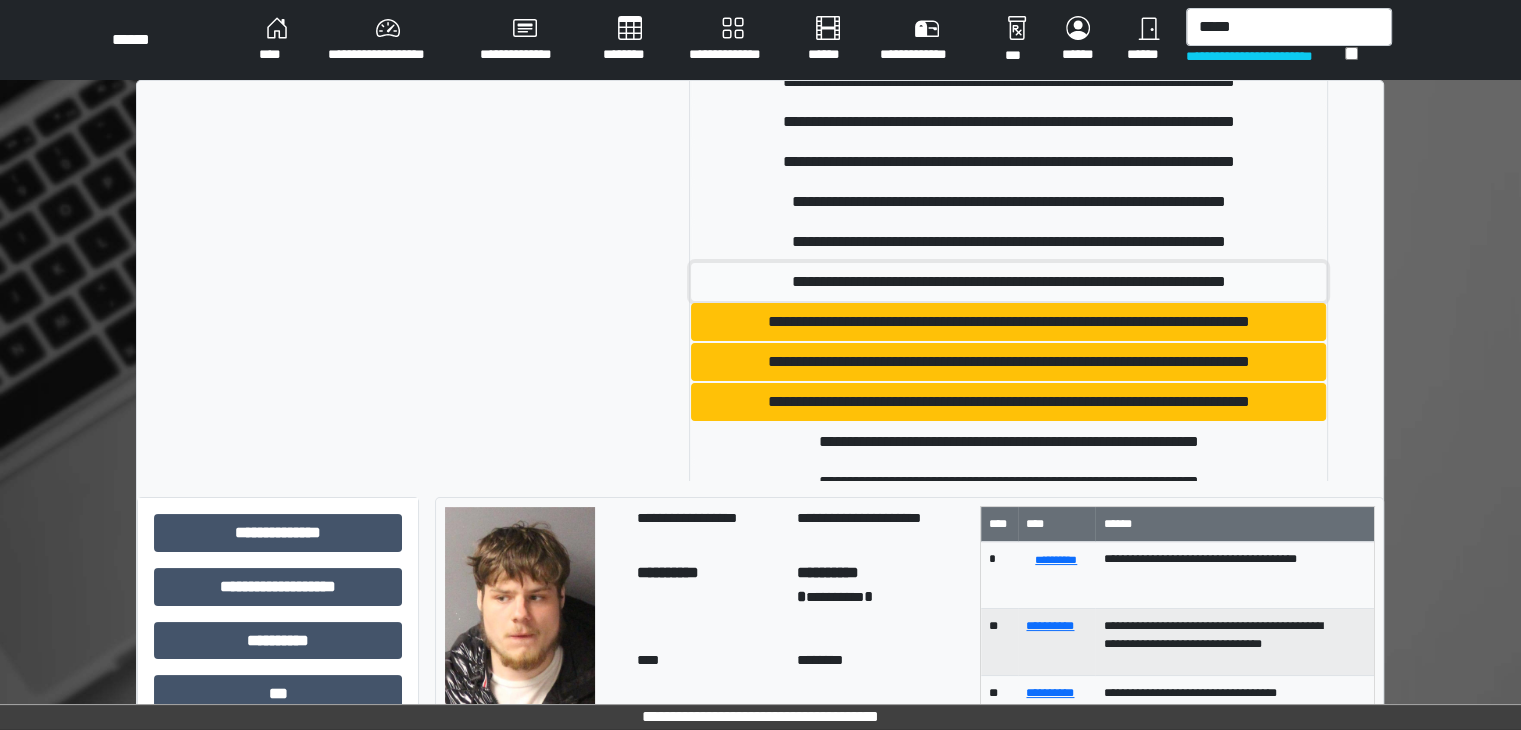 click on "**********" at bounding box center [1008, 282] 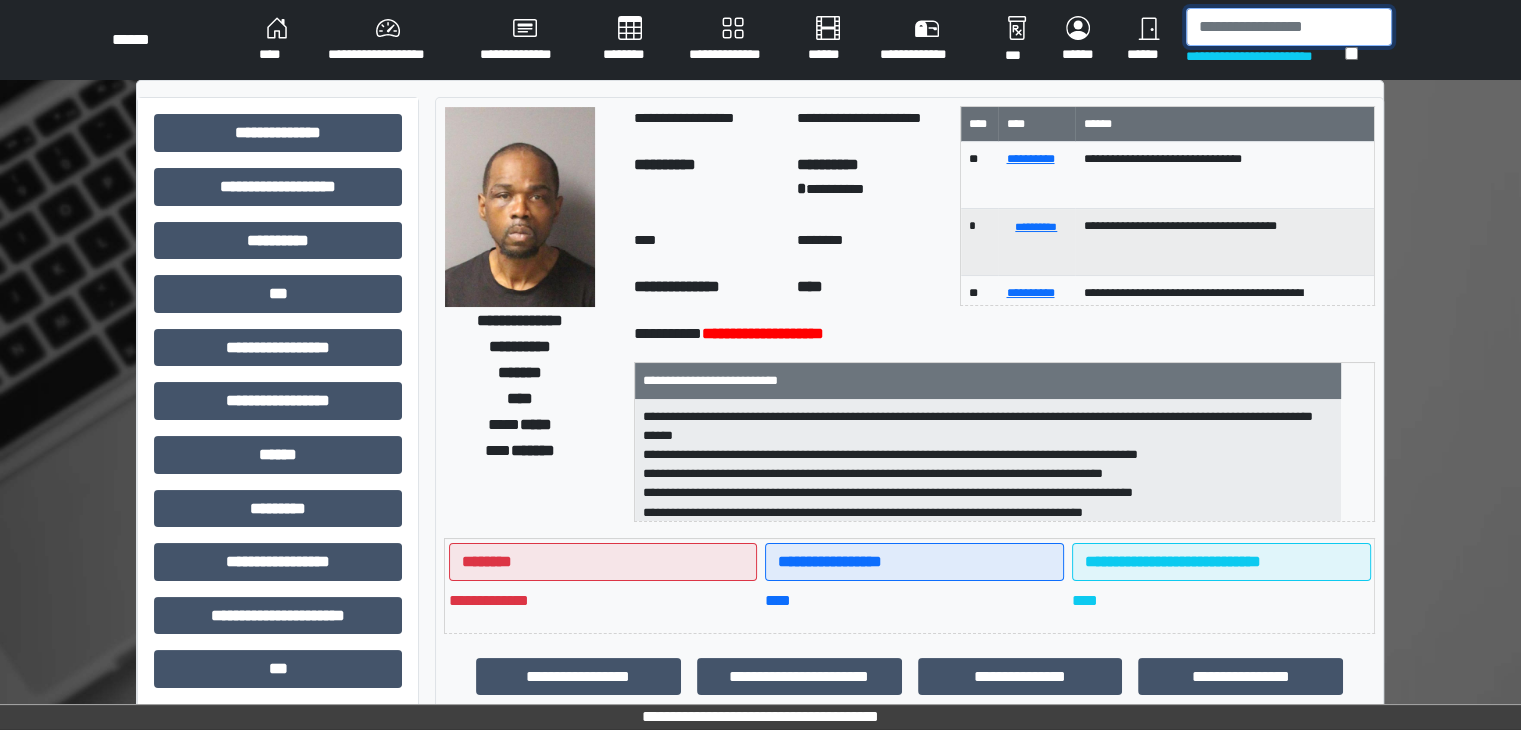 click at bounding box center (1289, 27) 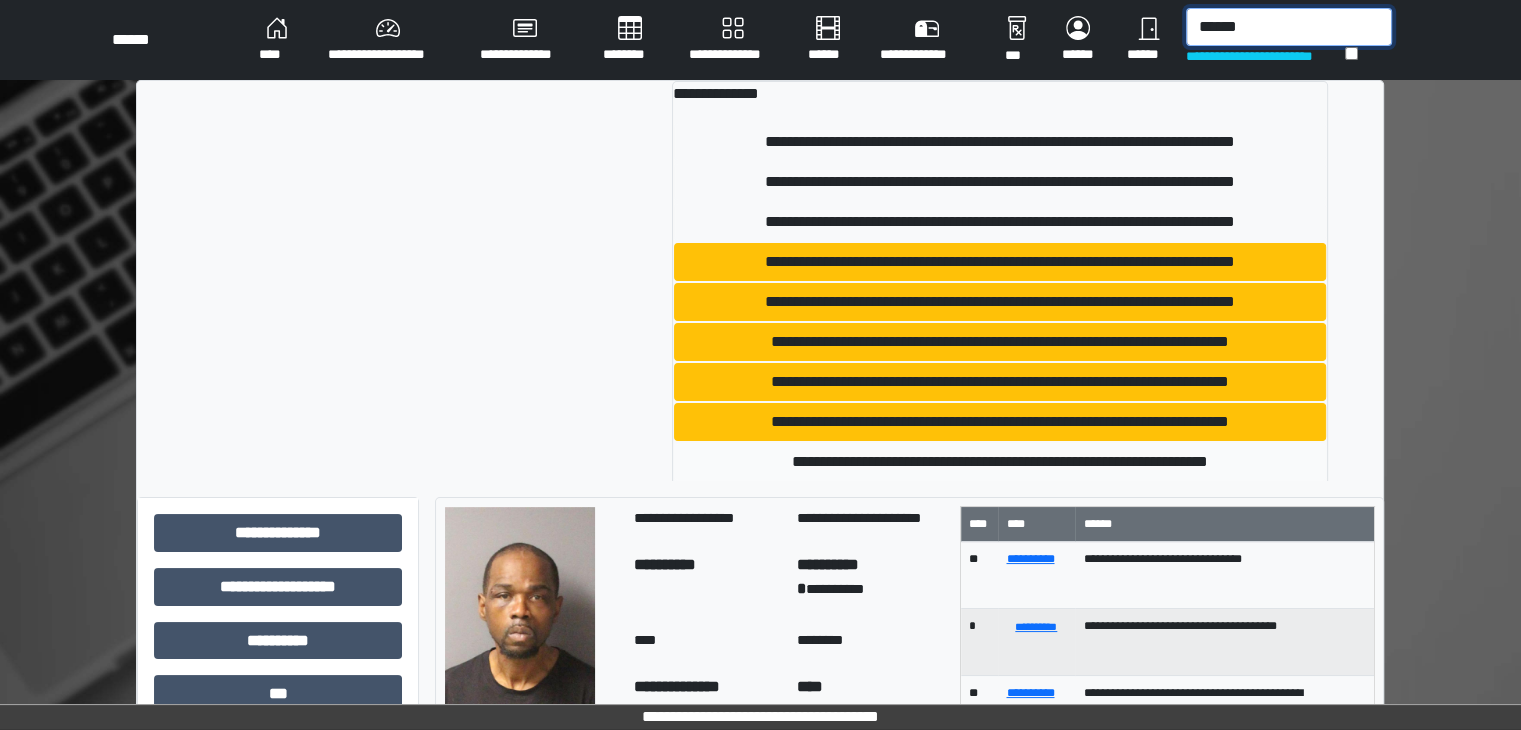 type on "******" 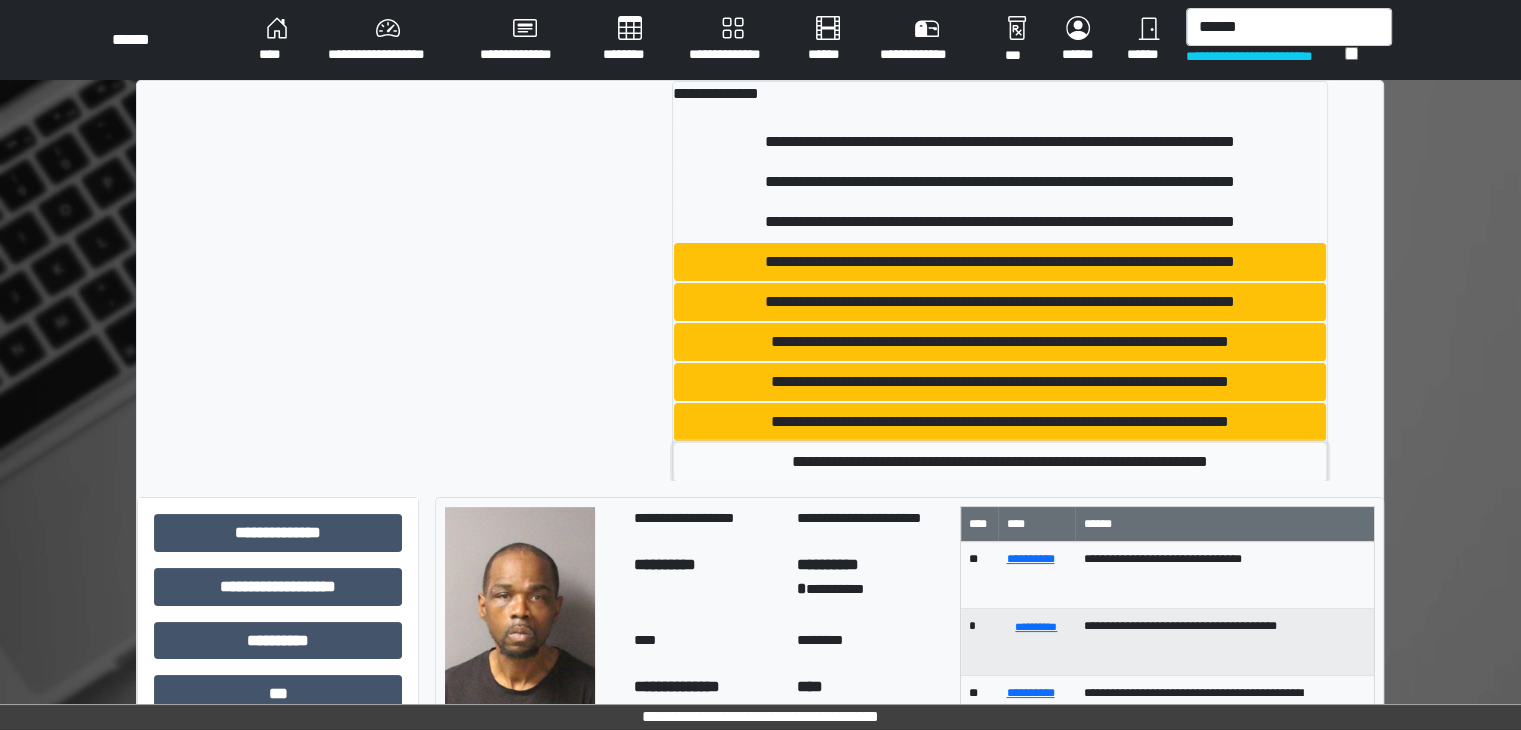click on "**********" at bounding box center (1000, 462) 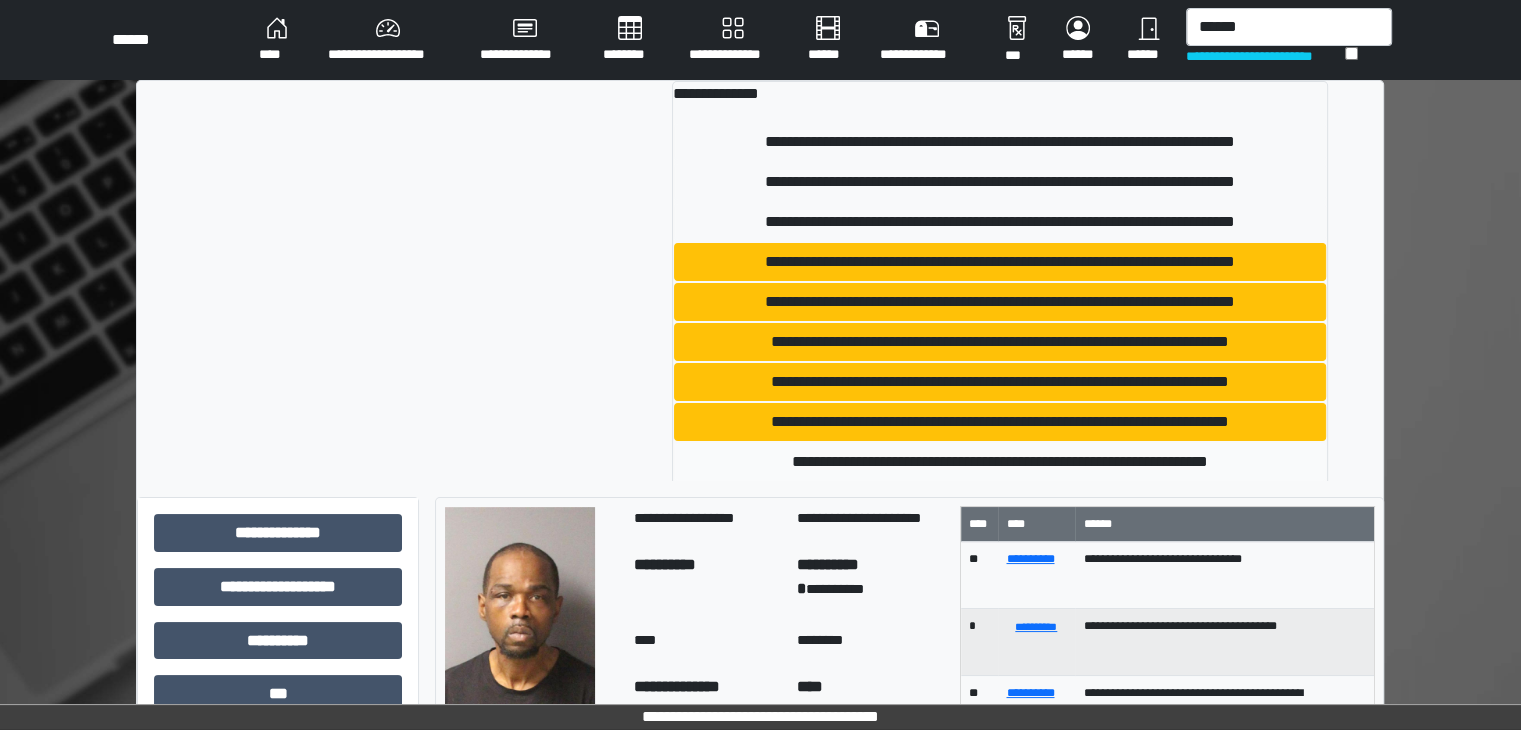 type 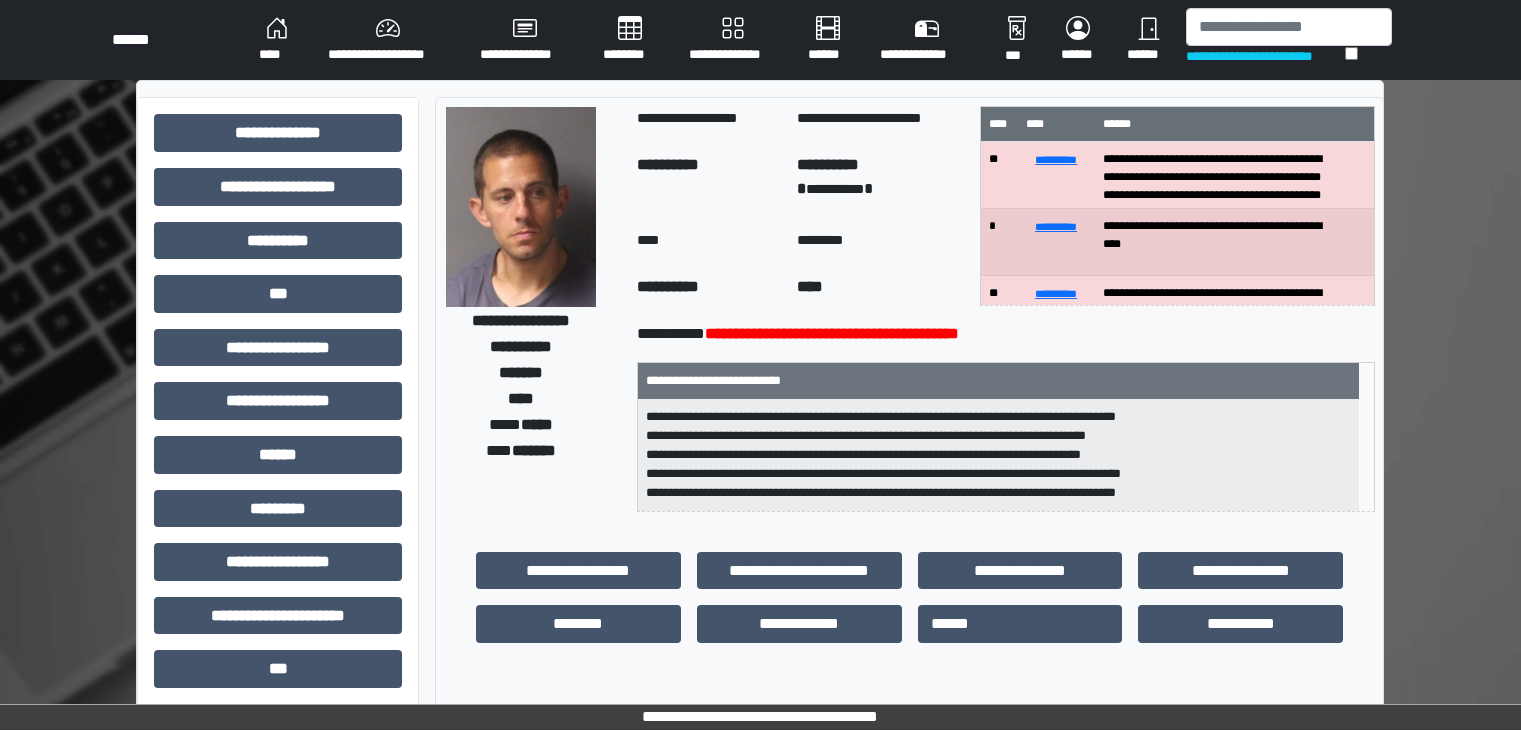 scroll, scrollTop: 0, scrollLeft: 0, axis: both 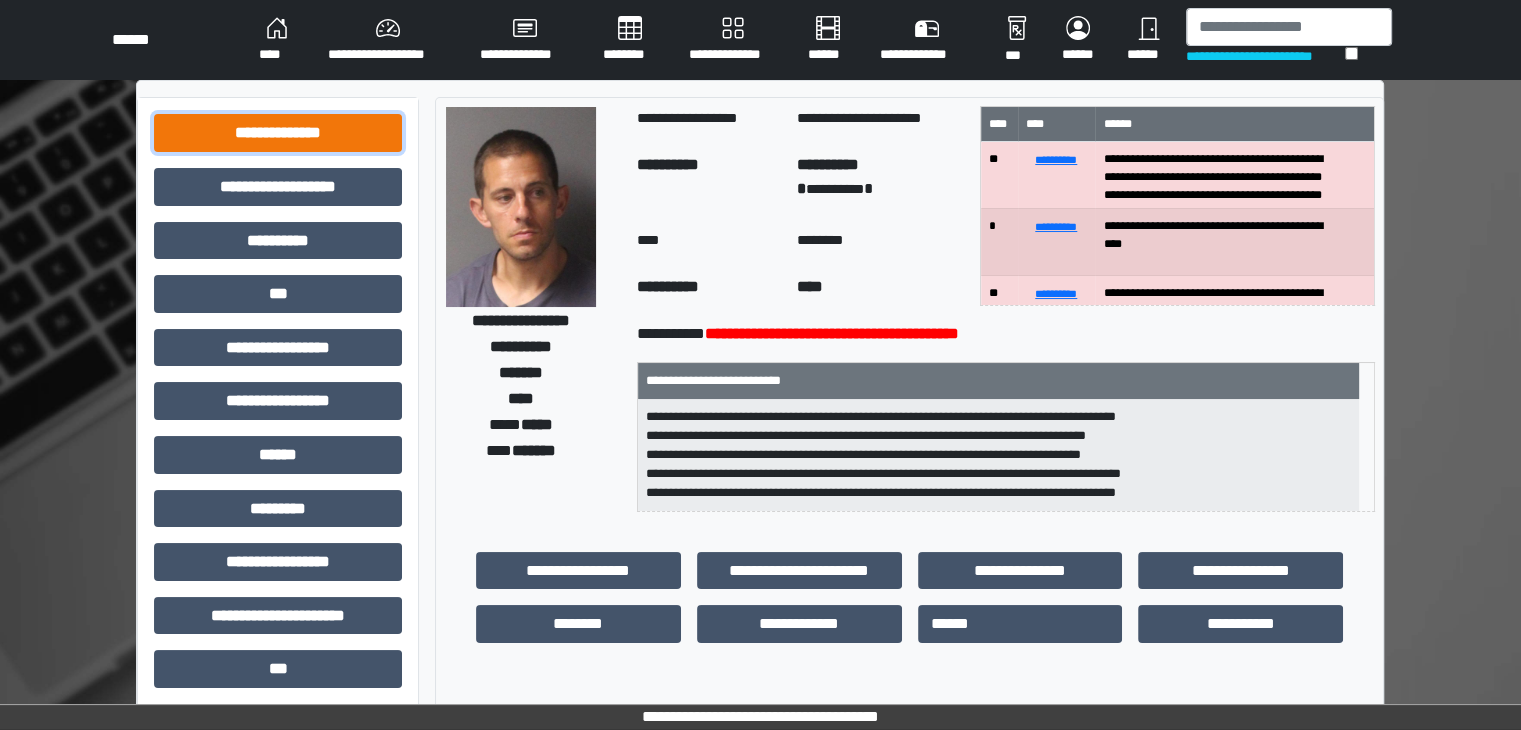 click on "**********" at bounding box center [278, 133] 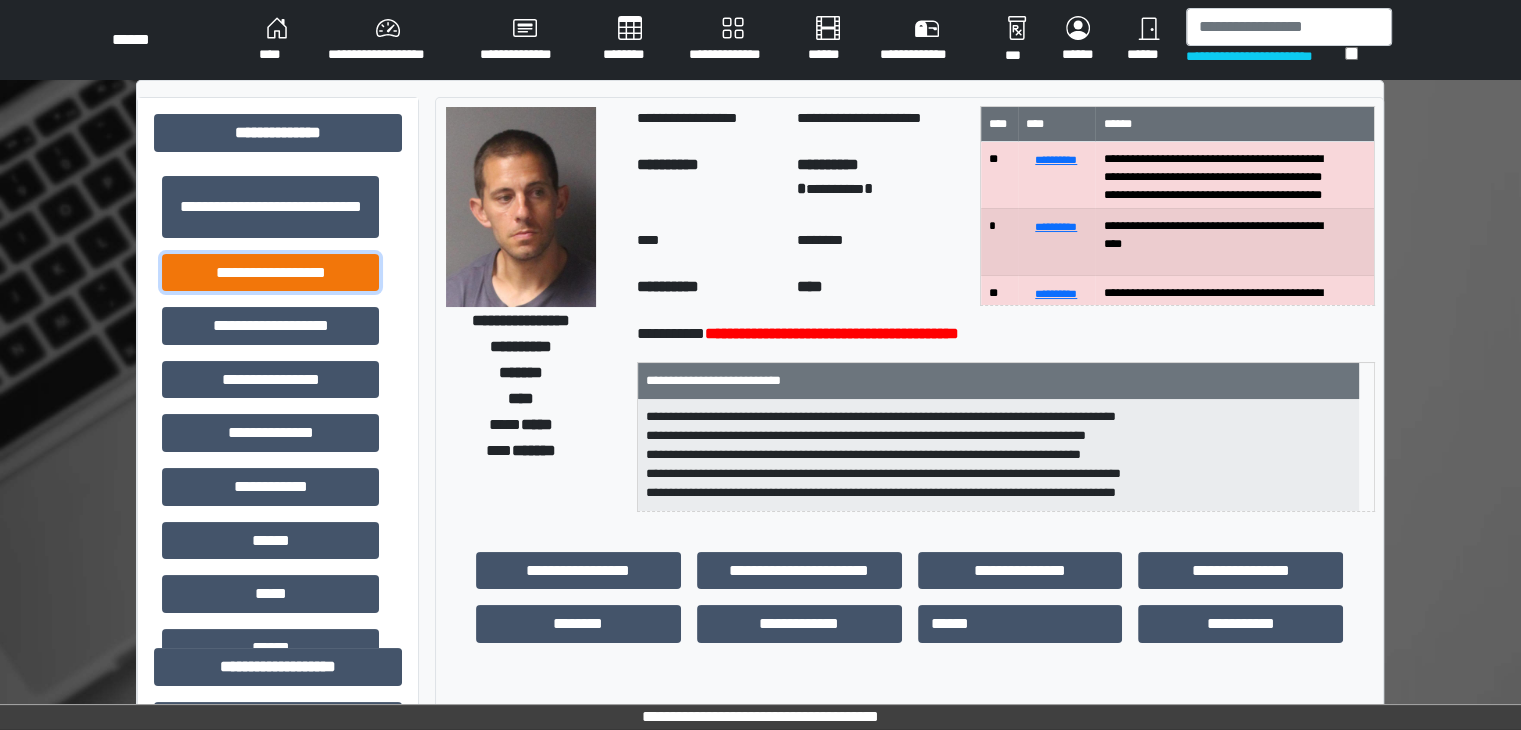 click on "**********" at bounding box center [270, 273] 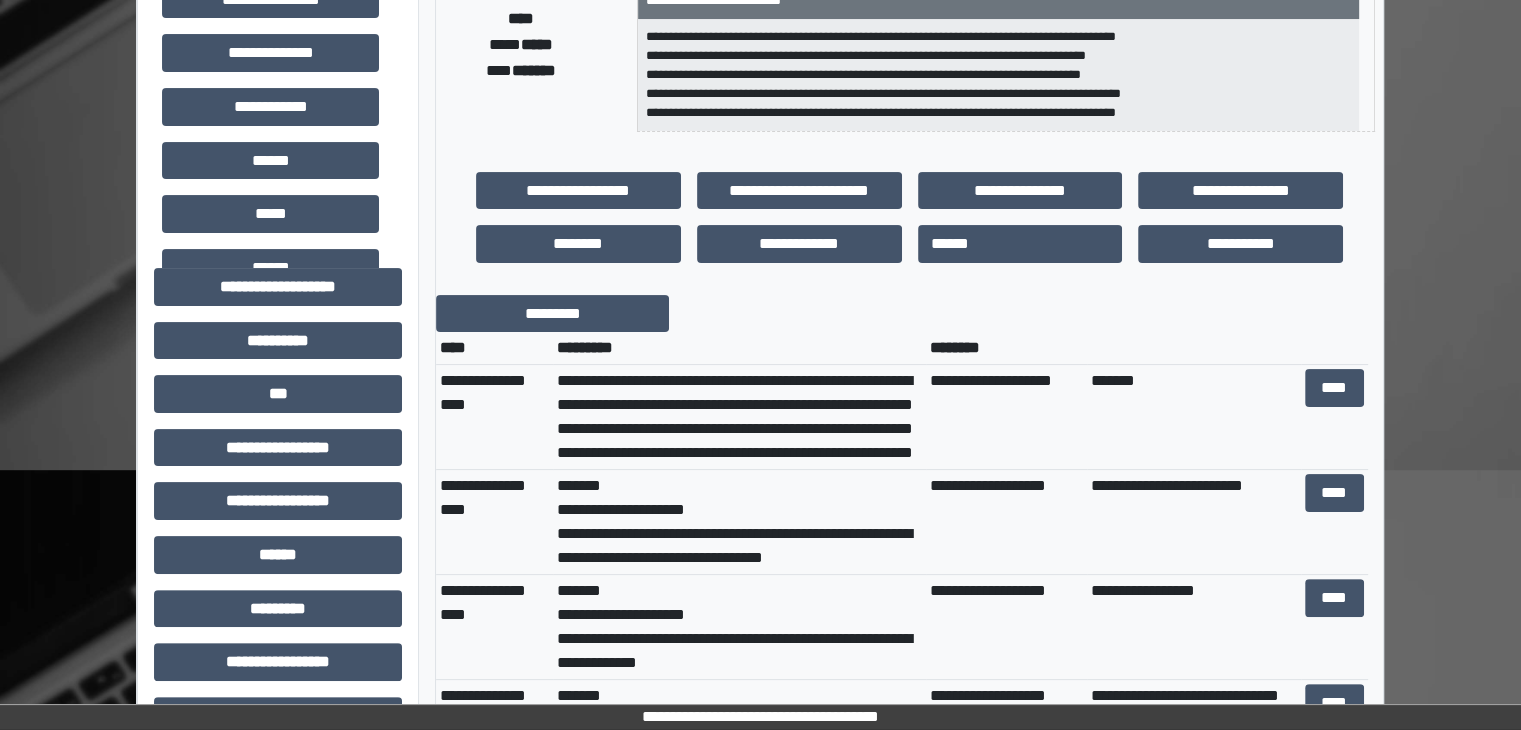 scroll, scrollTop: 400, scrollLeft: 0, axis: vertical 